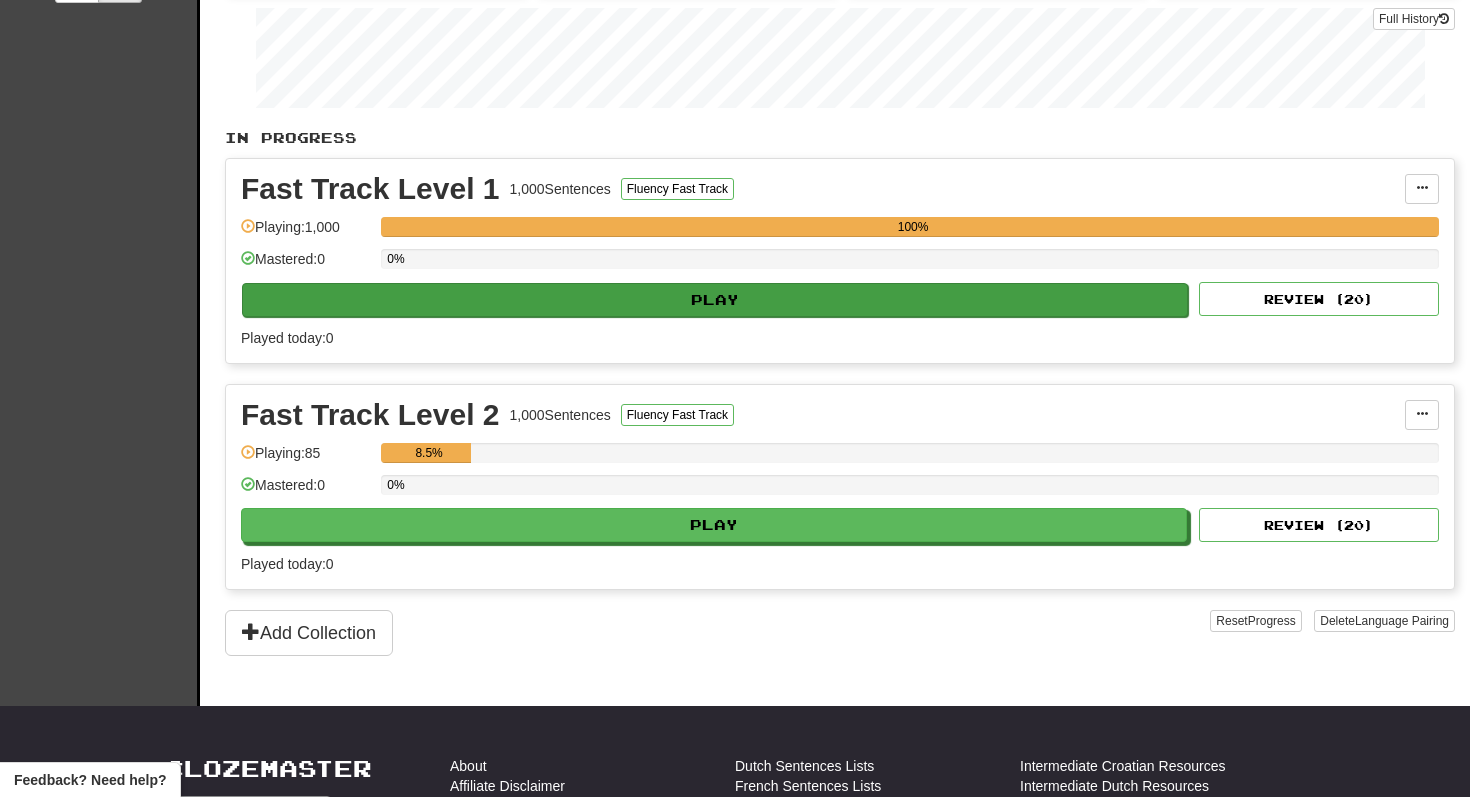 scroll, scrollTop: 305, scrollLeft: 0, axis: vertical 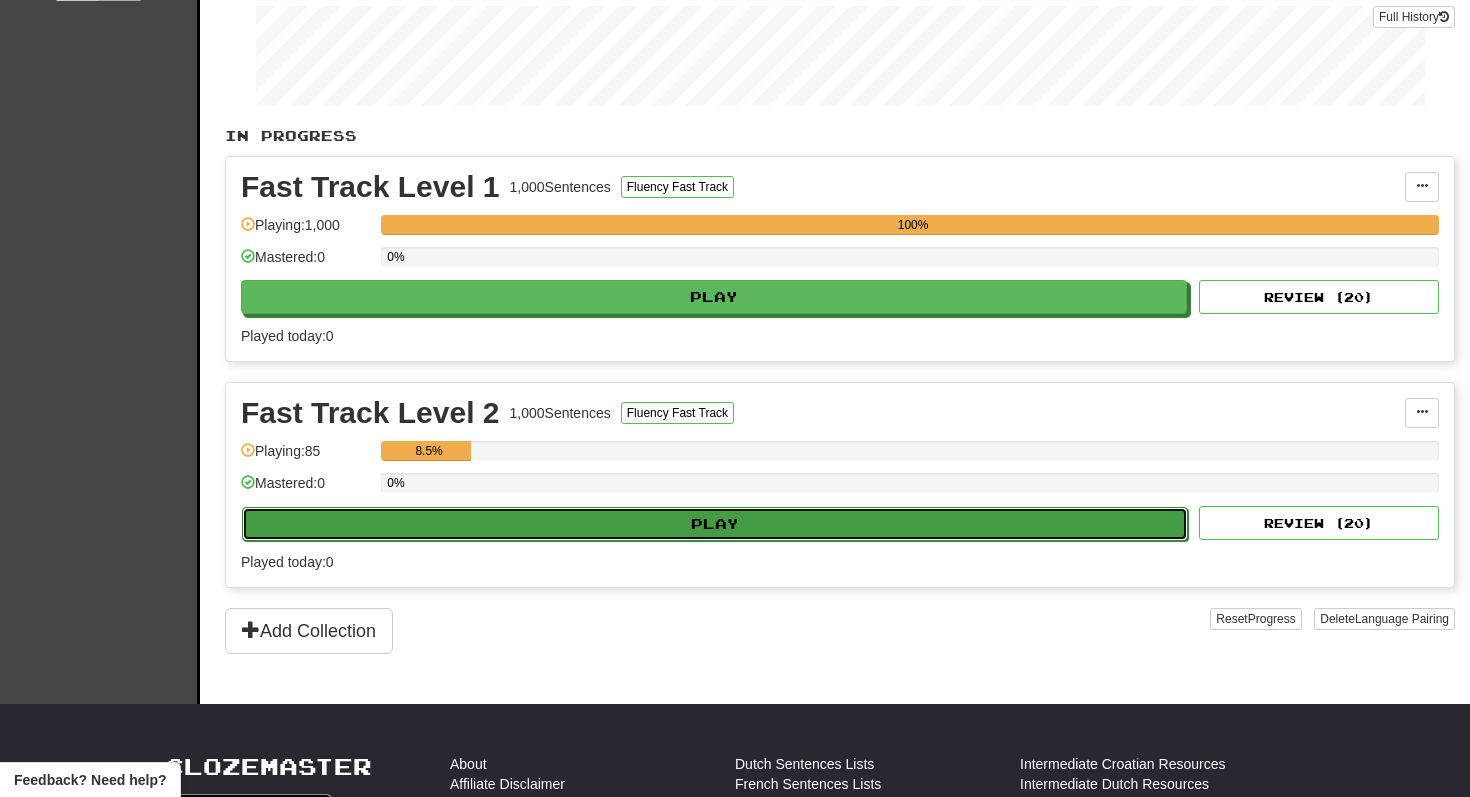 click on "Play" at bounding box center [715, 524] 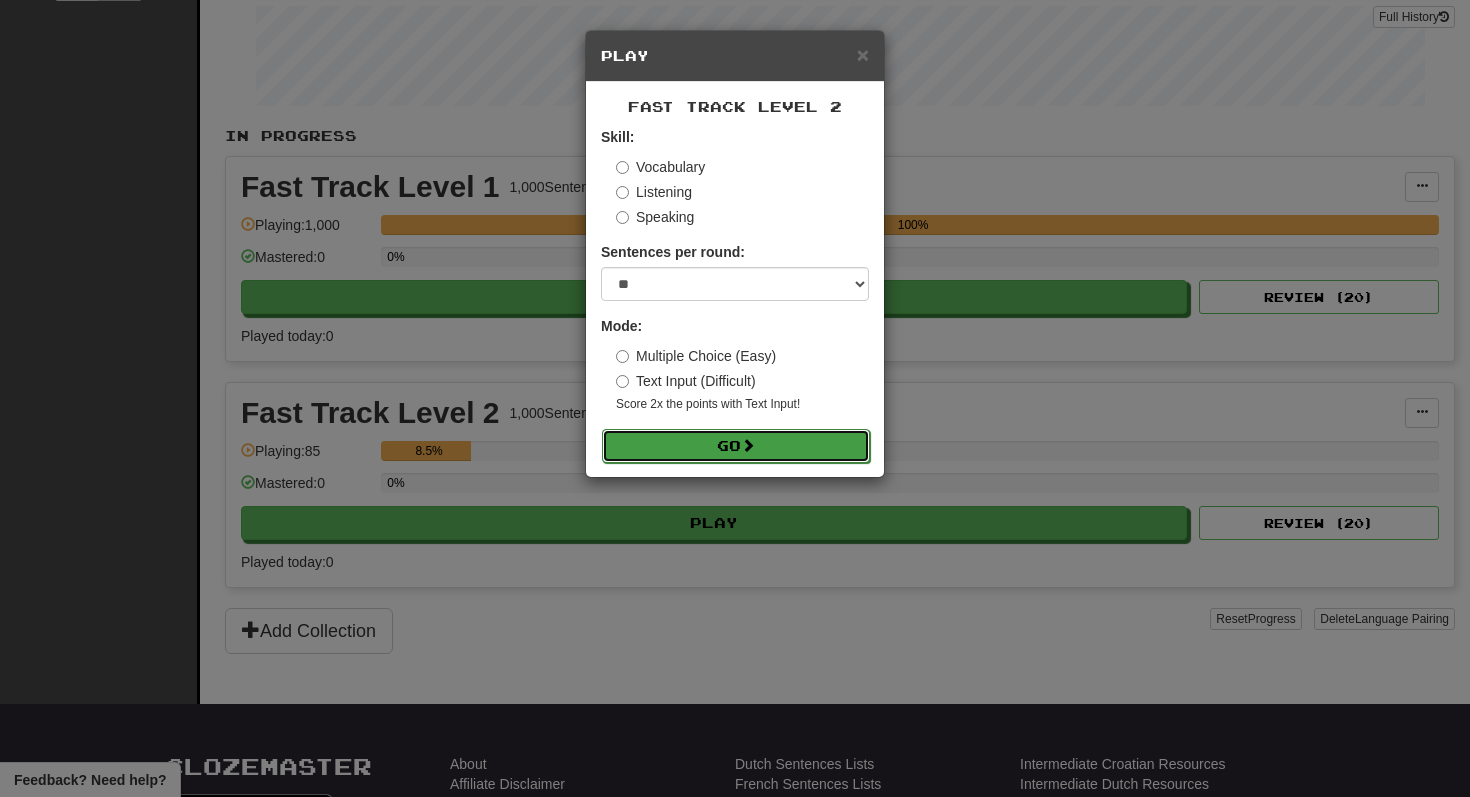click on "Go" at bounding box center [736, 446] 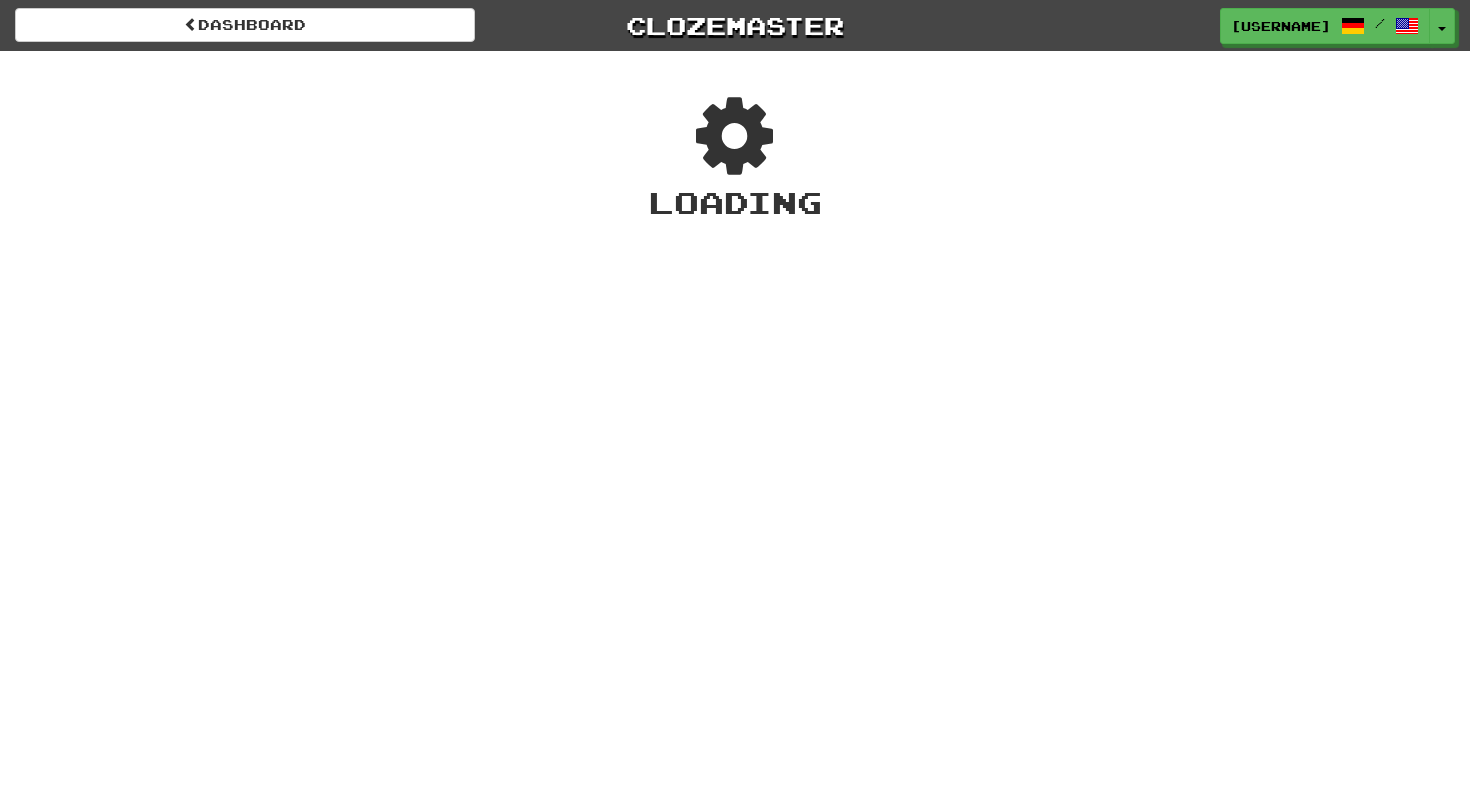 scroll, scrollTop: 0, scrollLeft: 0, axis: both 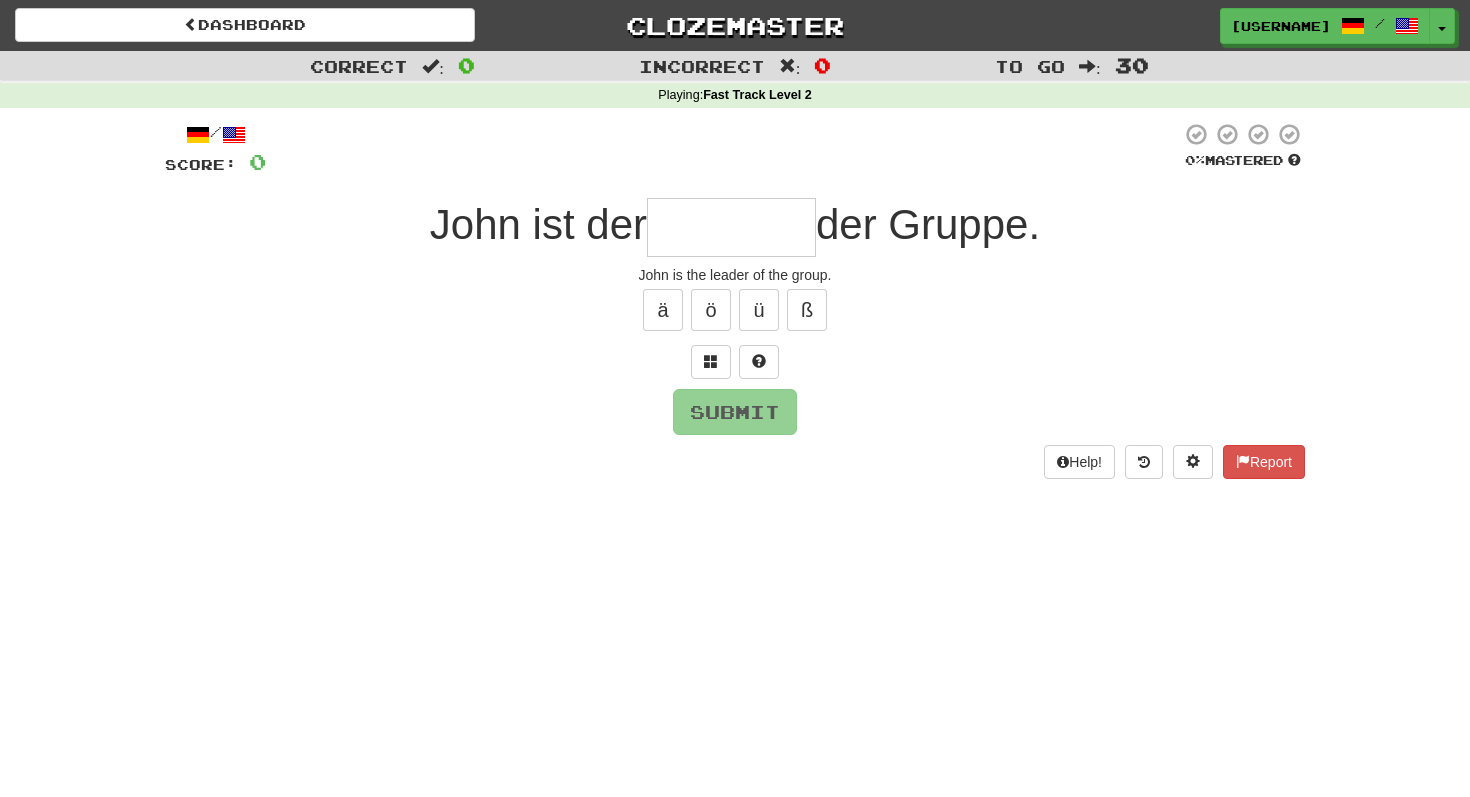 type on "*" 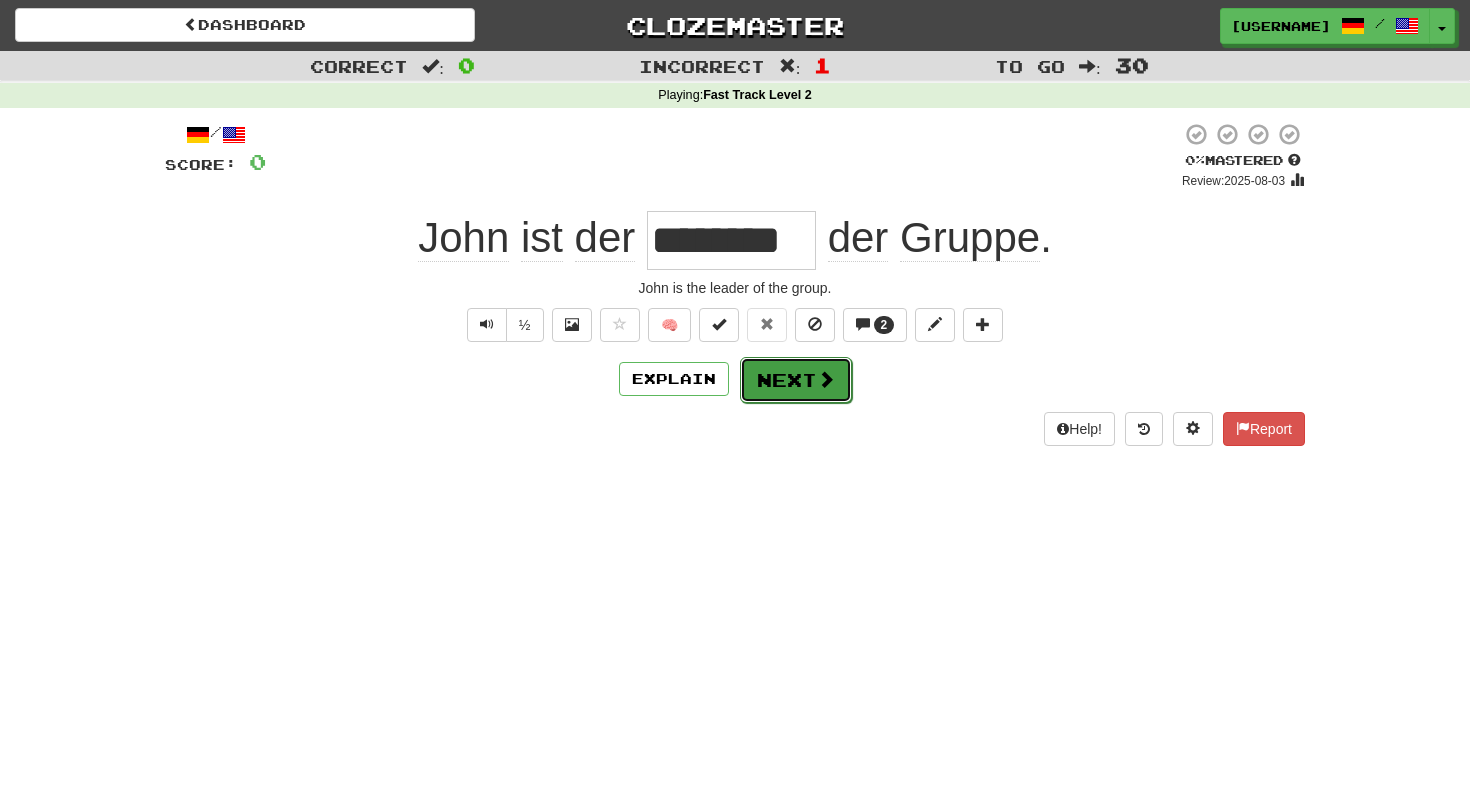 click at bounding box center (826, 379) 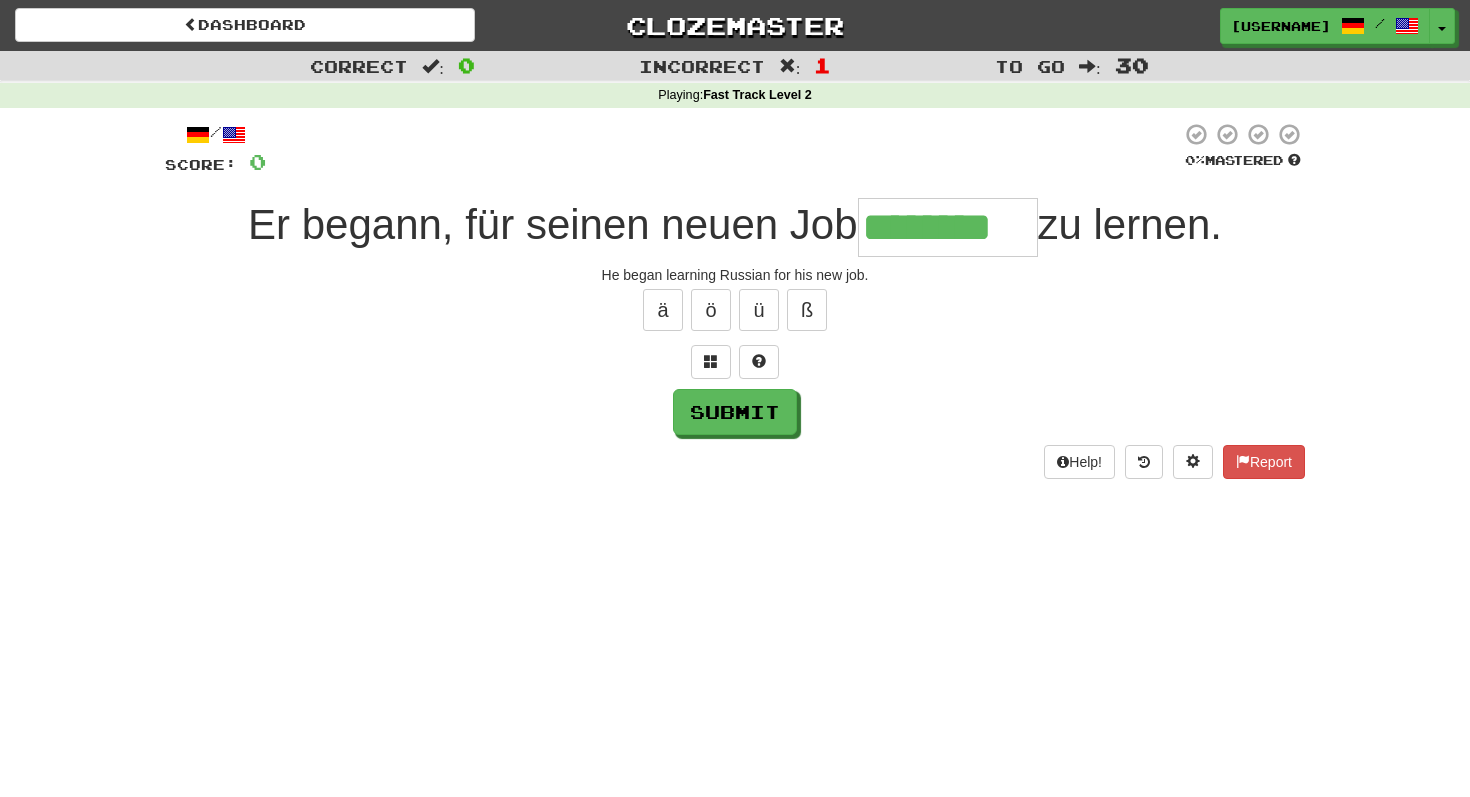 type on "********" 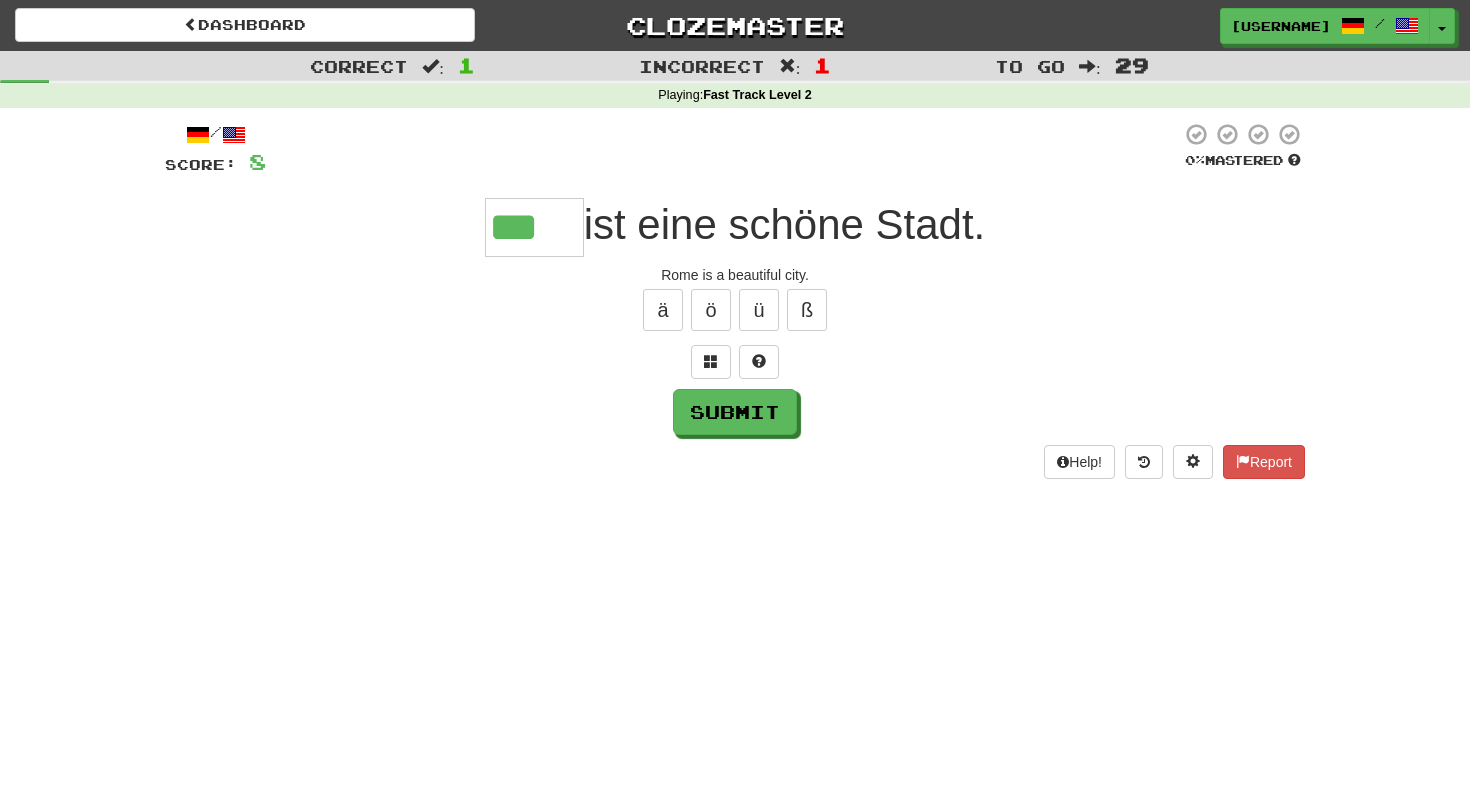 scroll, scrollTop: 0, scrollLeft: 0, axis: both 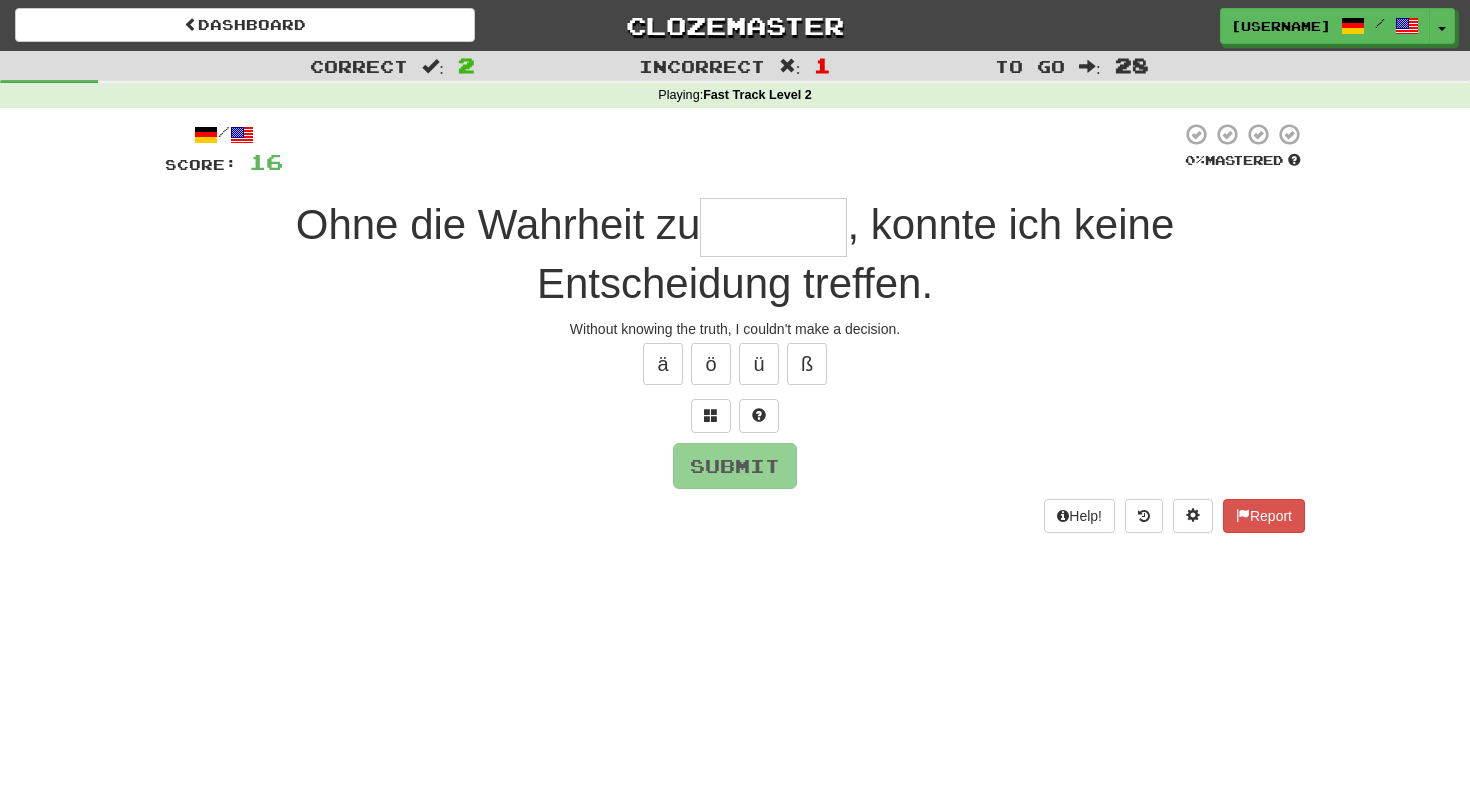 type on "*" 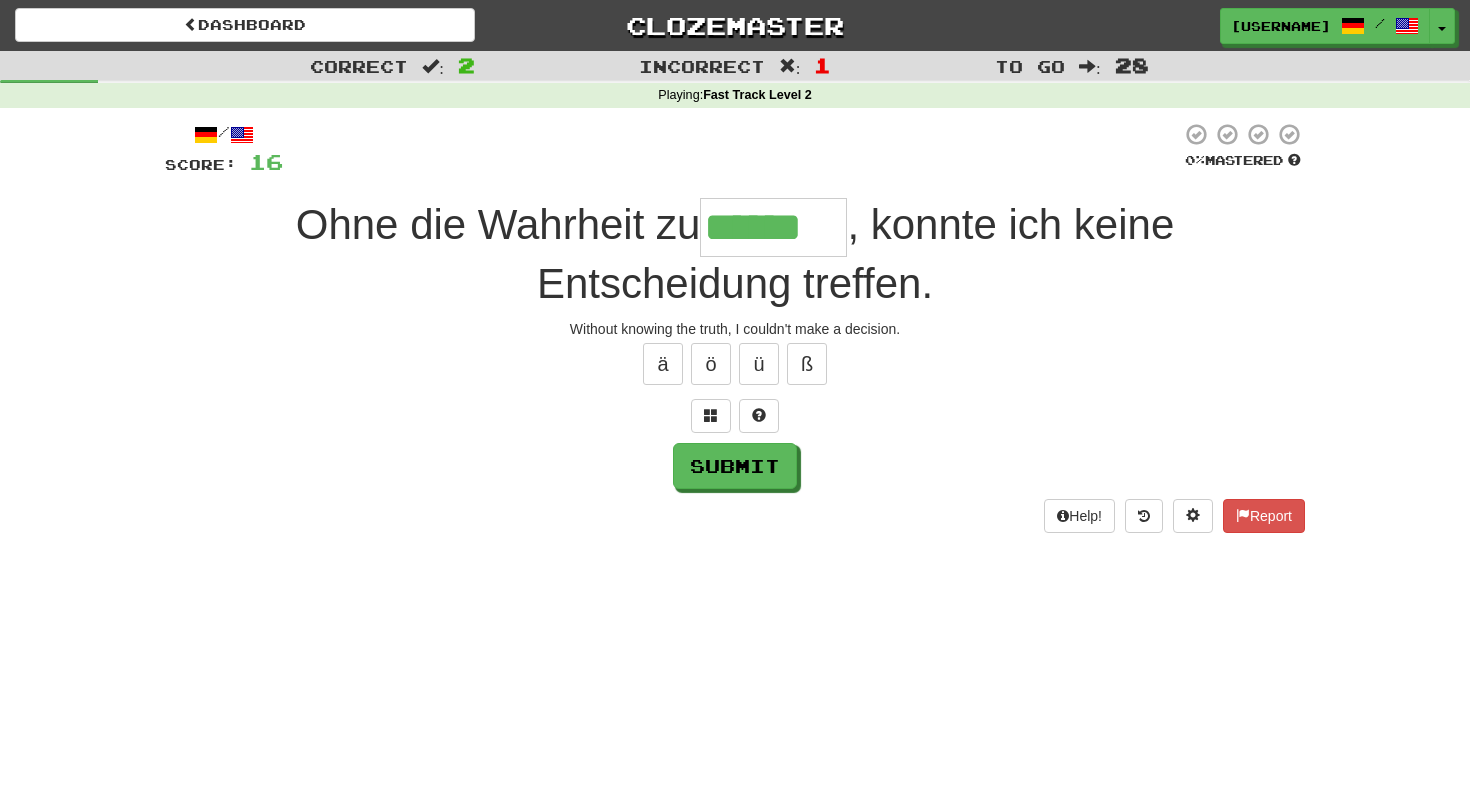type on "******" 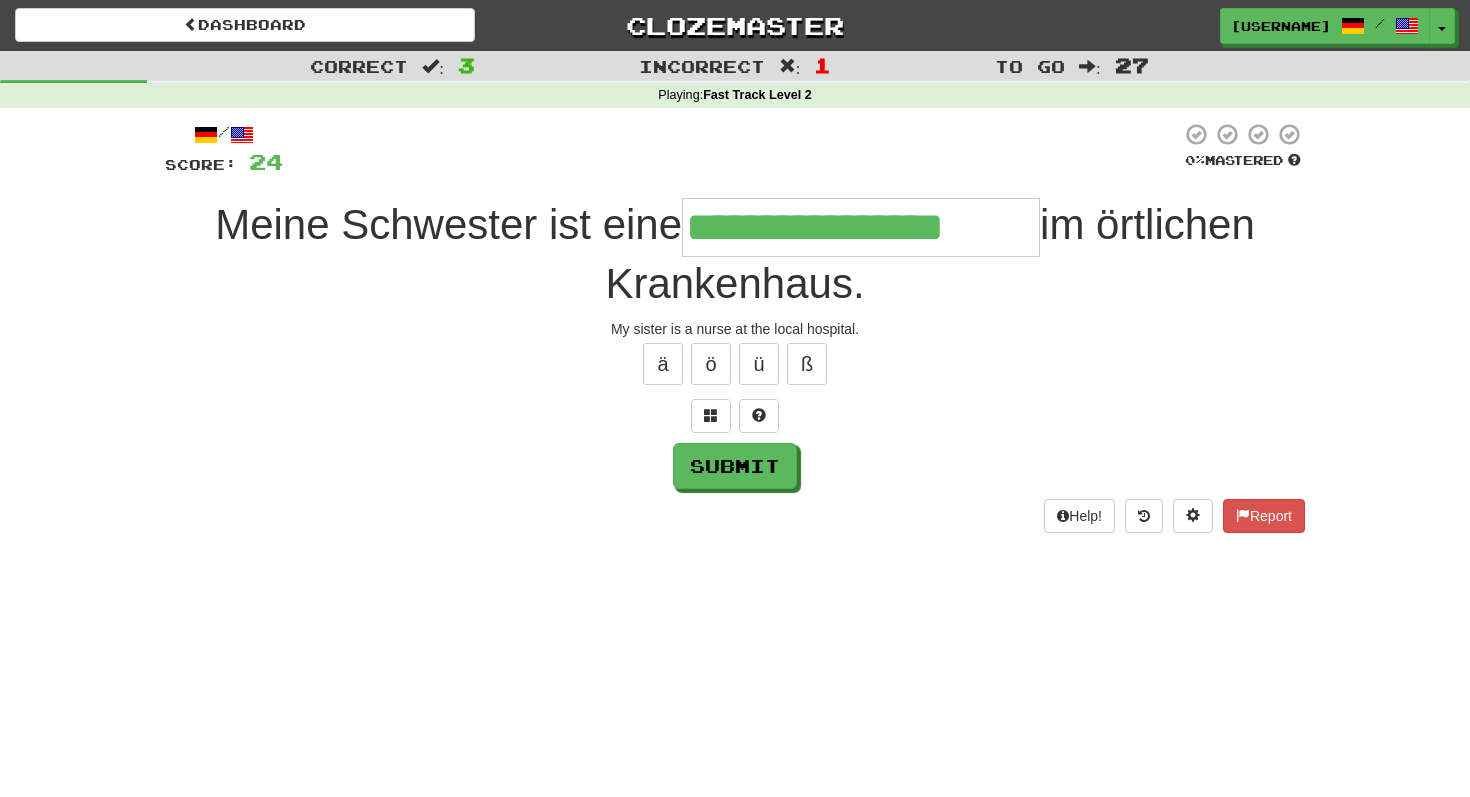 type on "**********" 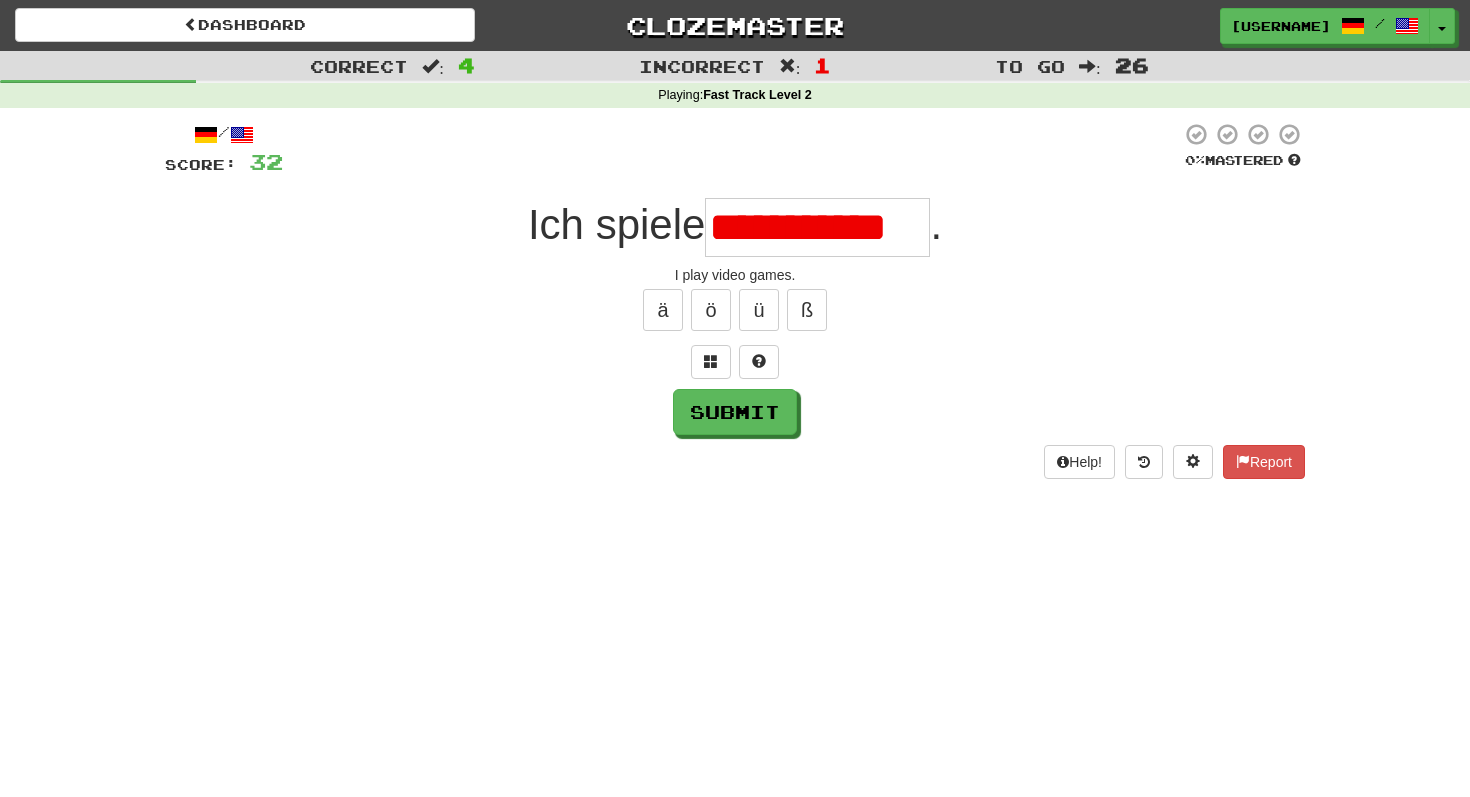 scroll, scrollTop: 0, scrollLeft: 0, axis: both 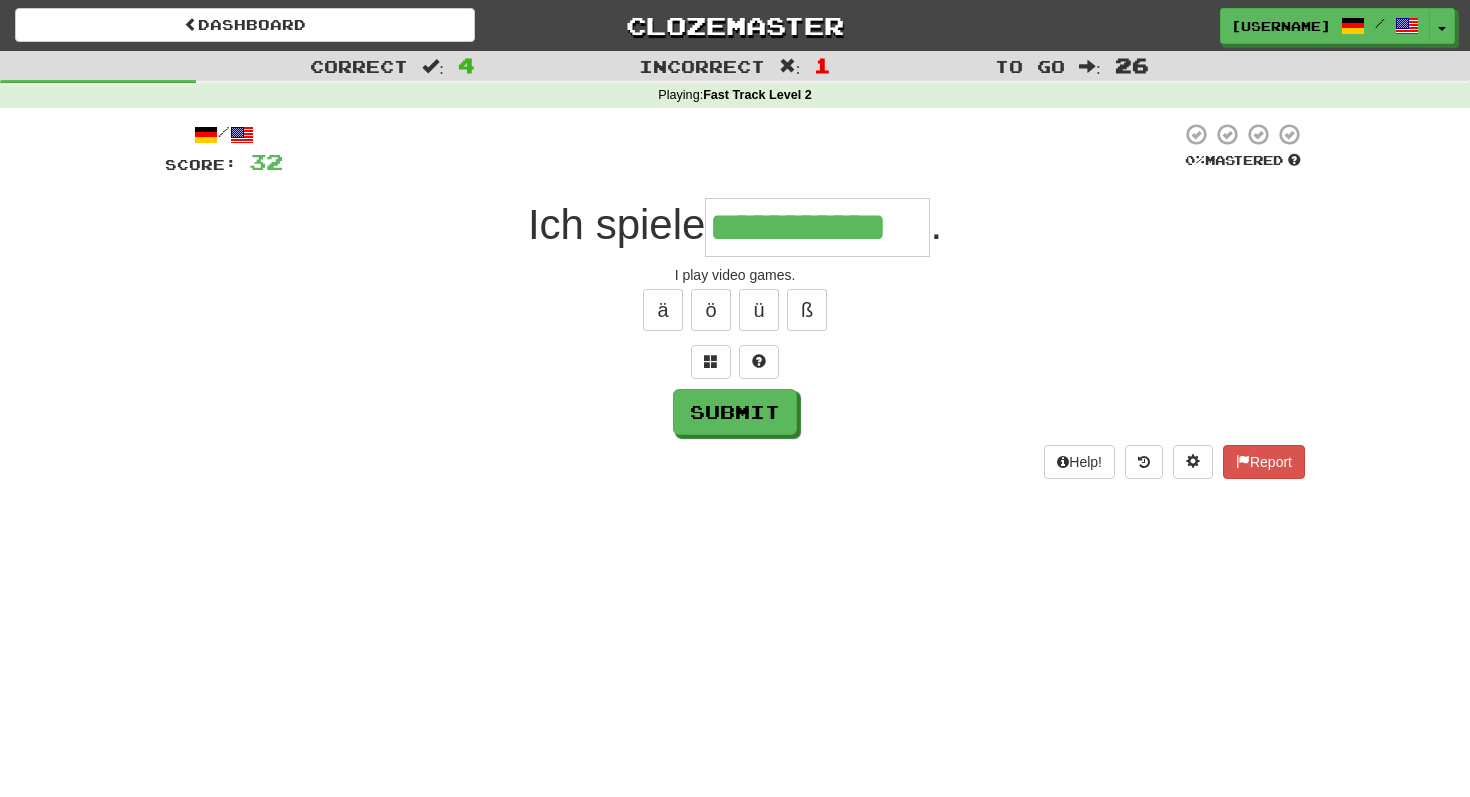 type on "**********" 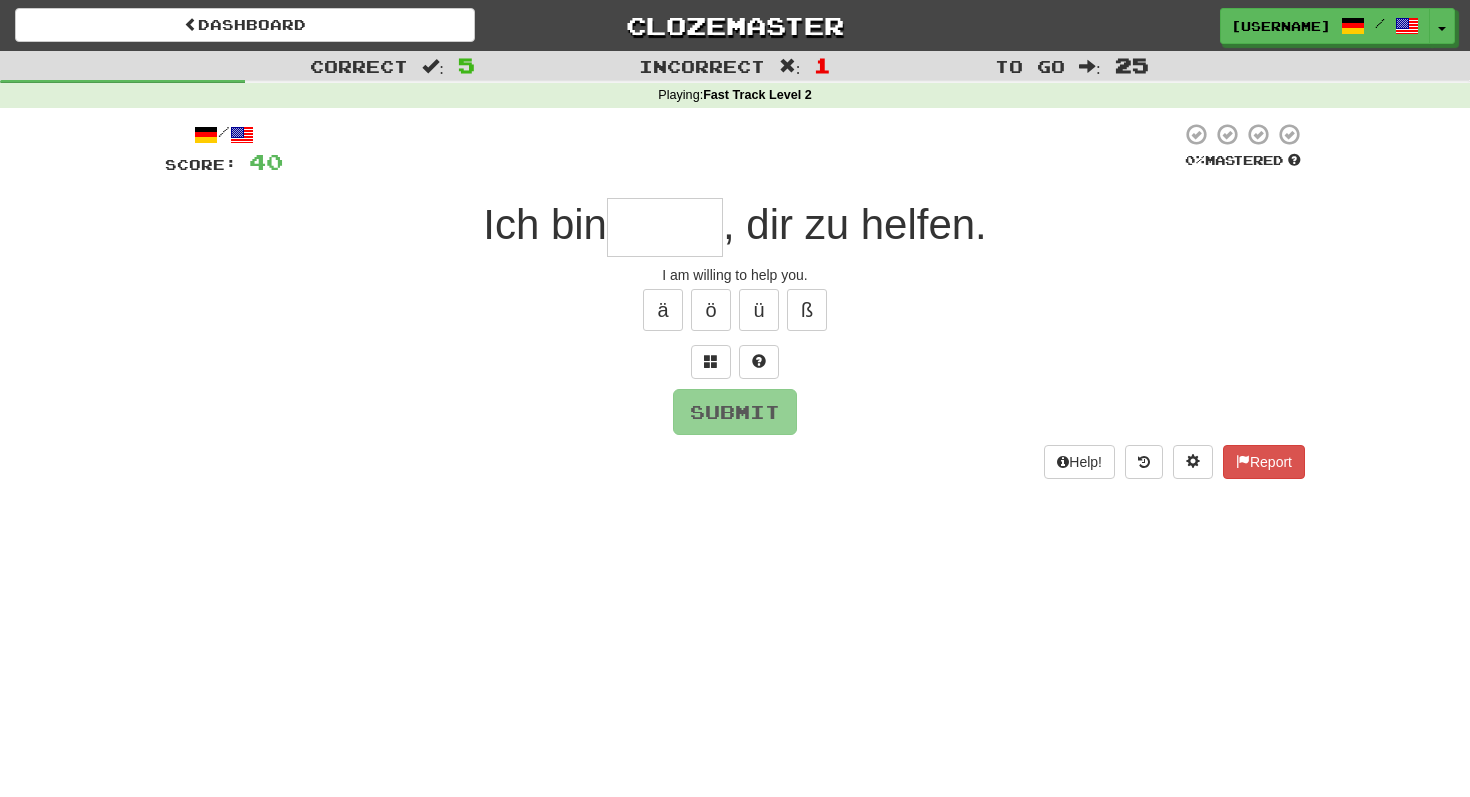 type on "*" 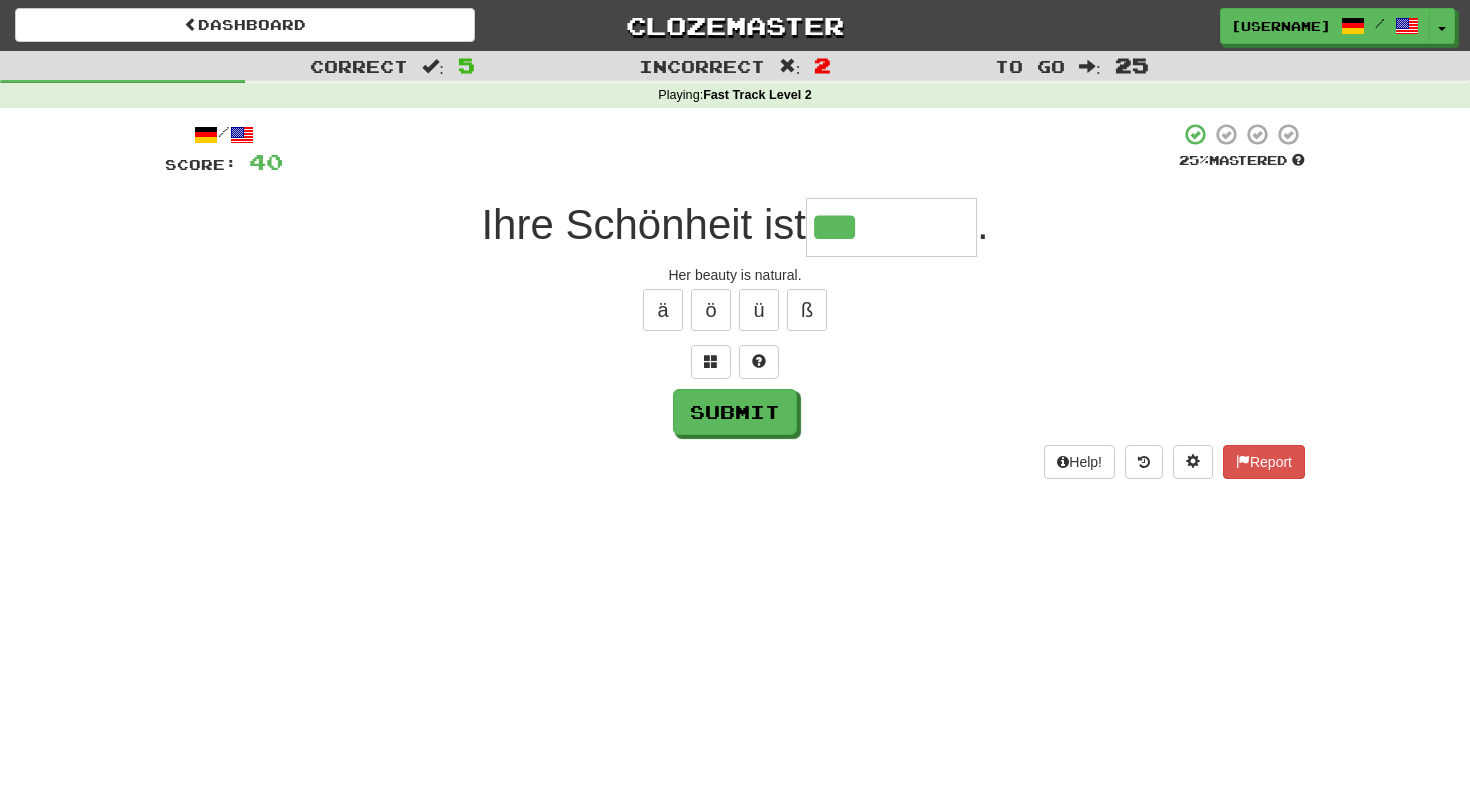 type on "*********" 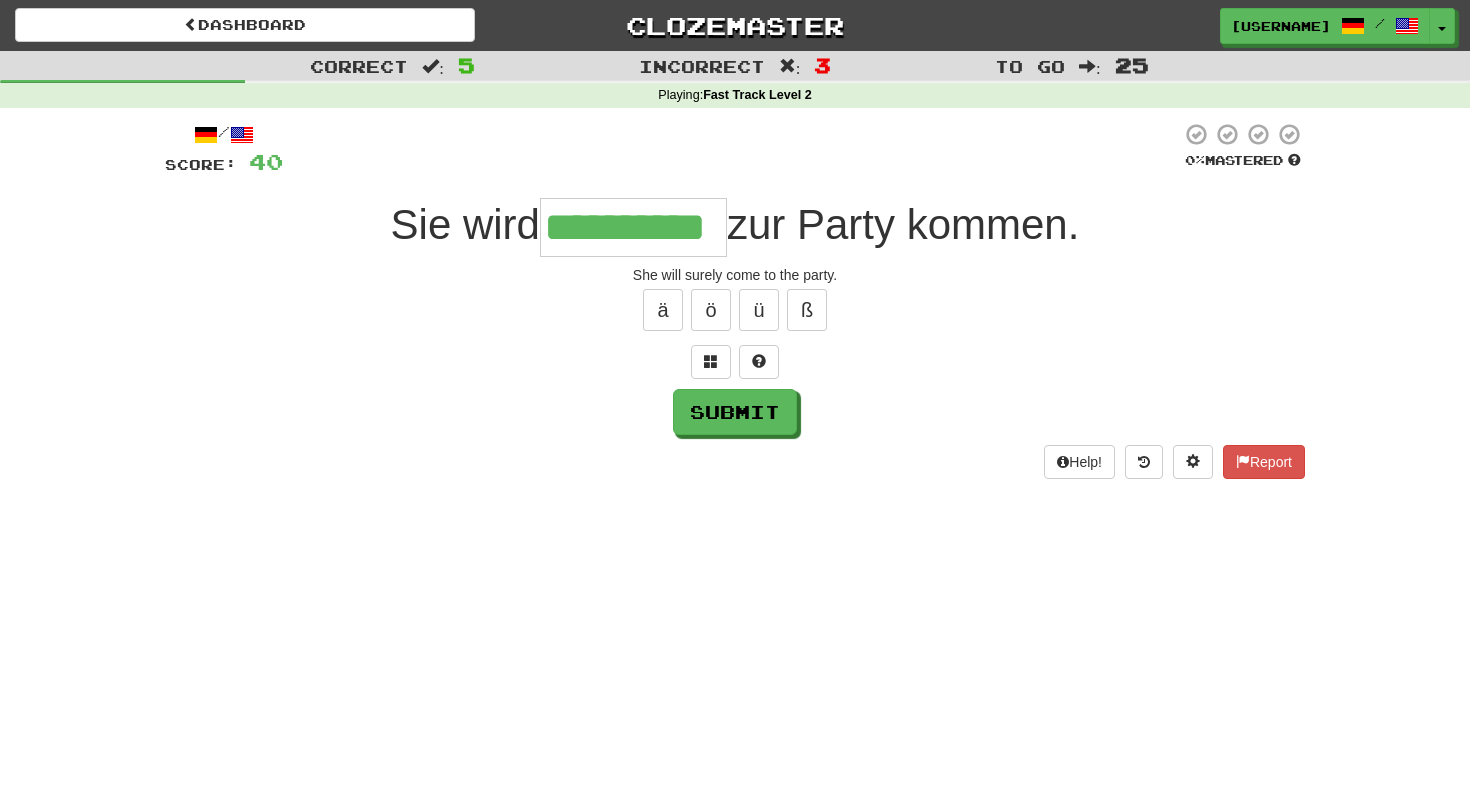 type on "**********" 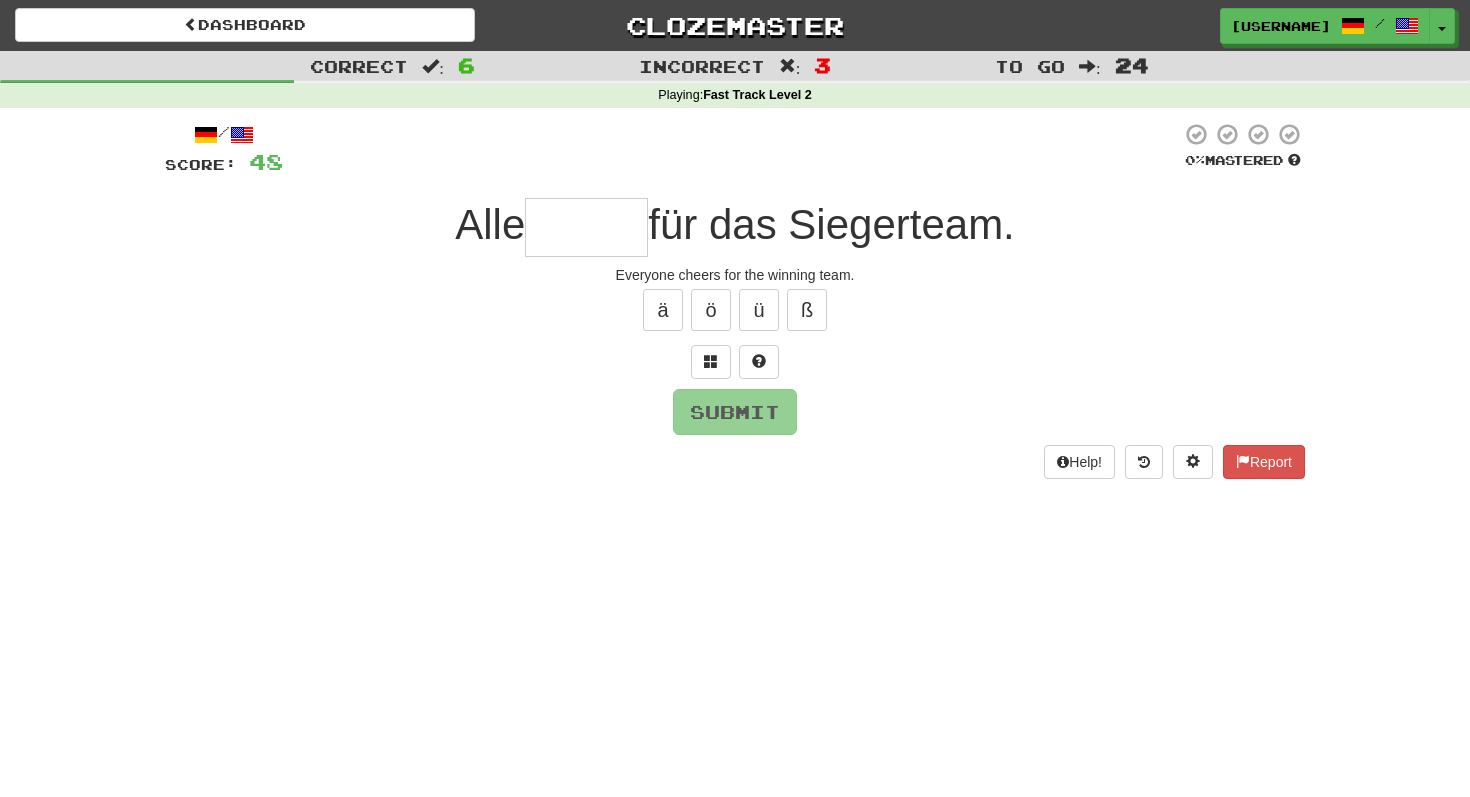 type on "*" 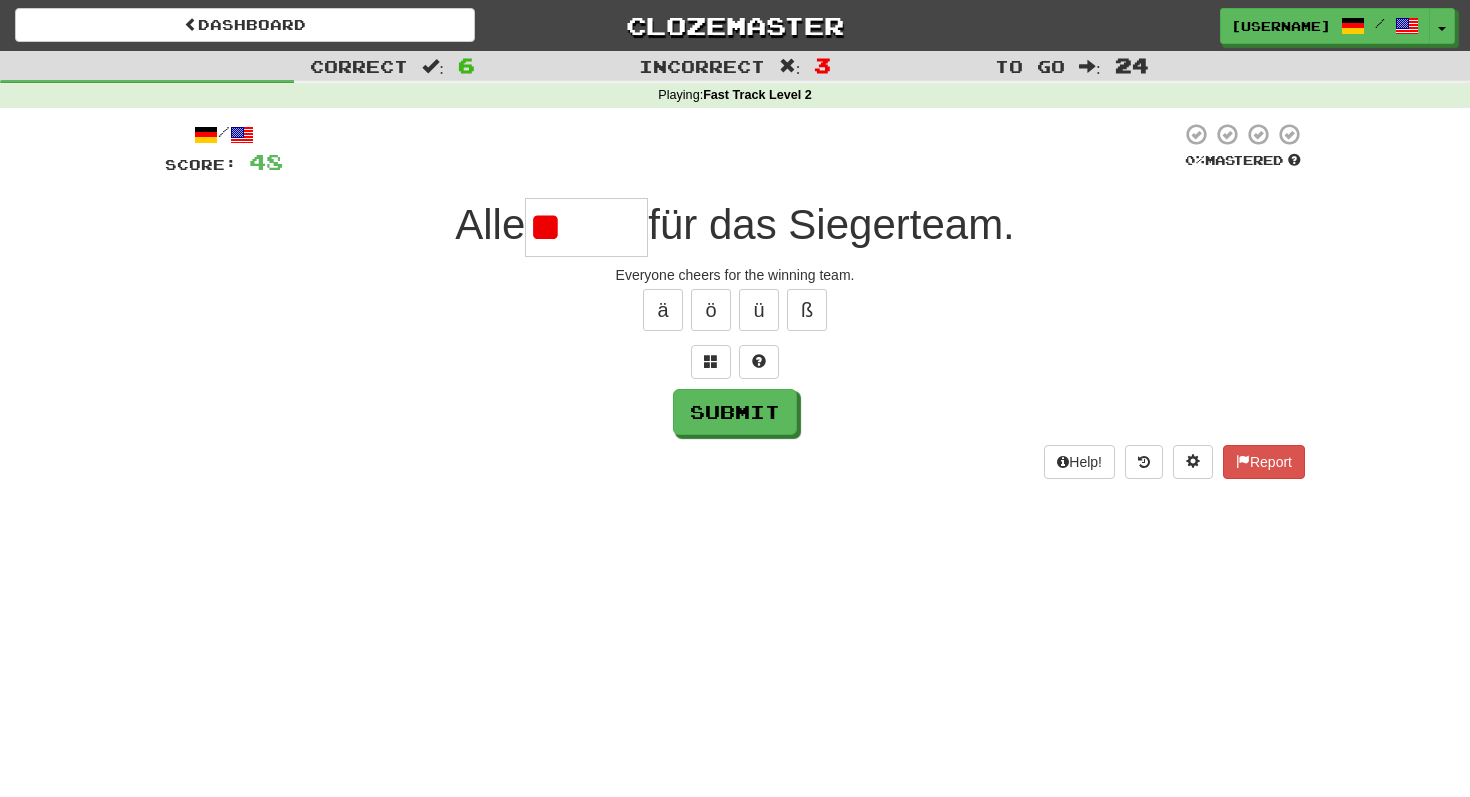 type on "*" 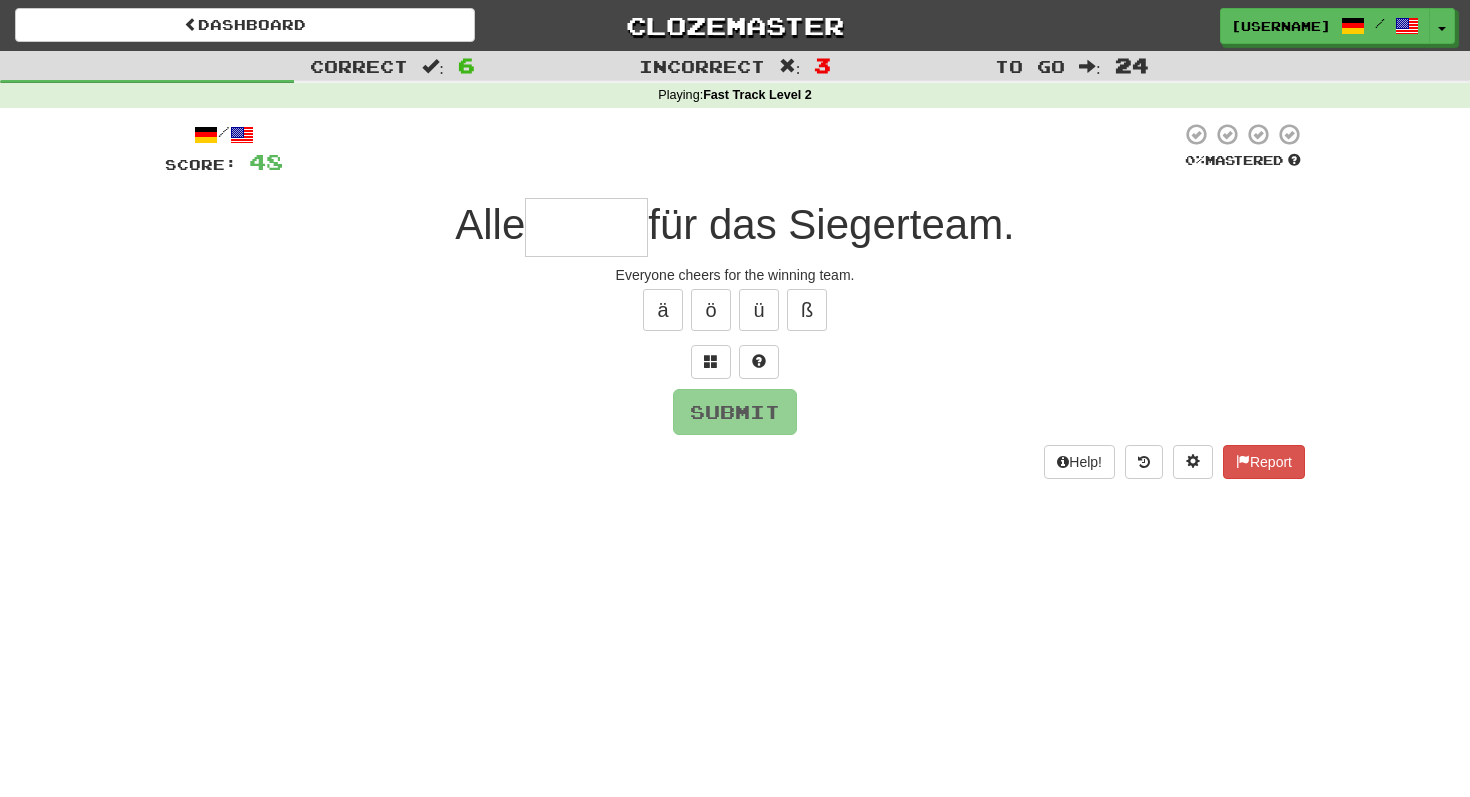 type on "******" 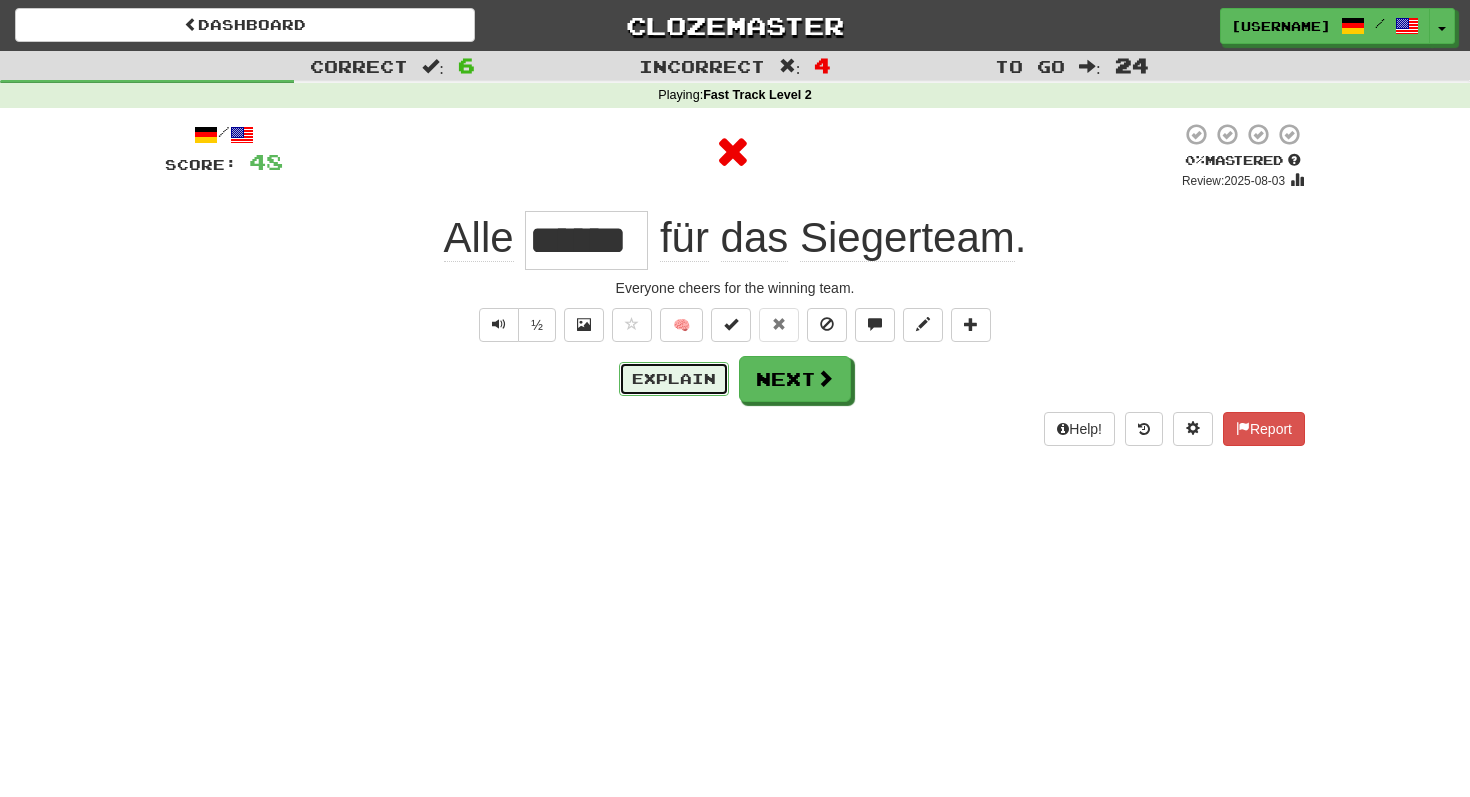 click on "Explain" at bounding box center [674, 379] 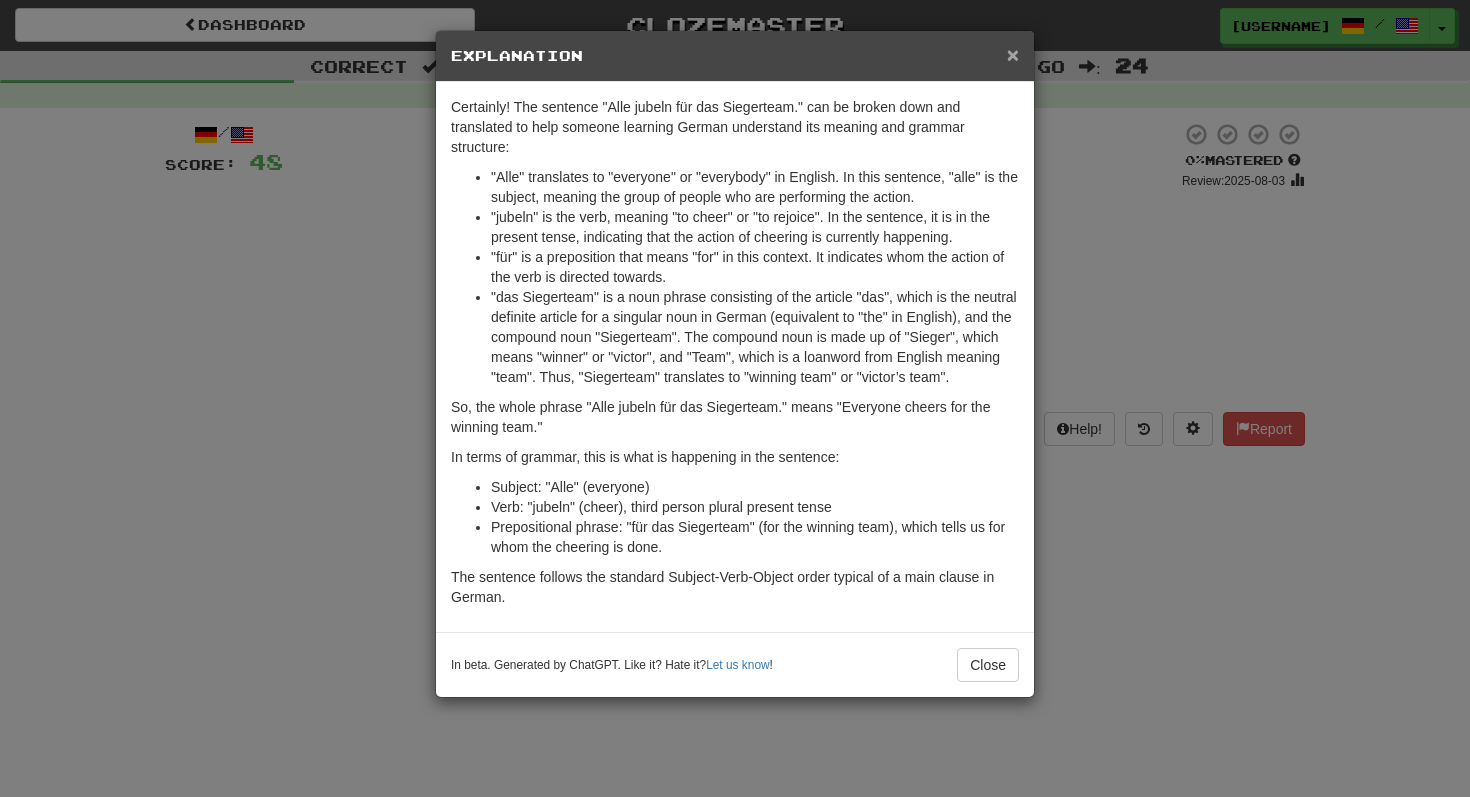 click on "×" at bounding box center (1013, 54) 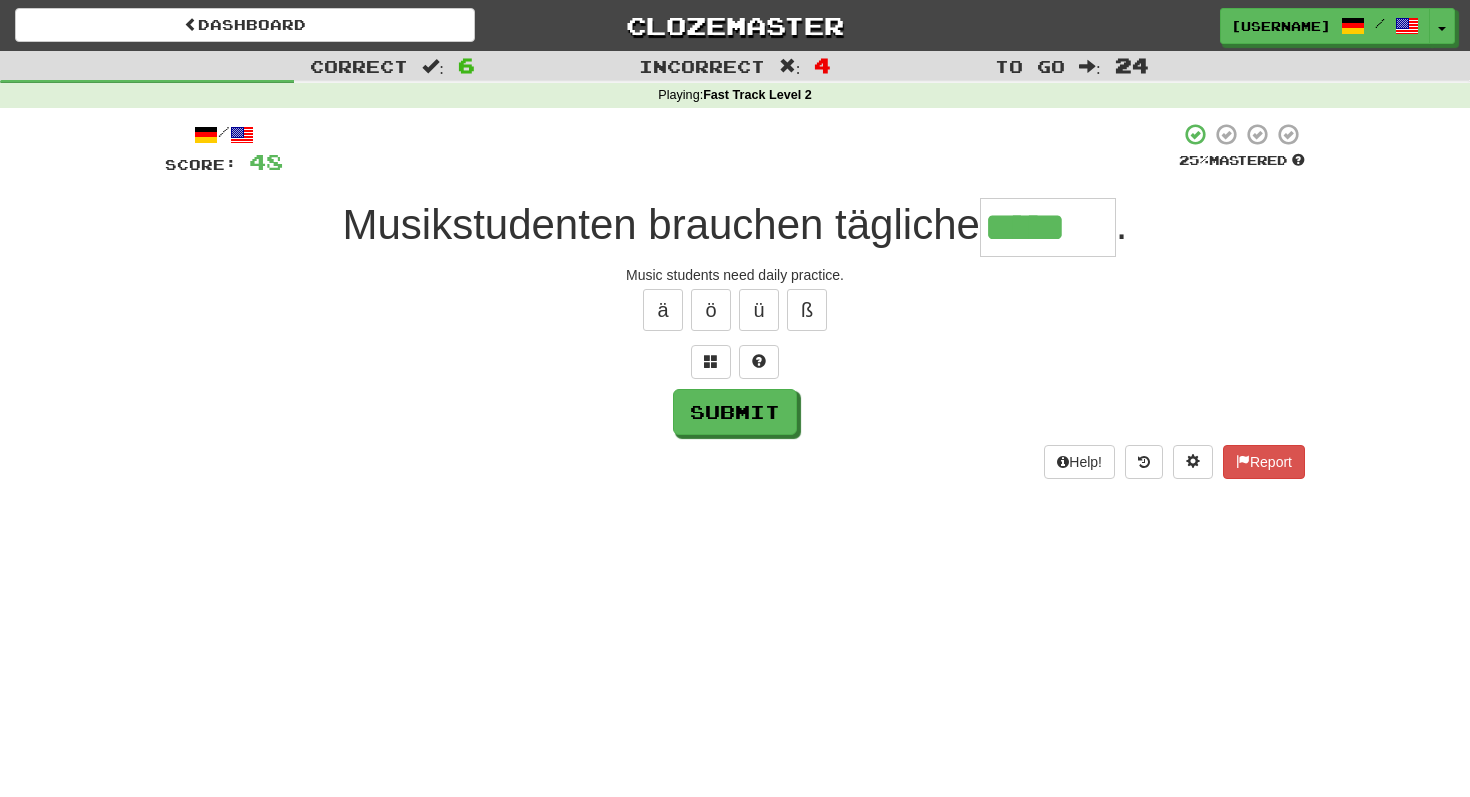 type on "*****" 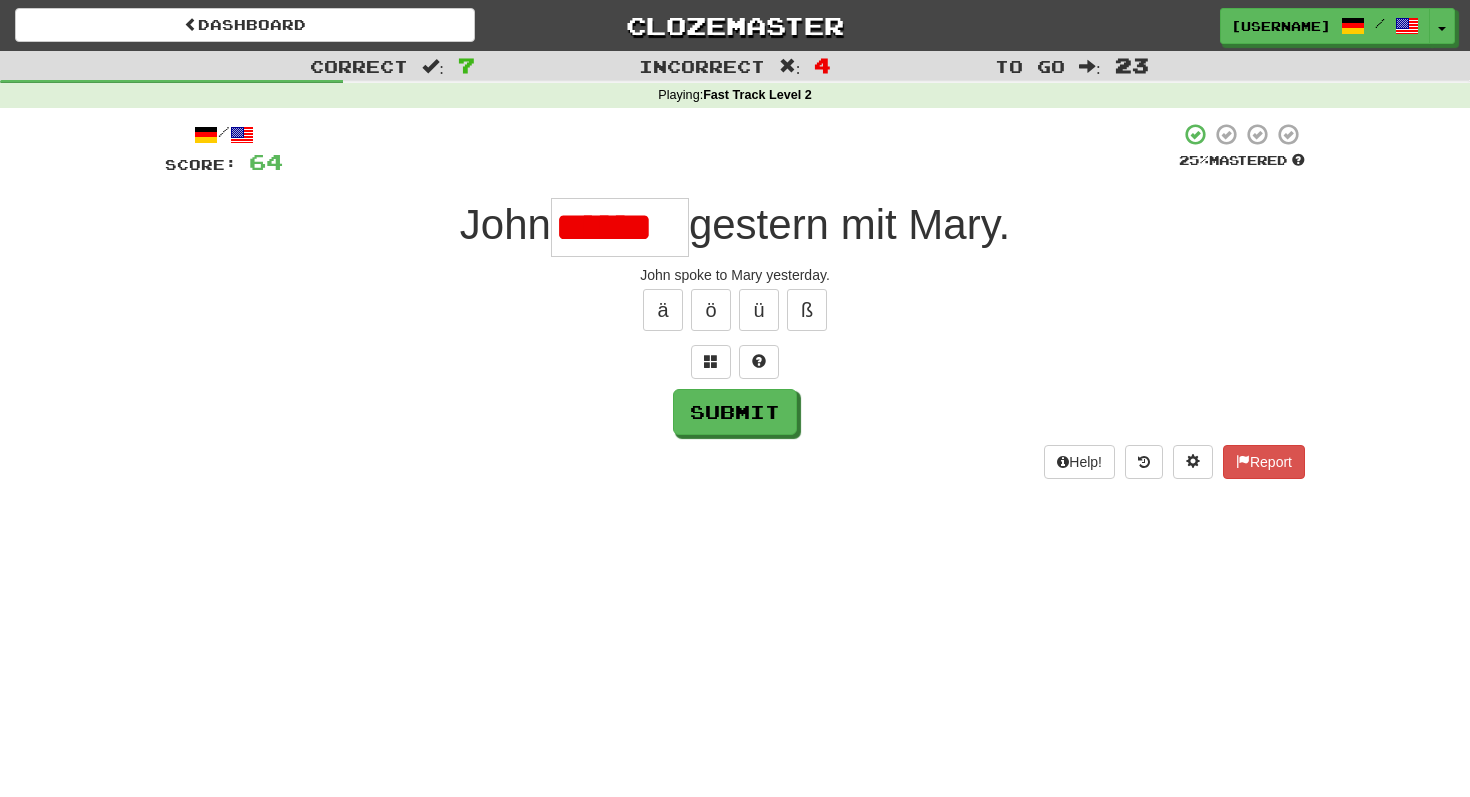 scroll, scrollTop: 0, scrollLeft: 0, axis: both 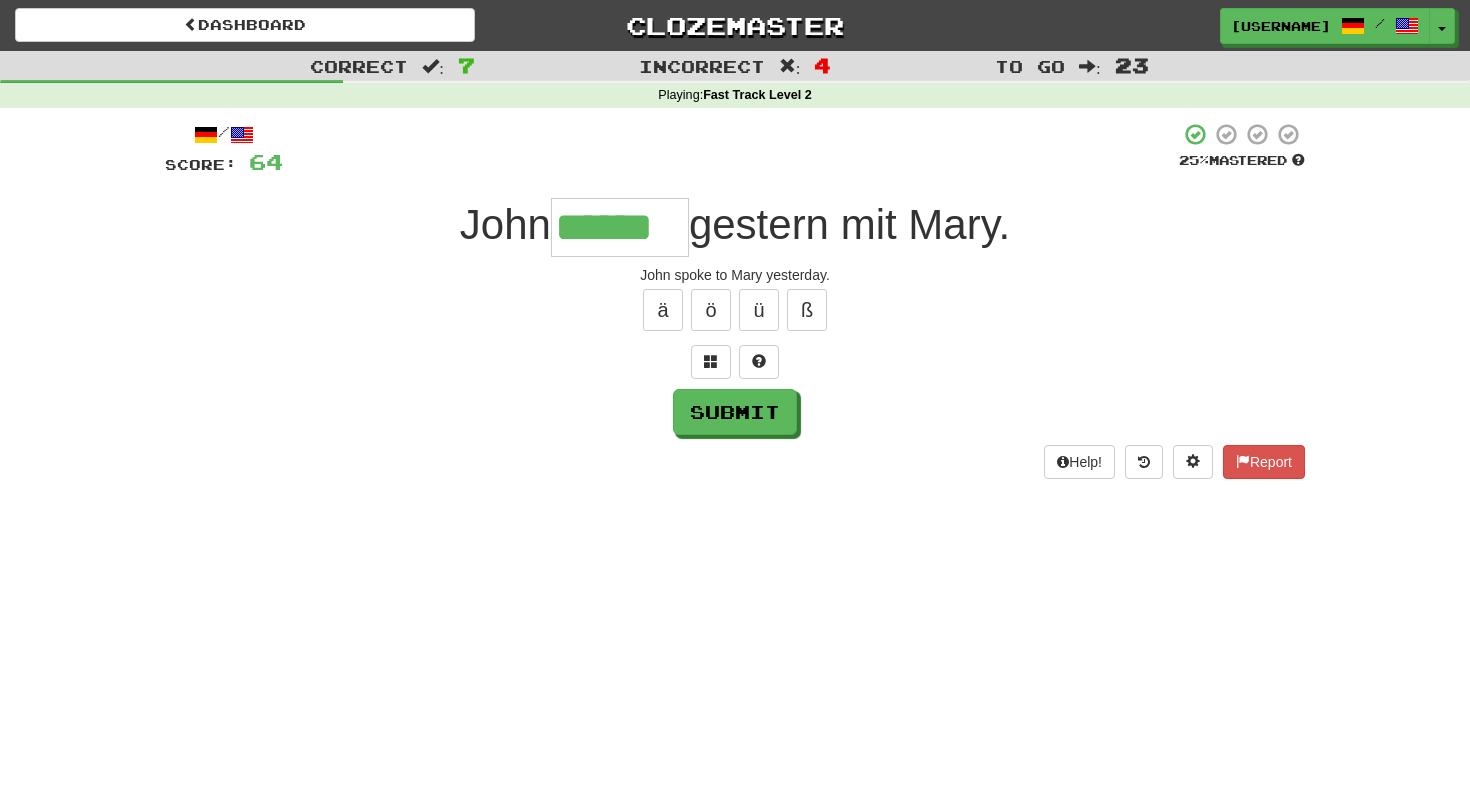 type on "******" 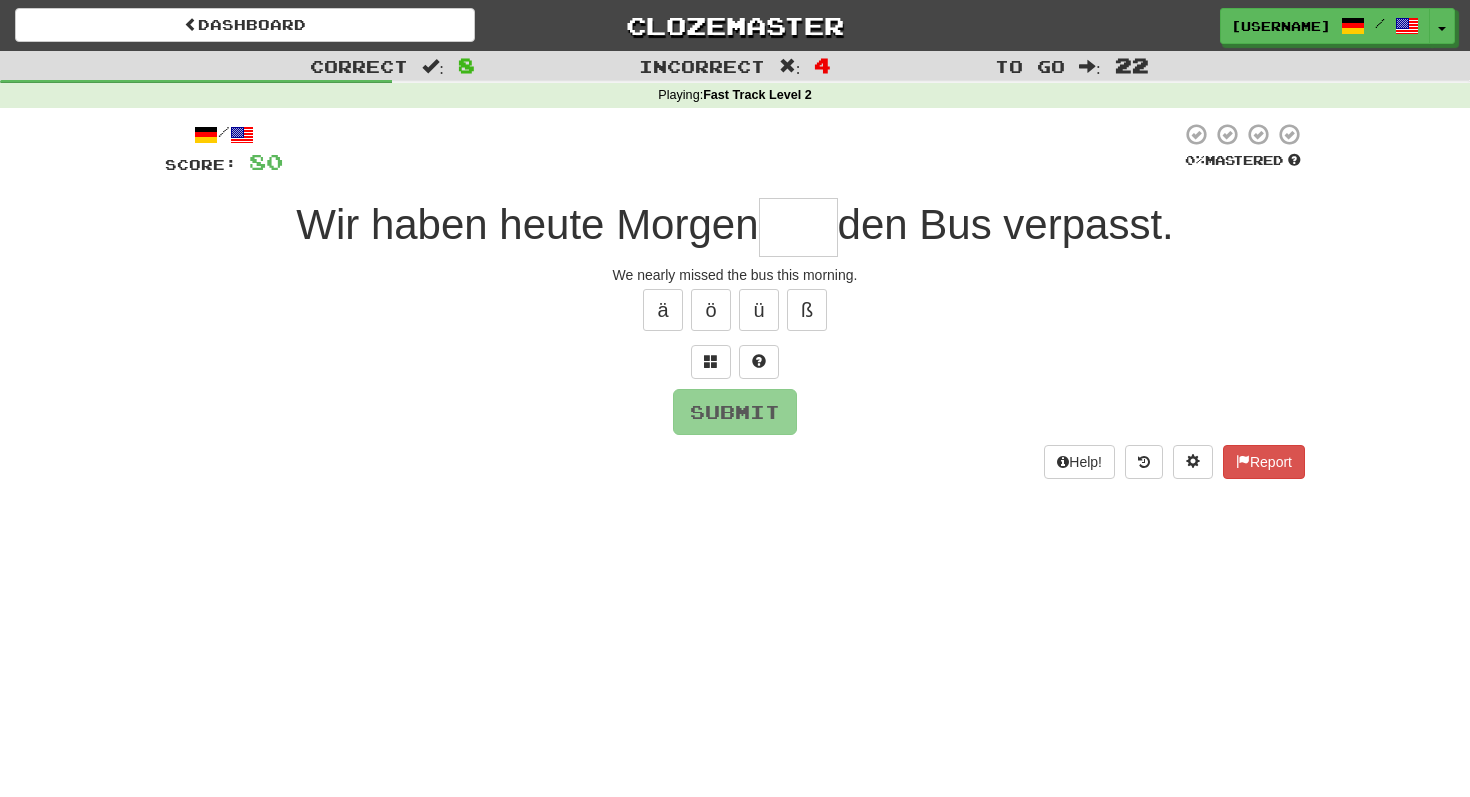 type on "*" 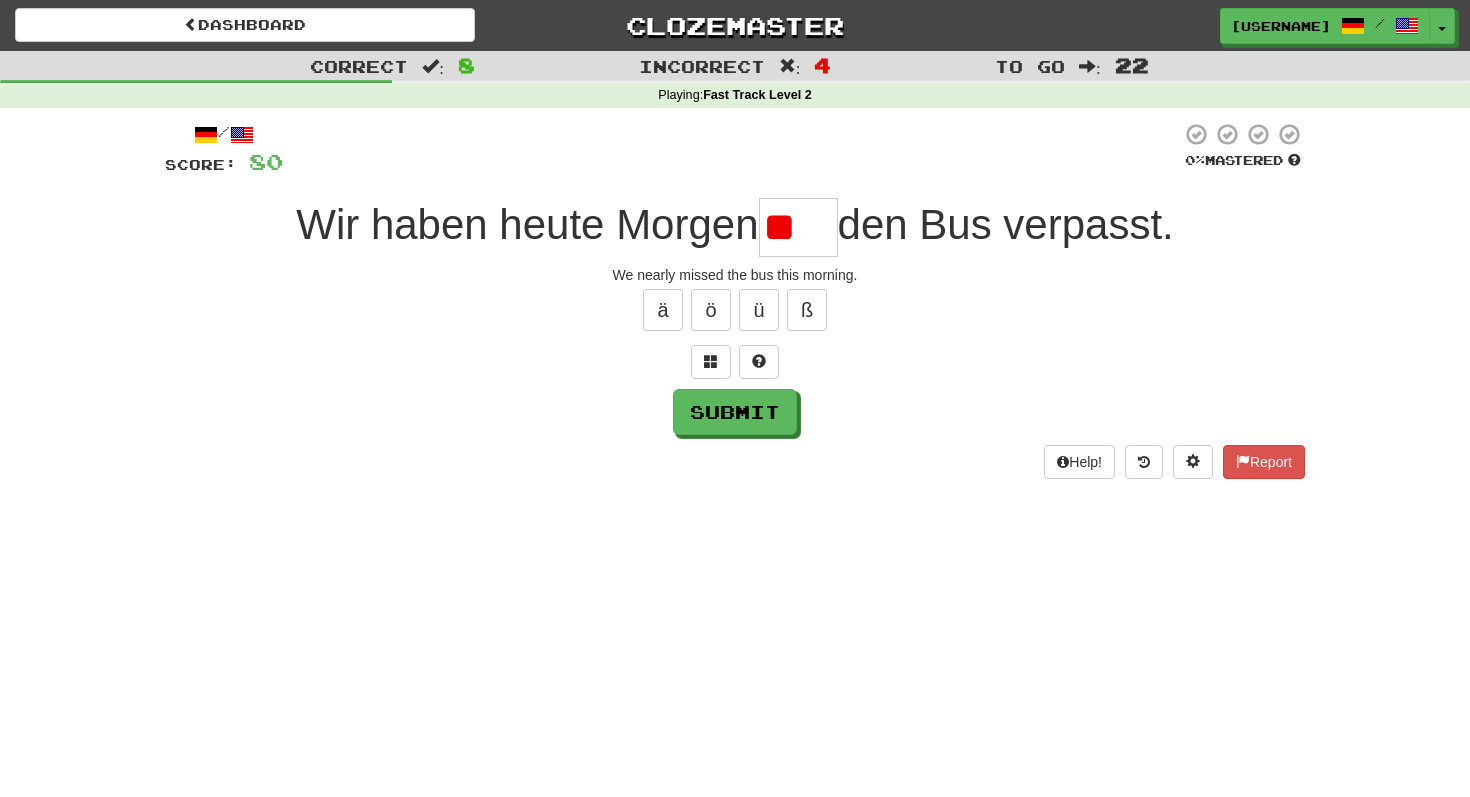 type on "*" 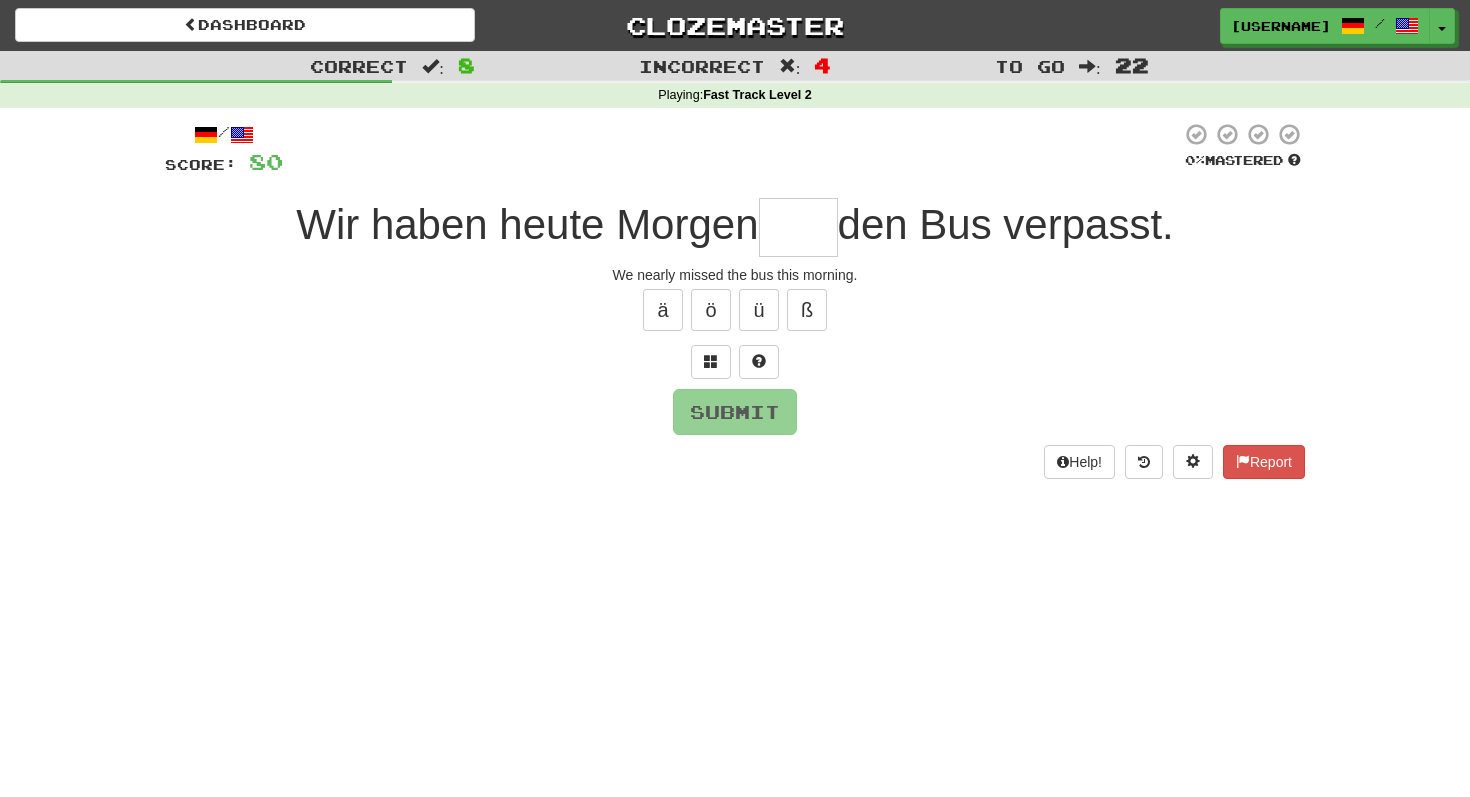 type on "*" 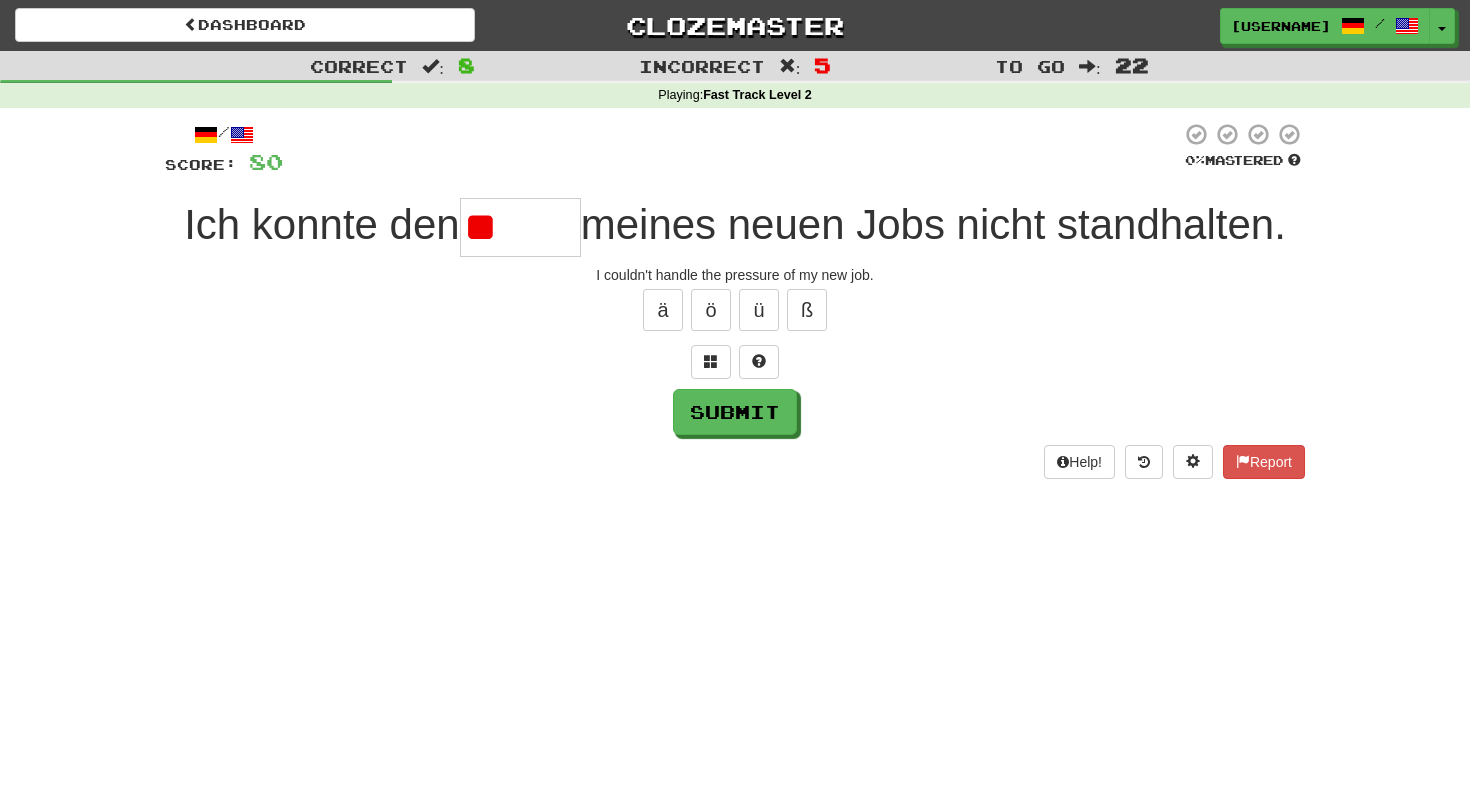type on "*" 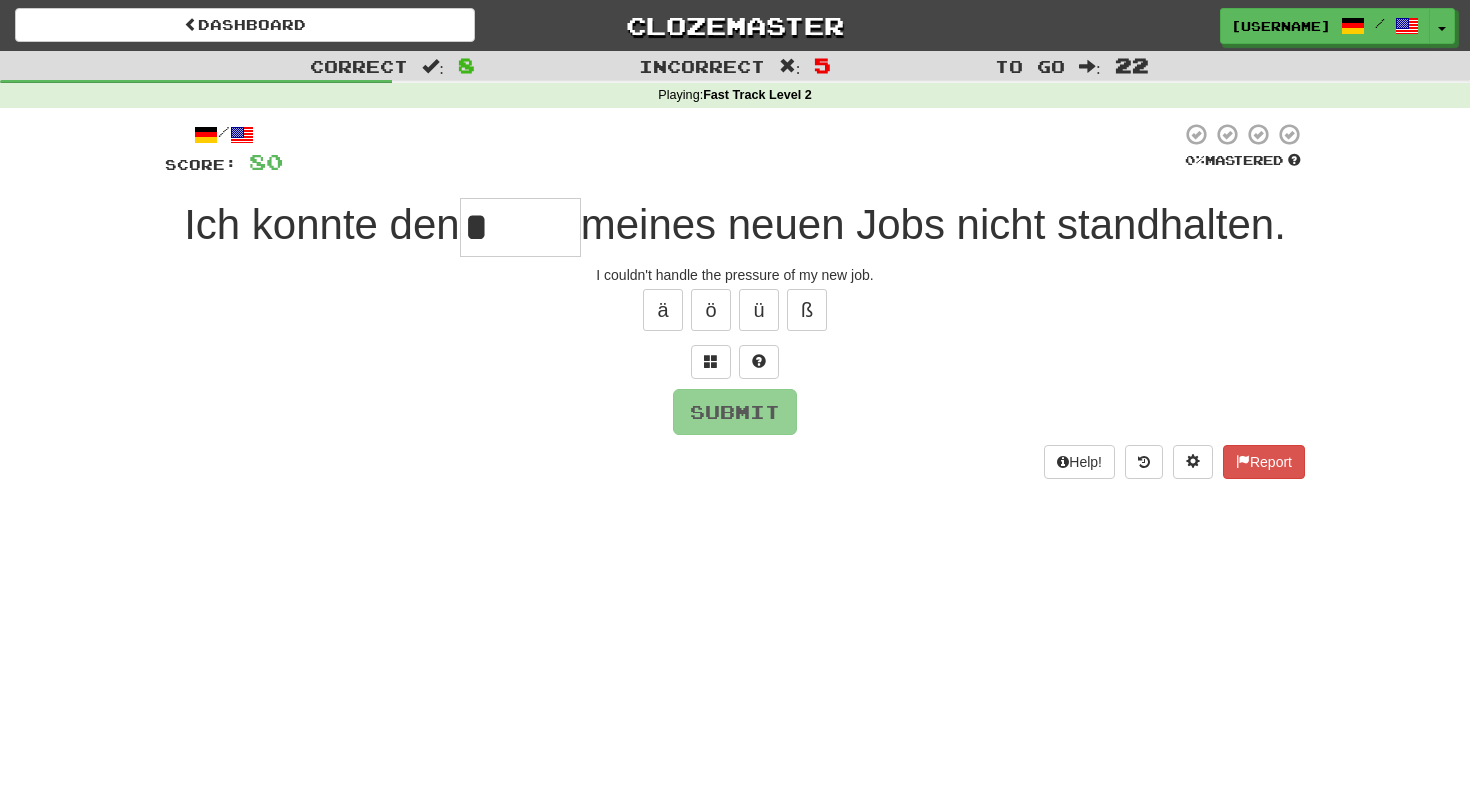 type on "*****" 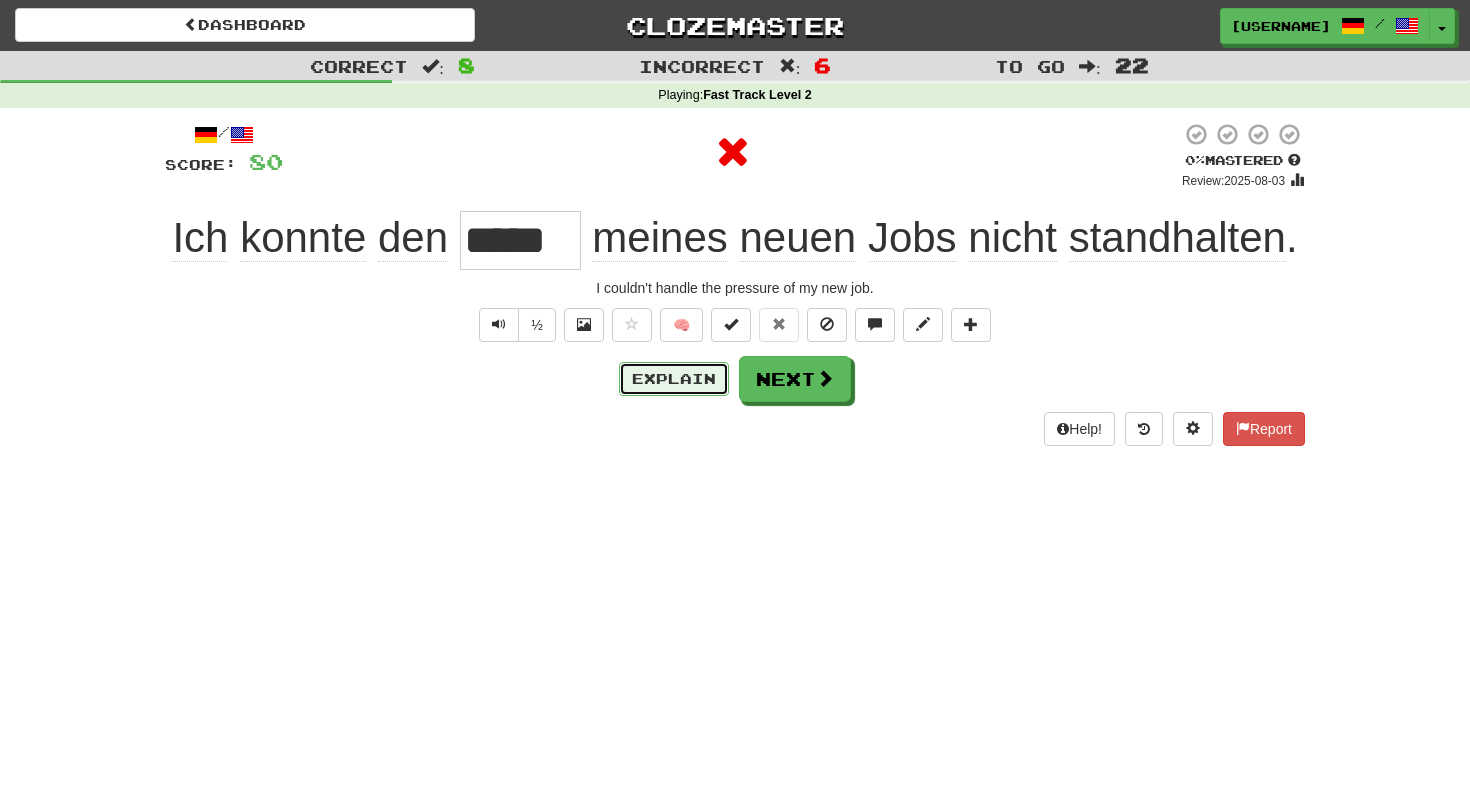 click on "Explain" at bounding box center (674, 379) 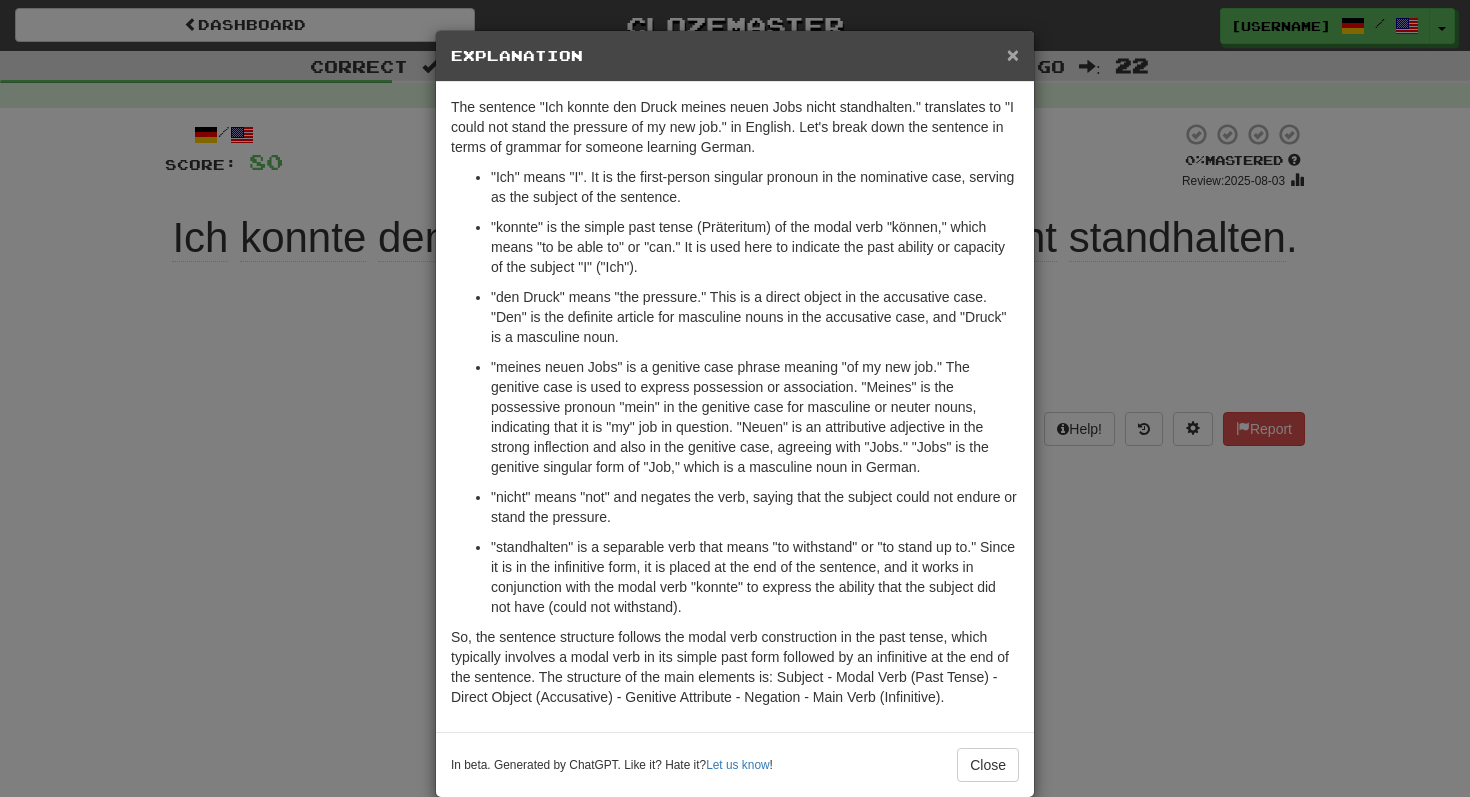 click on "×" at bounding box center (1013, 54) 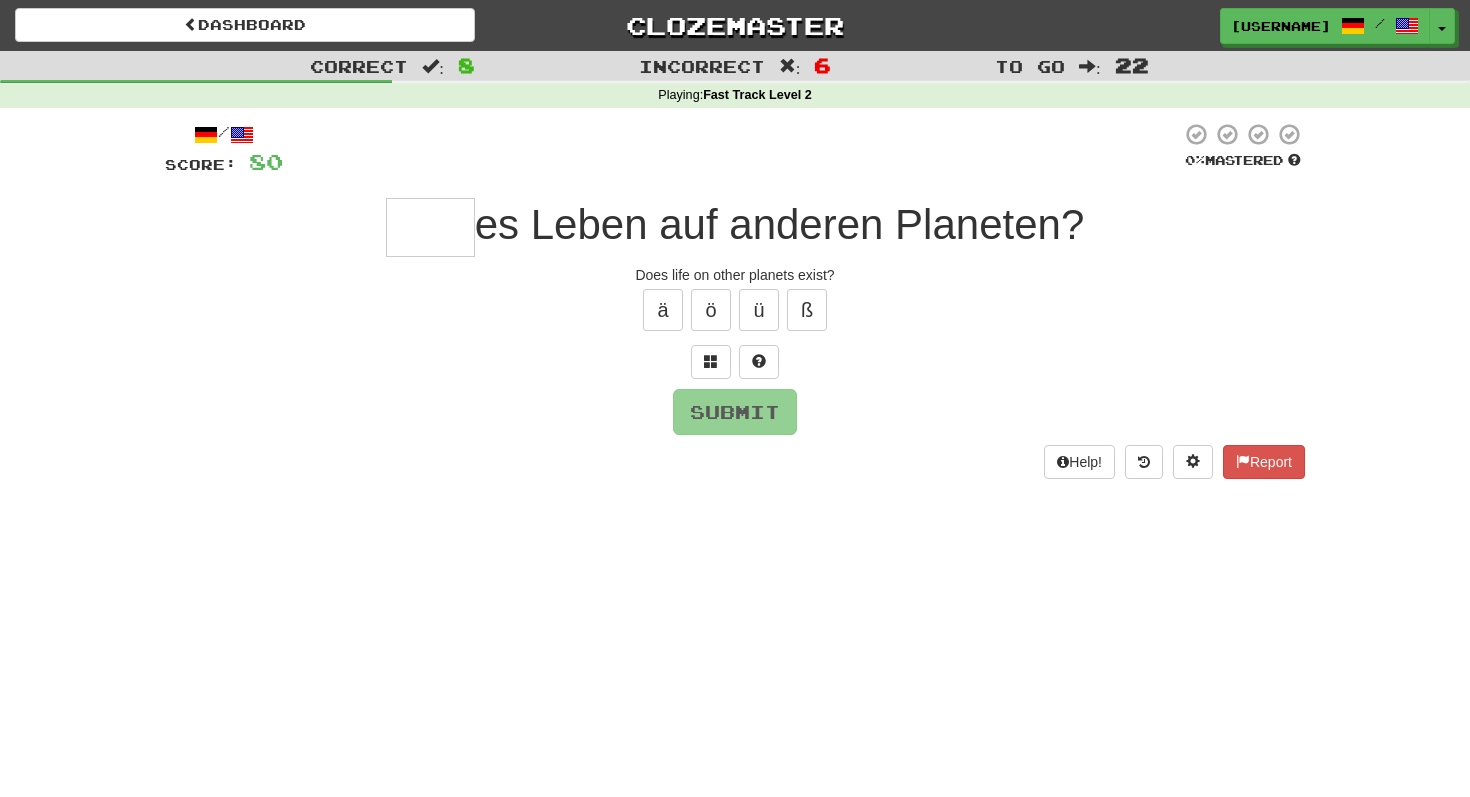 type on "*" 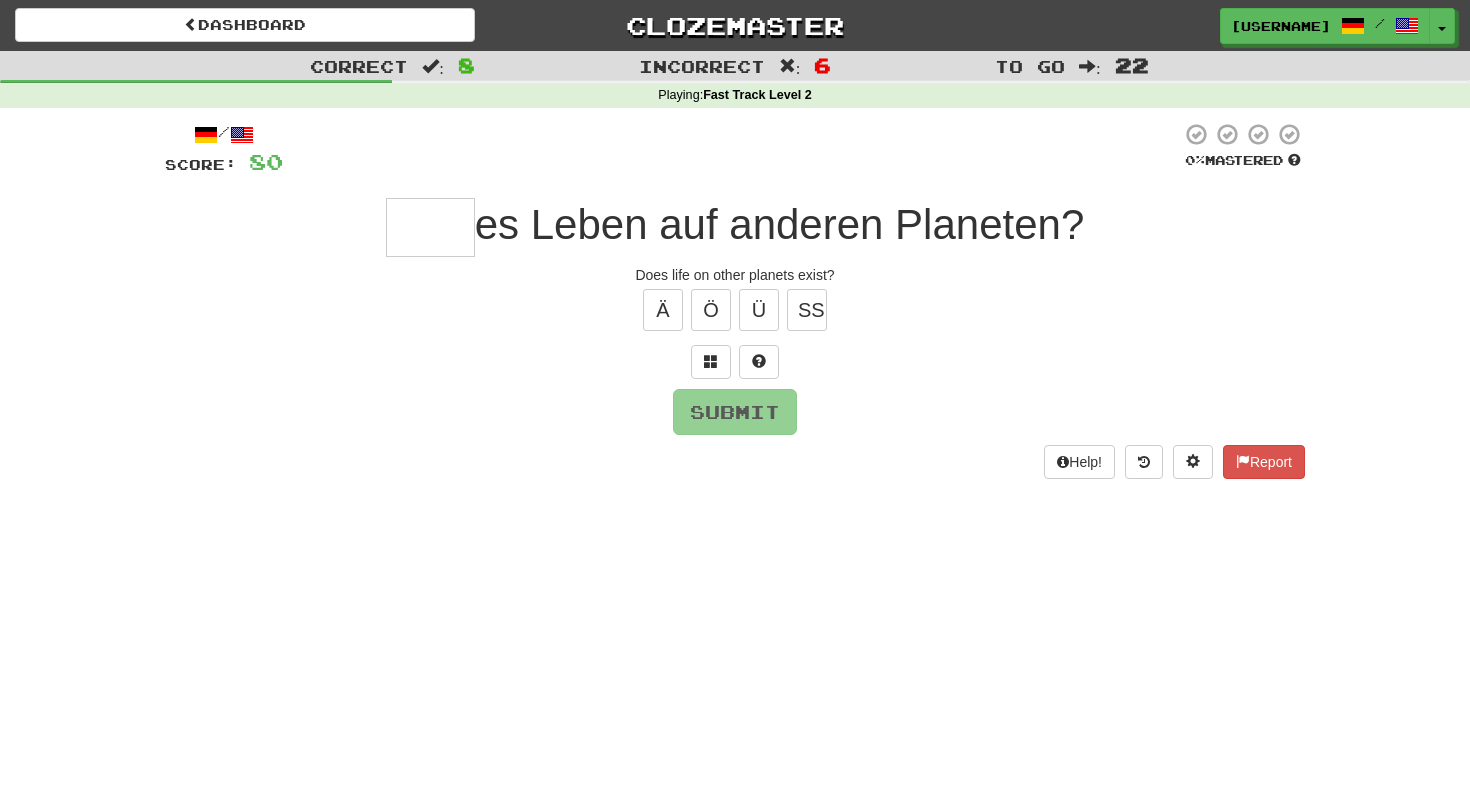type on "*" 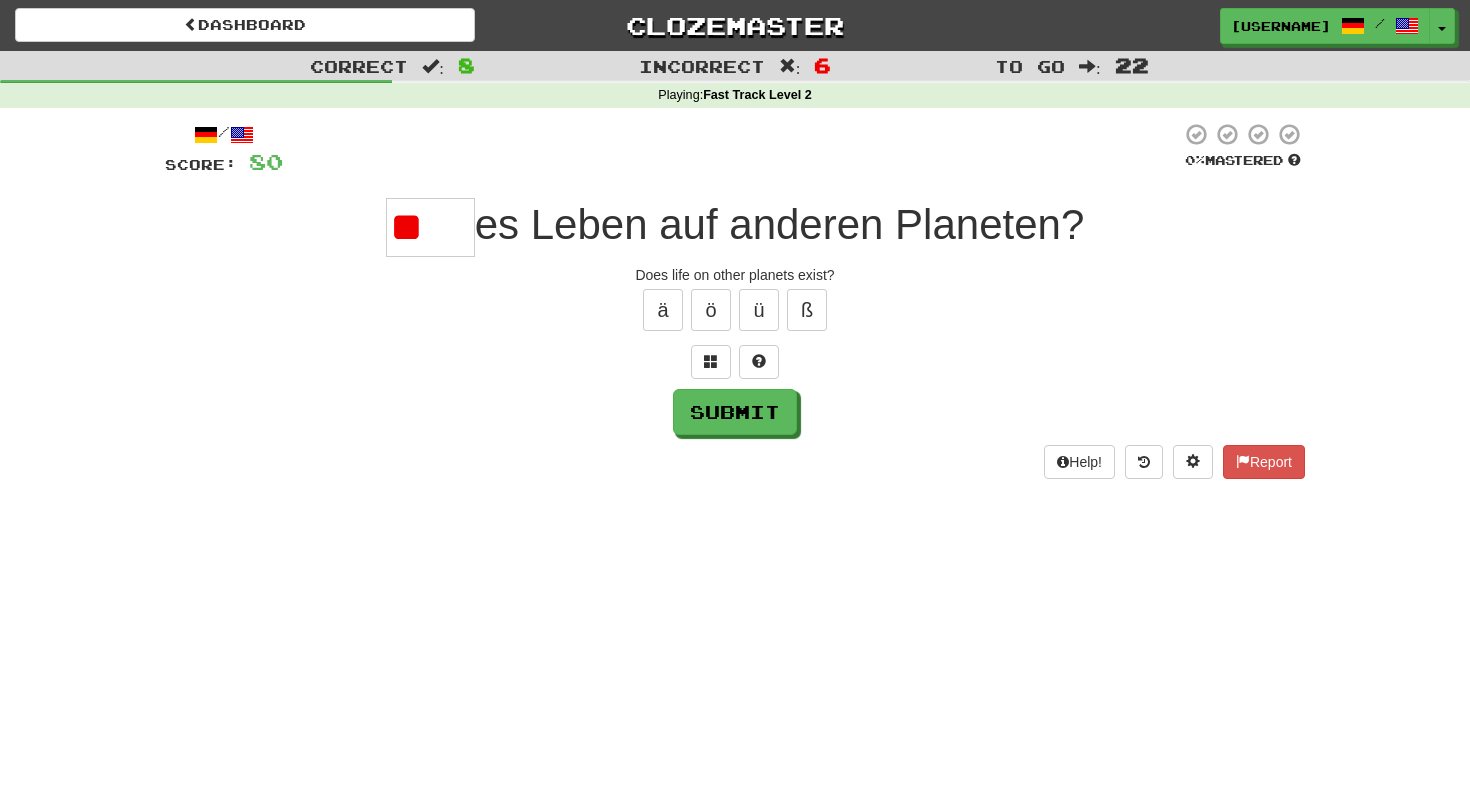 type on "*" 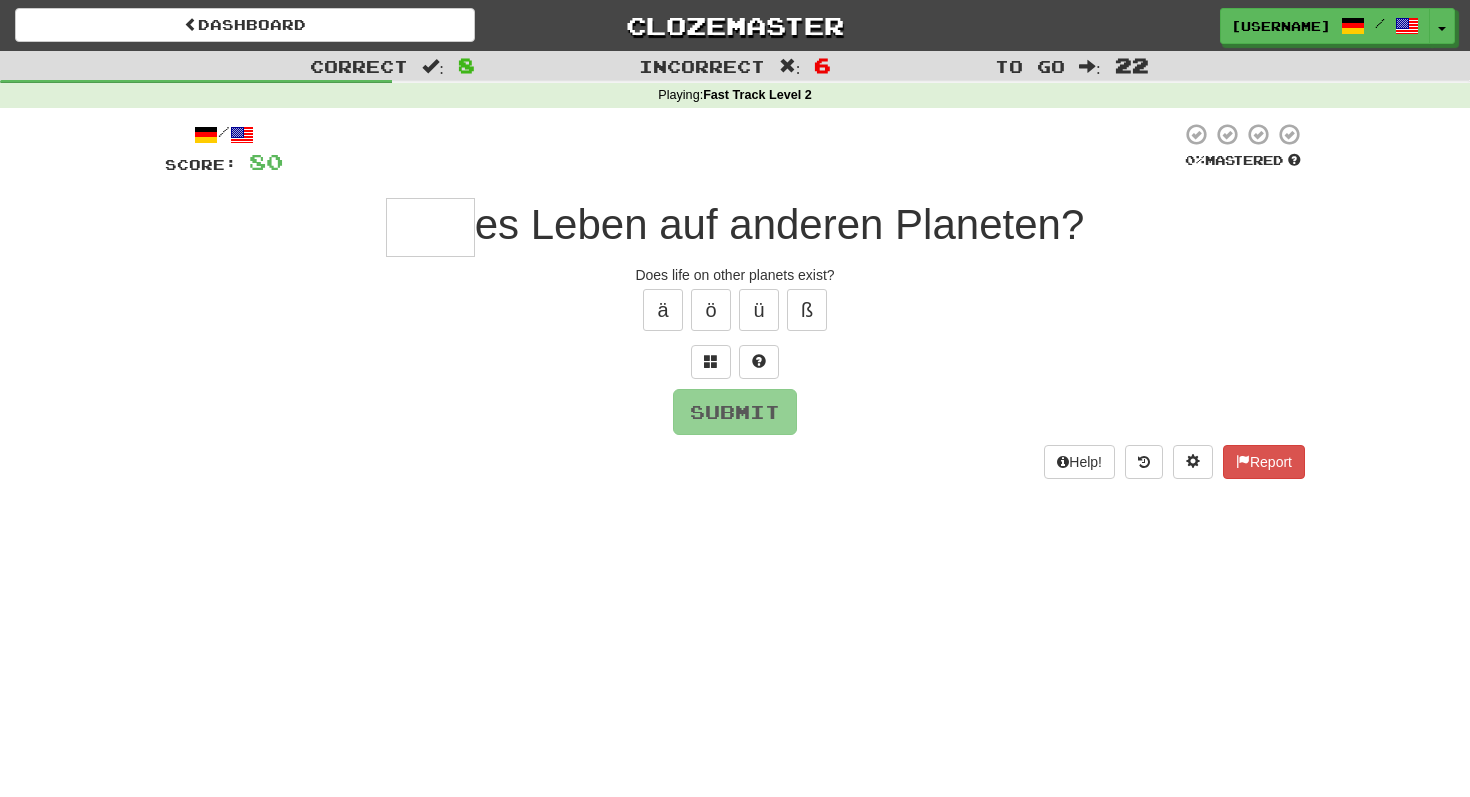 type on "****" 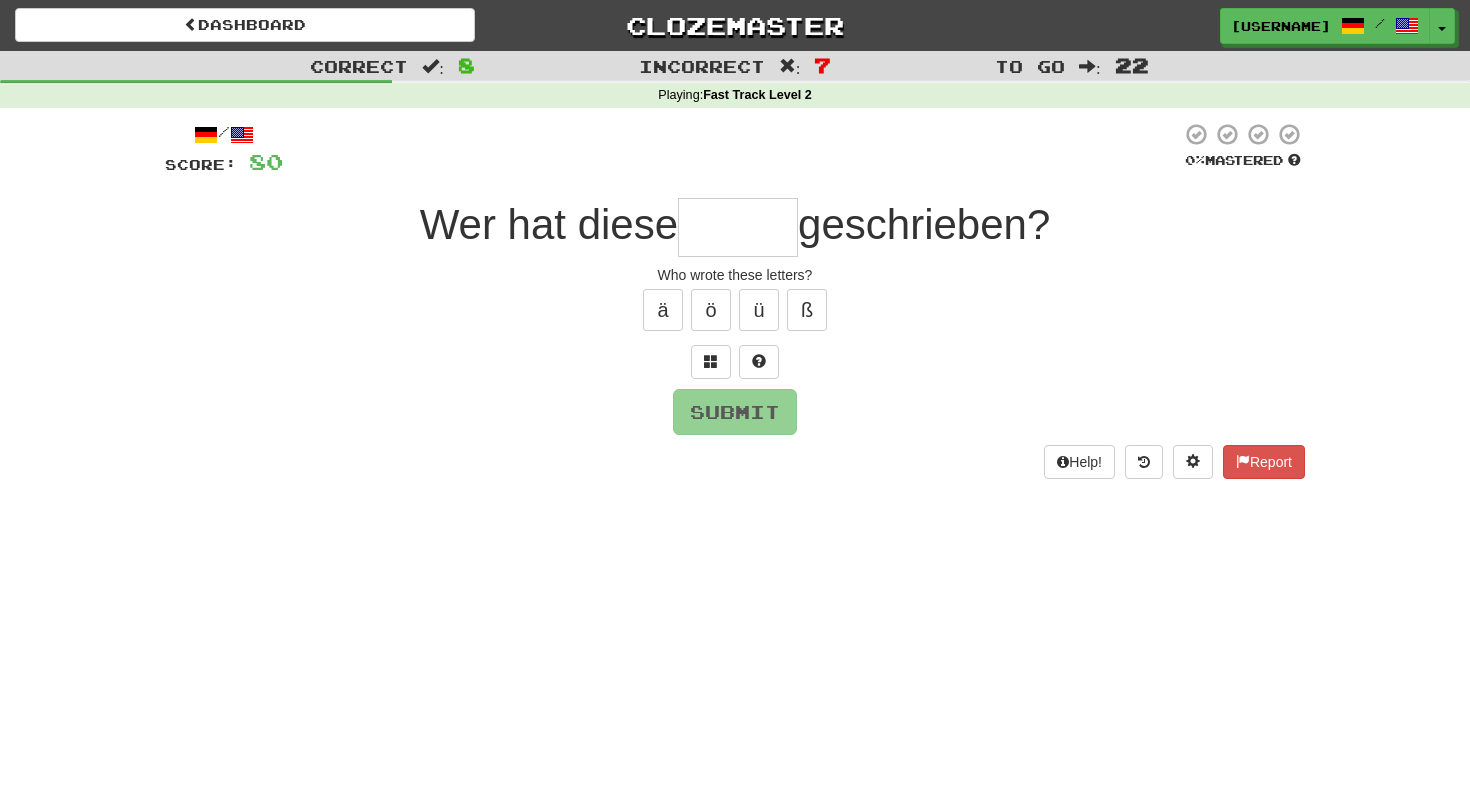 type on "*" 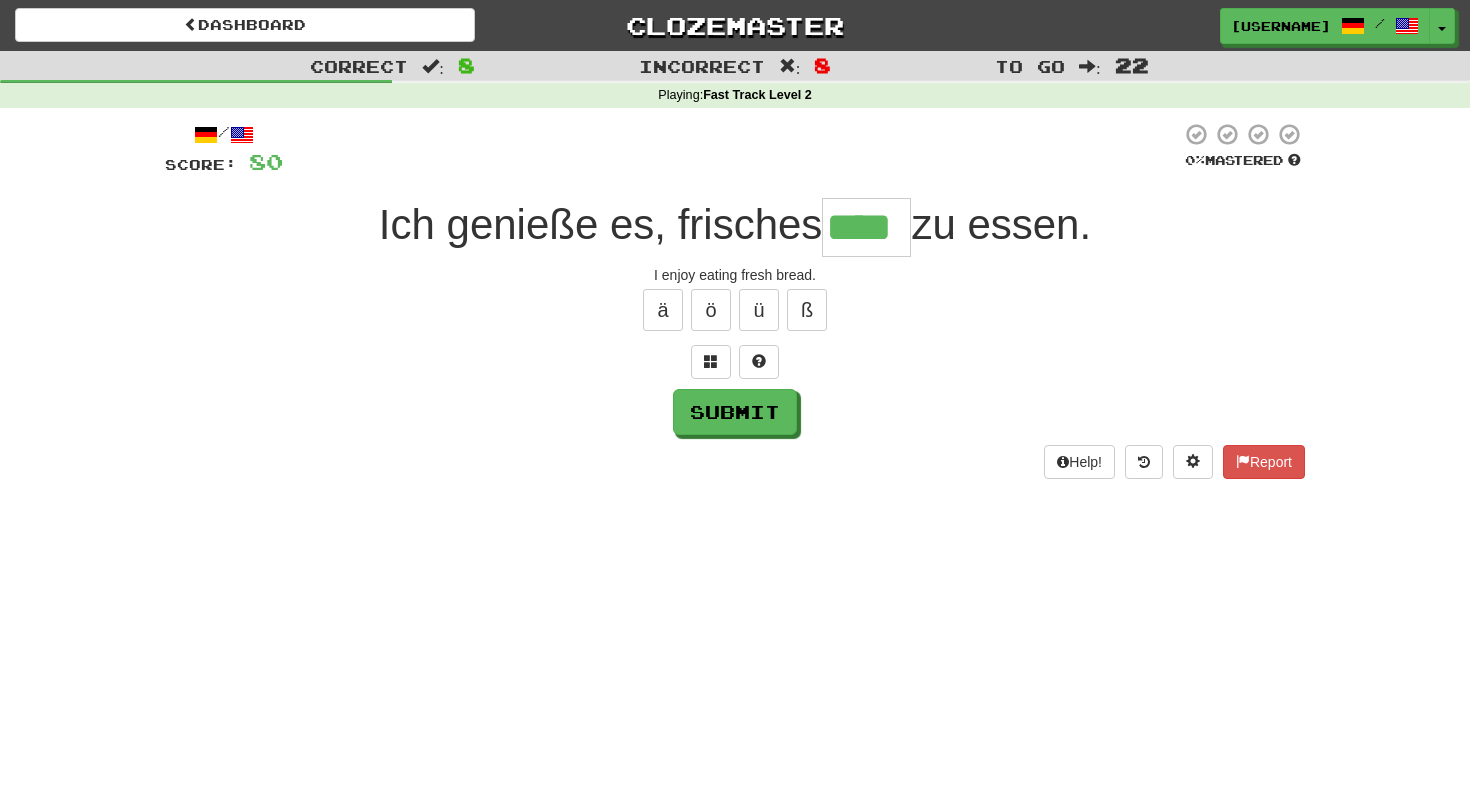 type on "****" 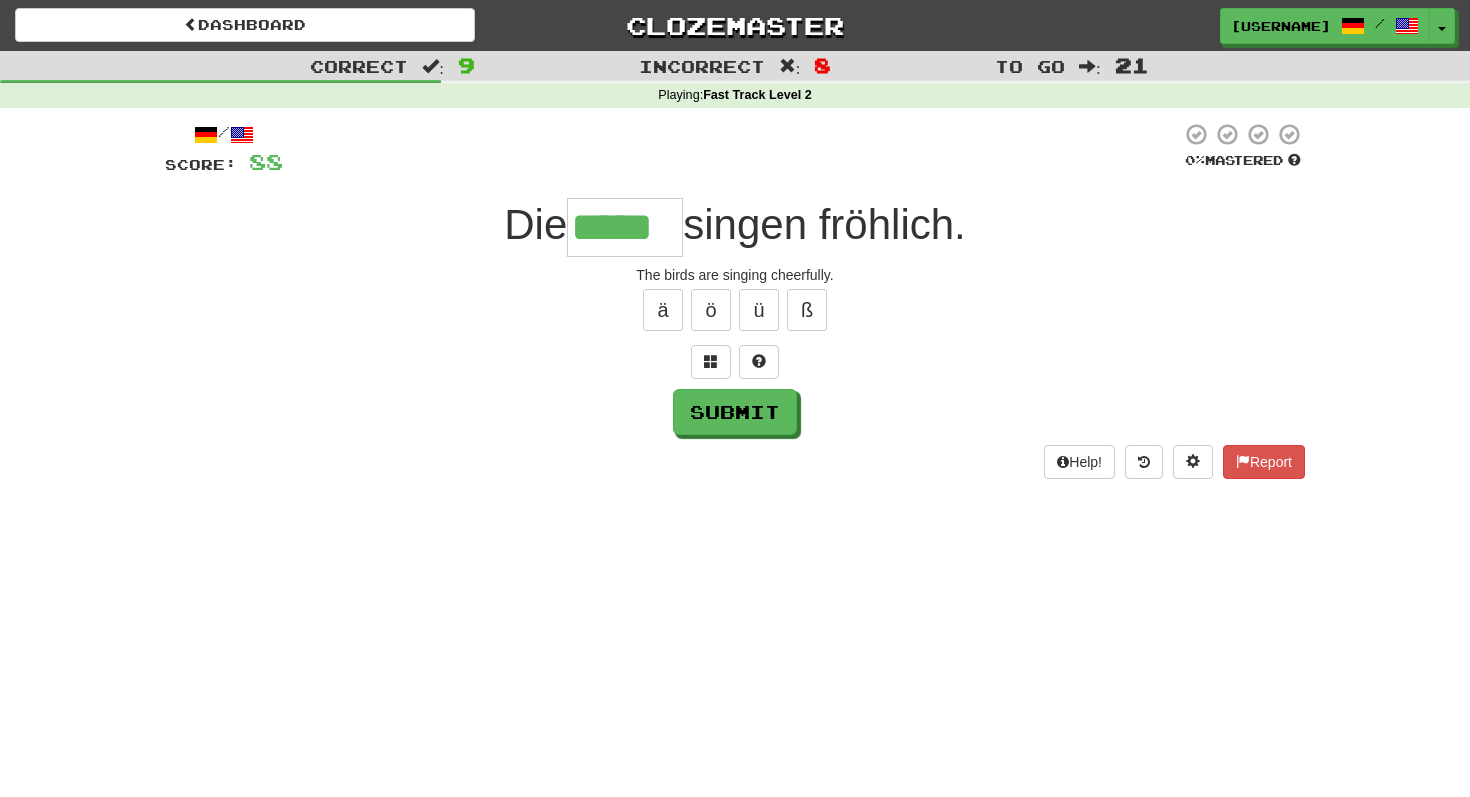 type on "*****" 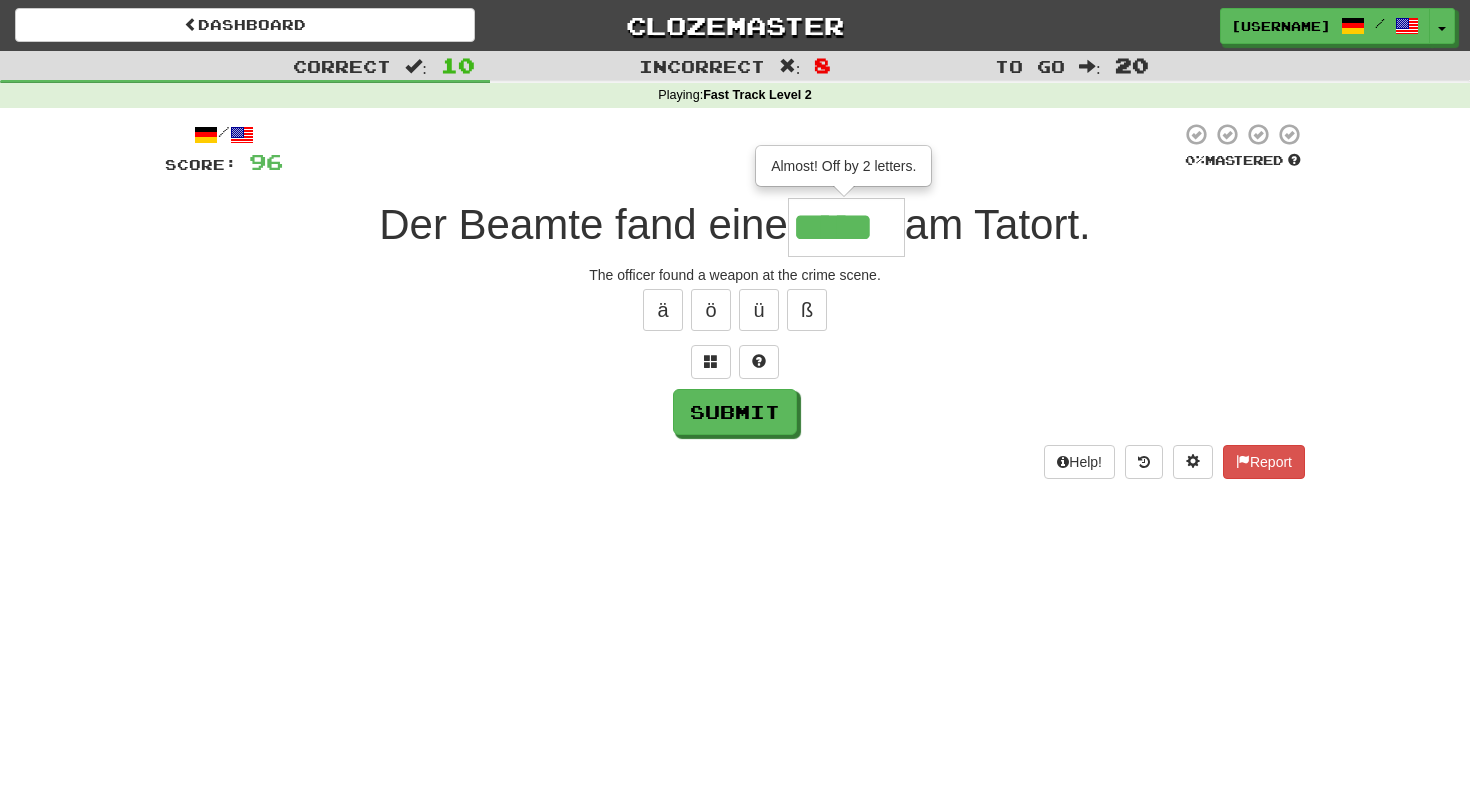 type on "*****" 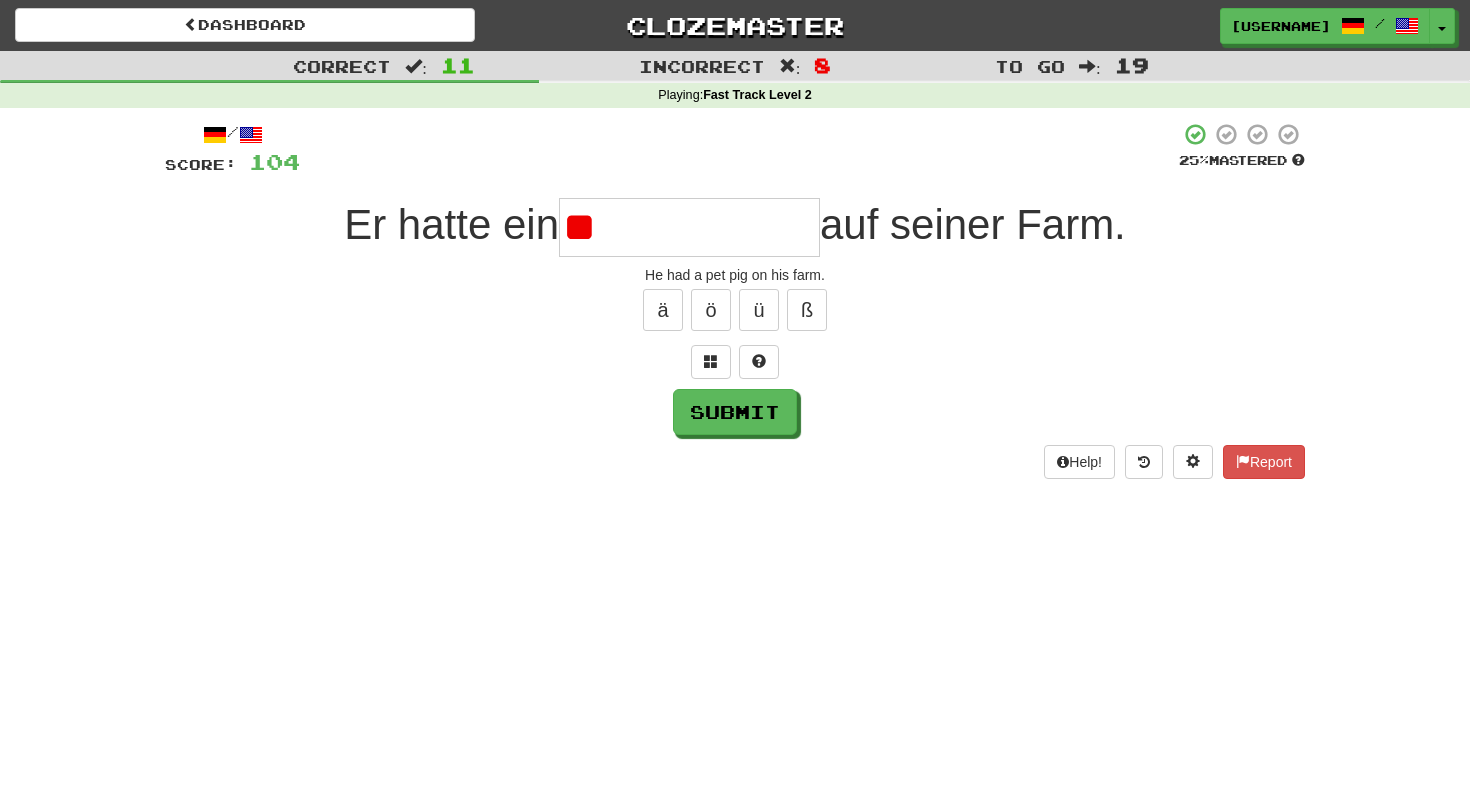 type on "*" 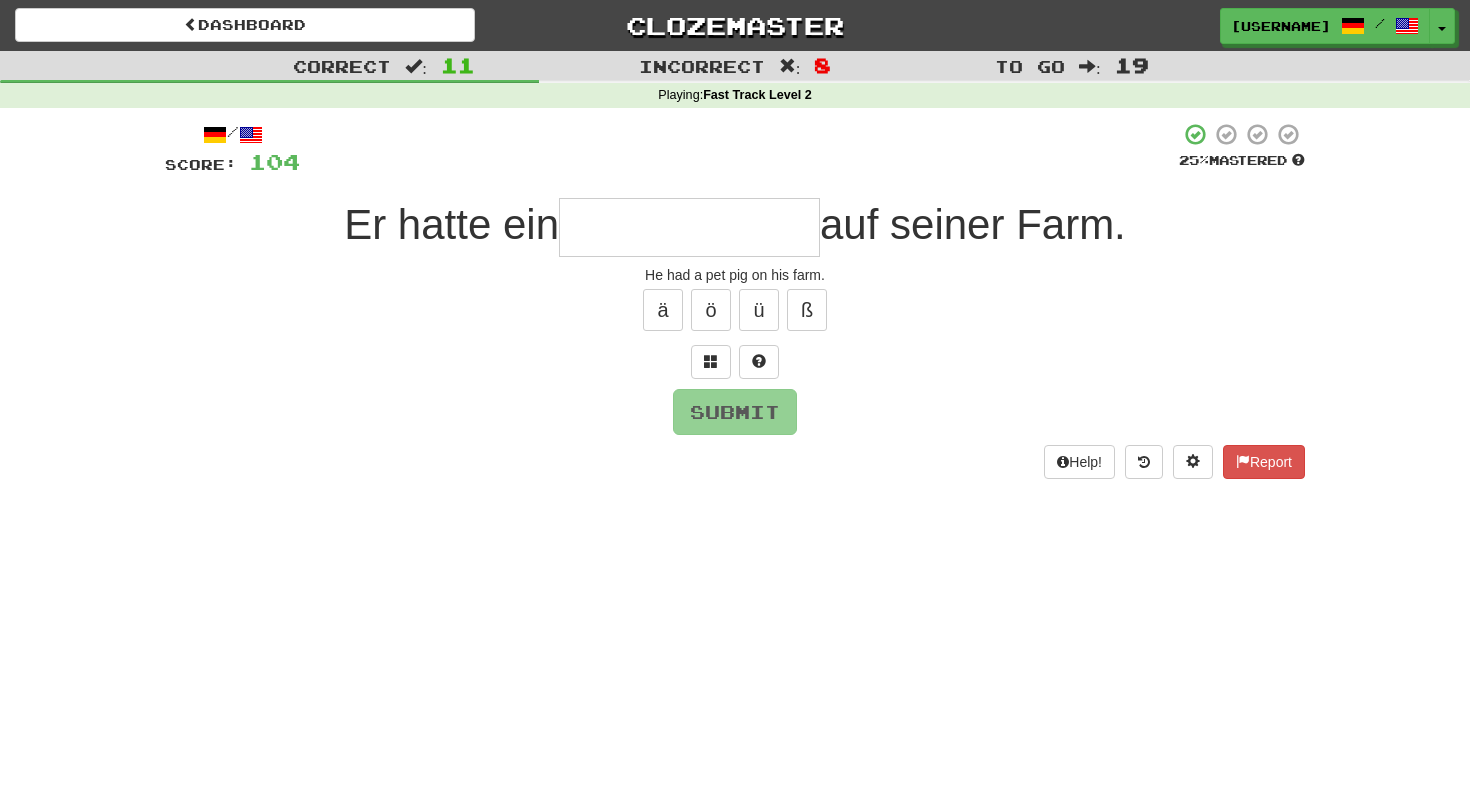 type on "**********" 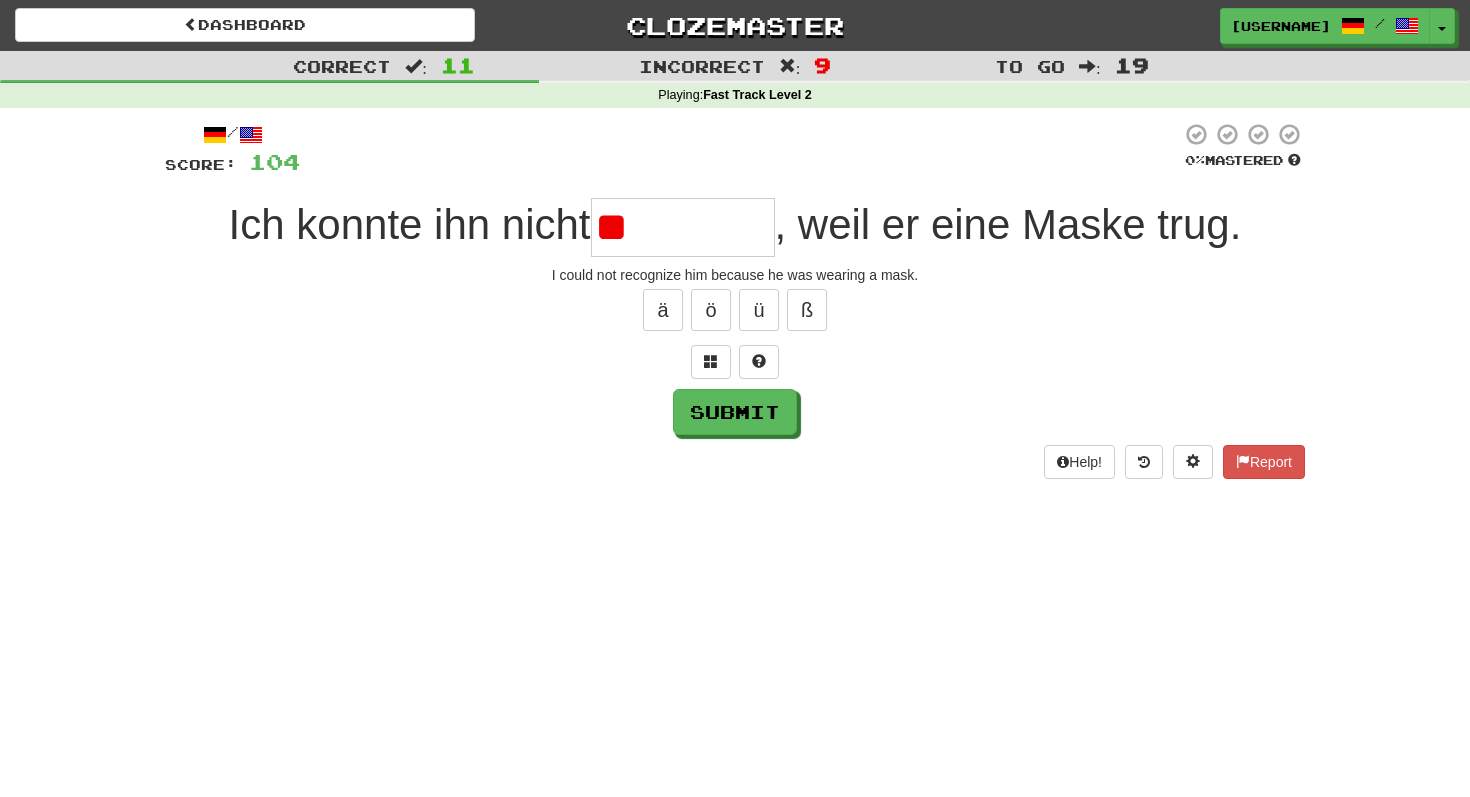 type on "*" 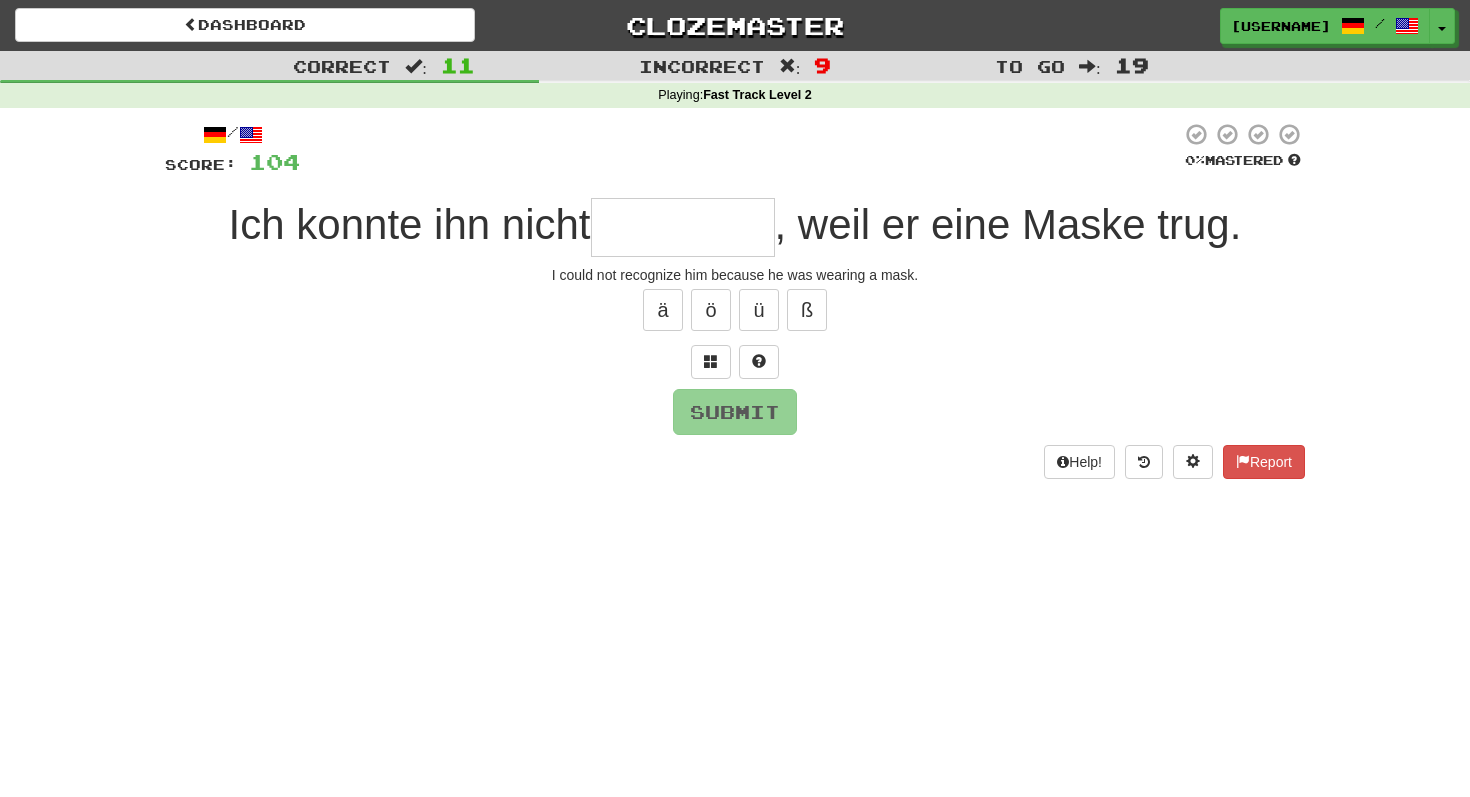 type on "********" 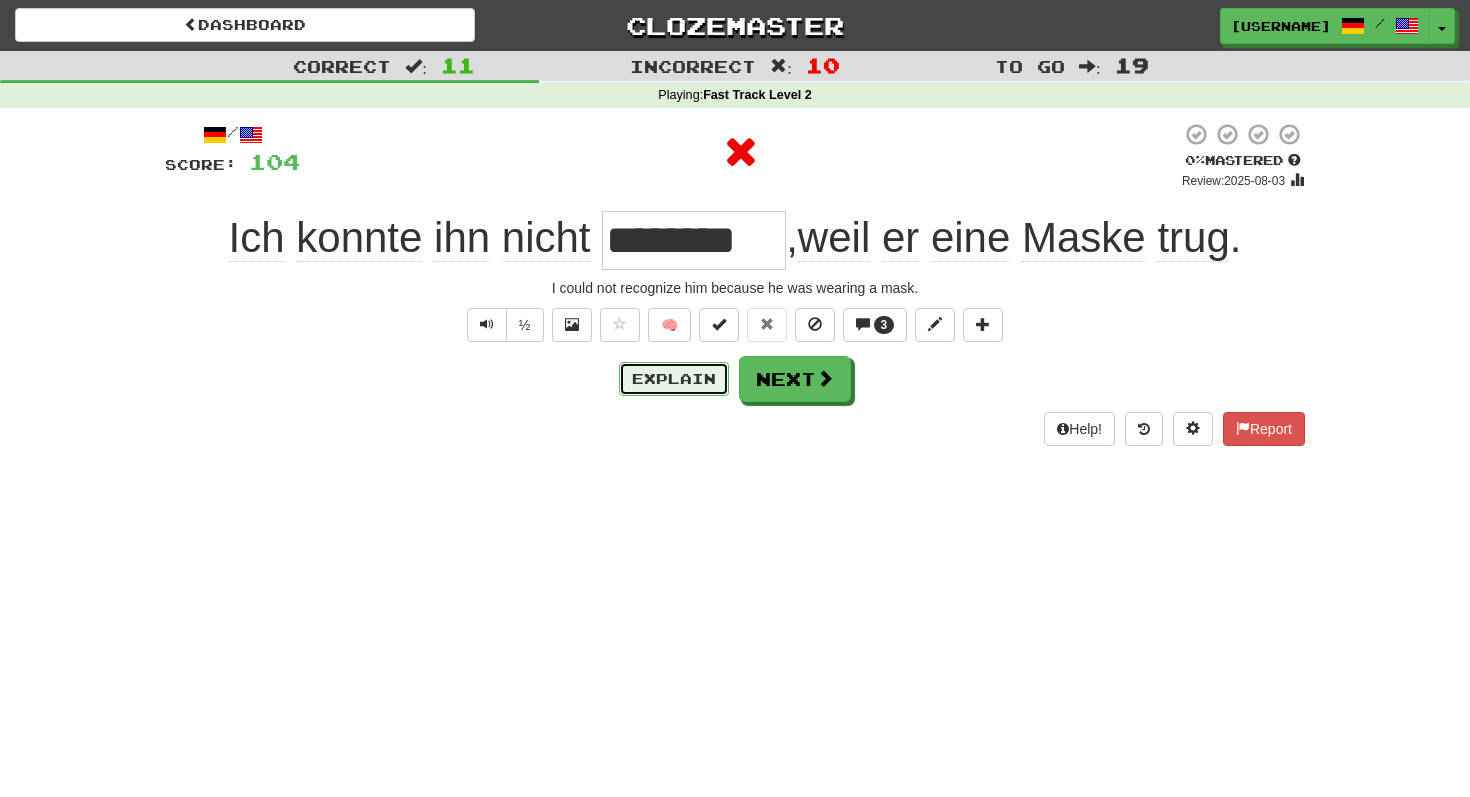 click on "Explain" at bounding box center [674, 379] 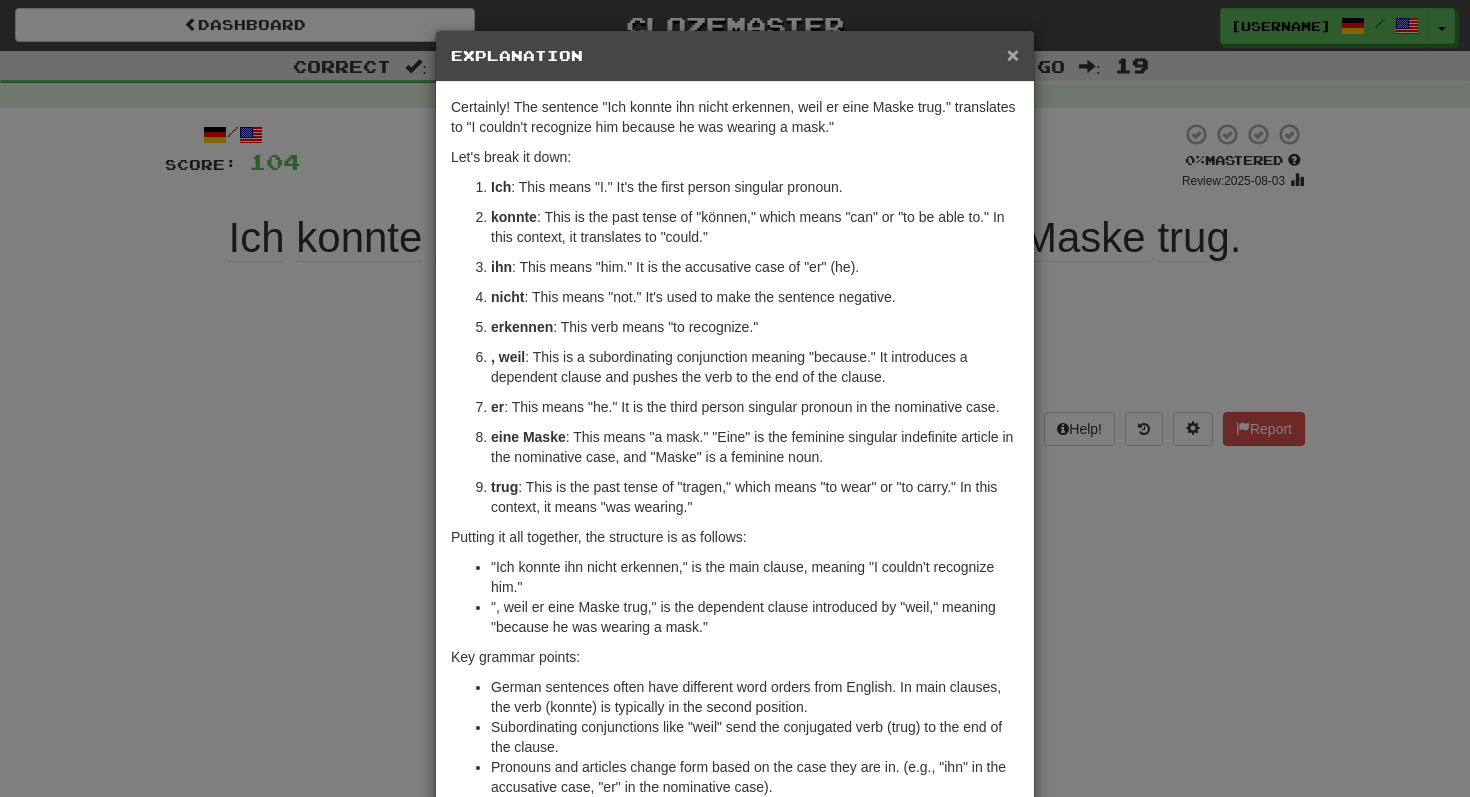 click on "×" at bounding box center (1013, 54) 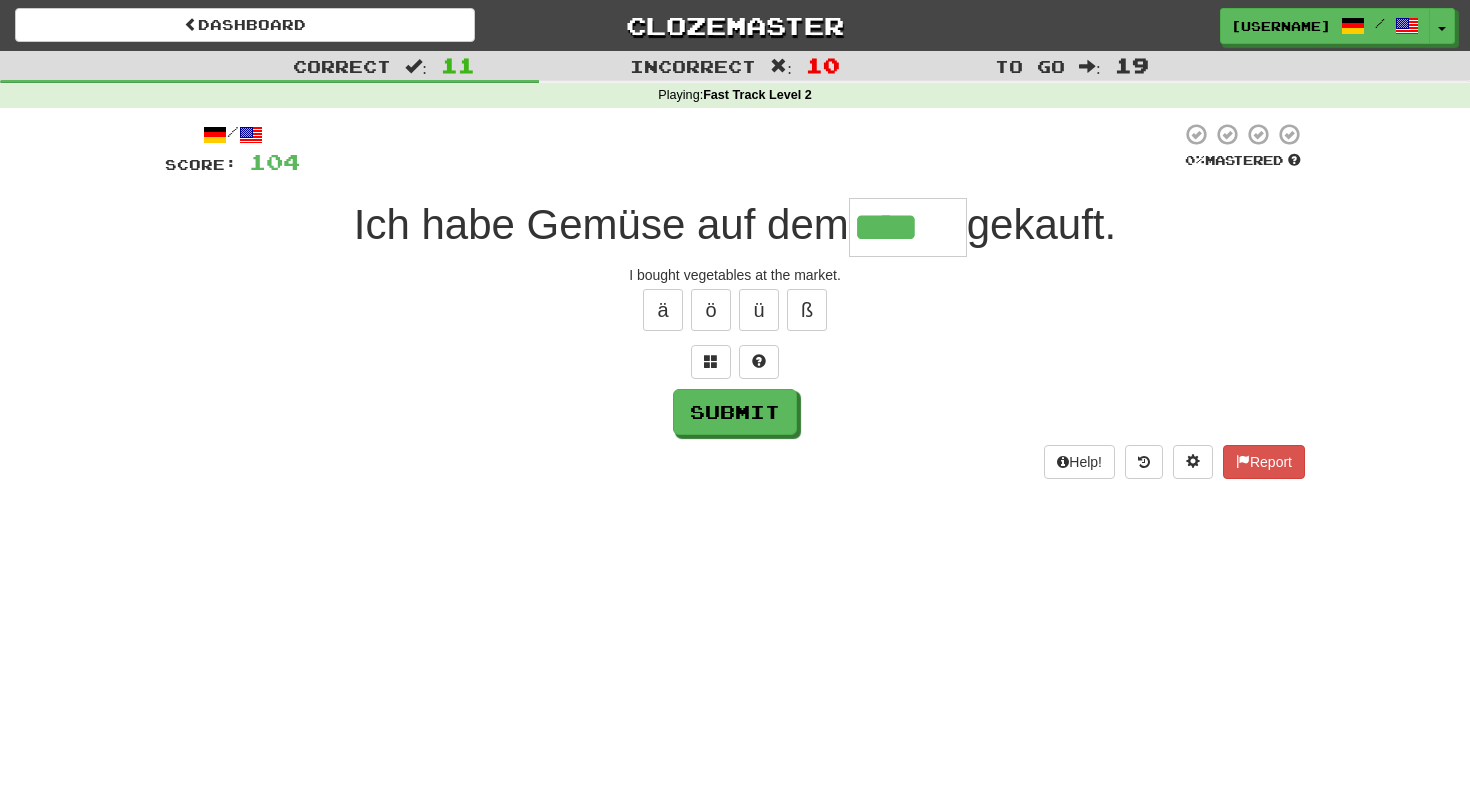 scroll, scrollTop: 0, scrollLeft: 0, axis: both 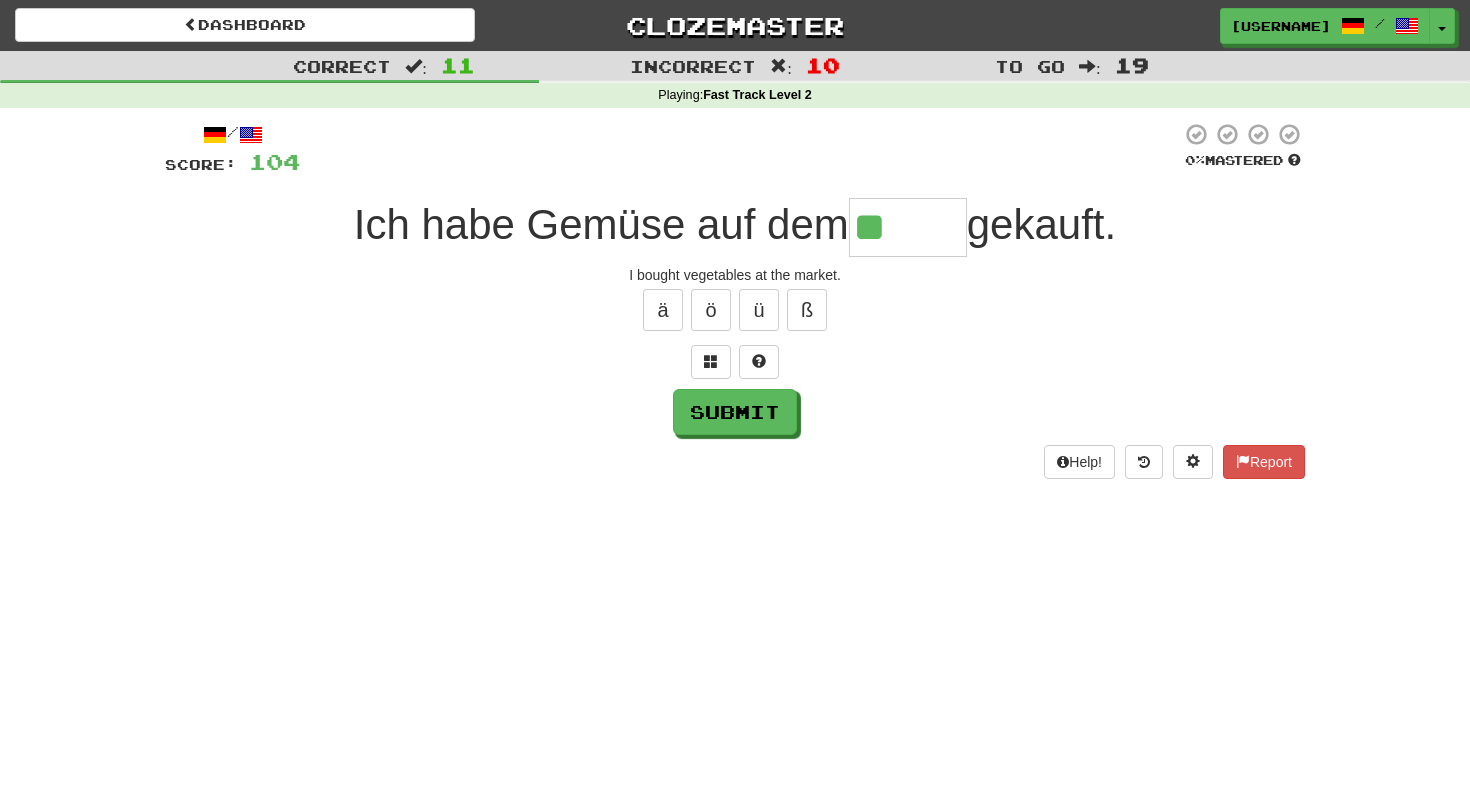 type on "*" 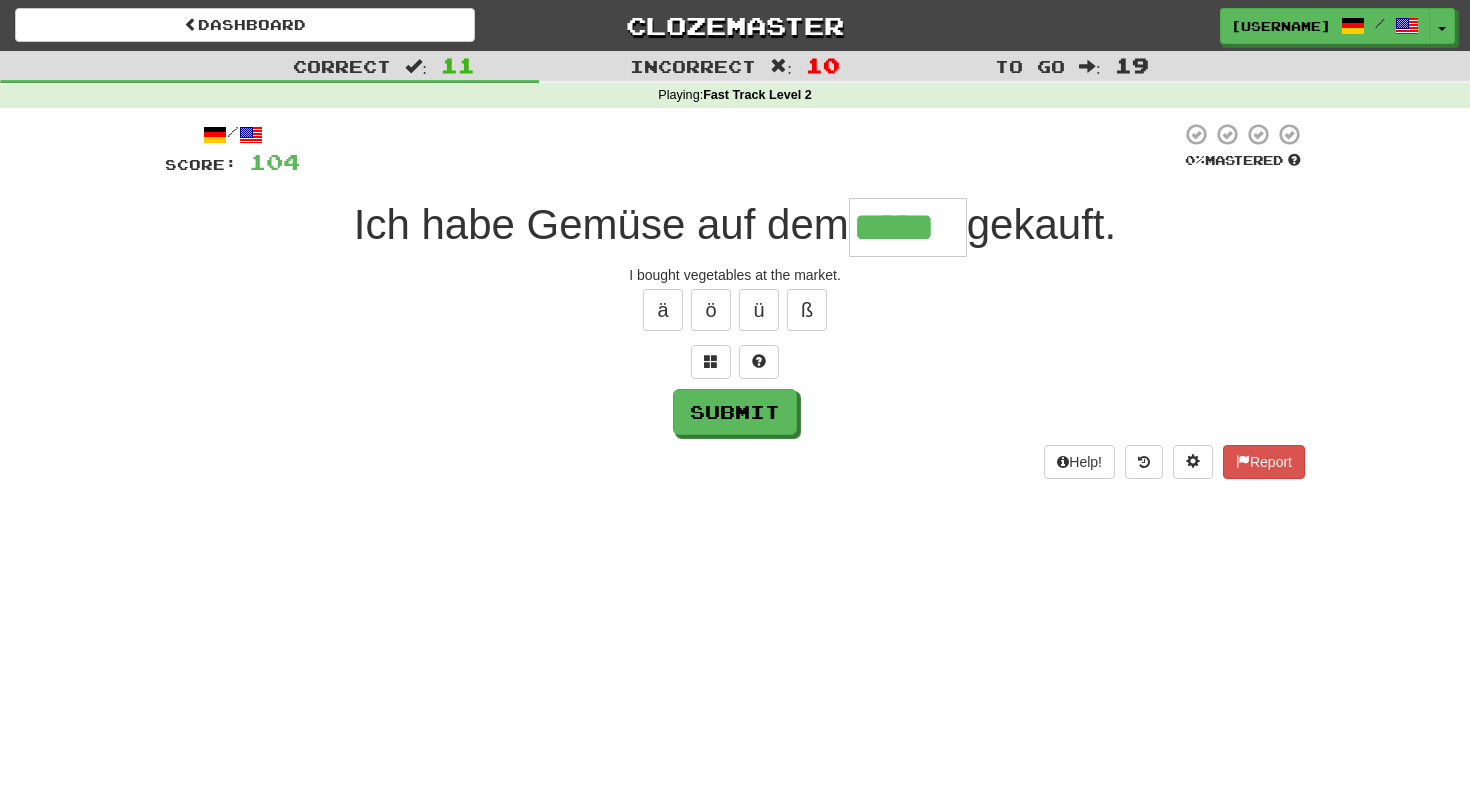 type on "*****" 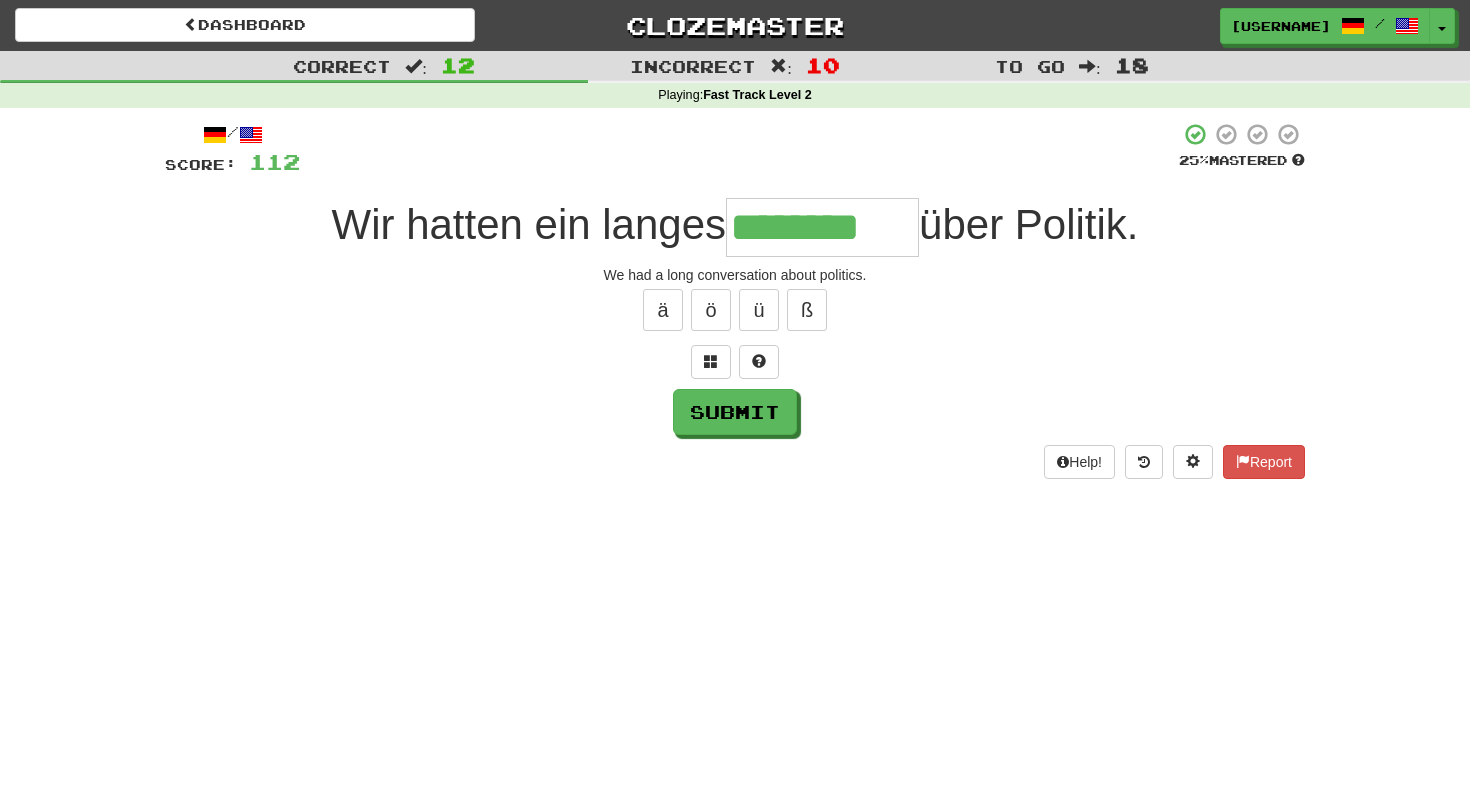 type on "********" 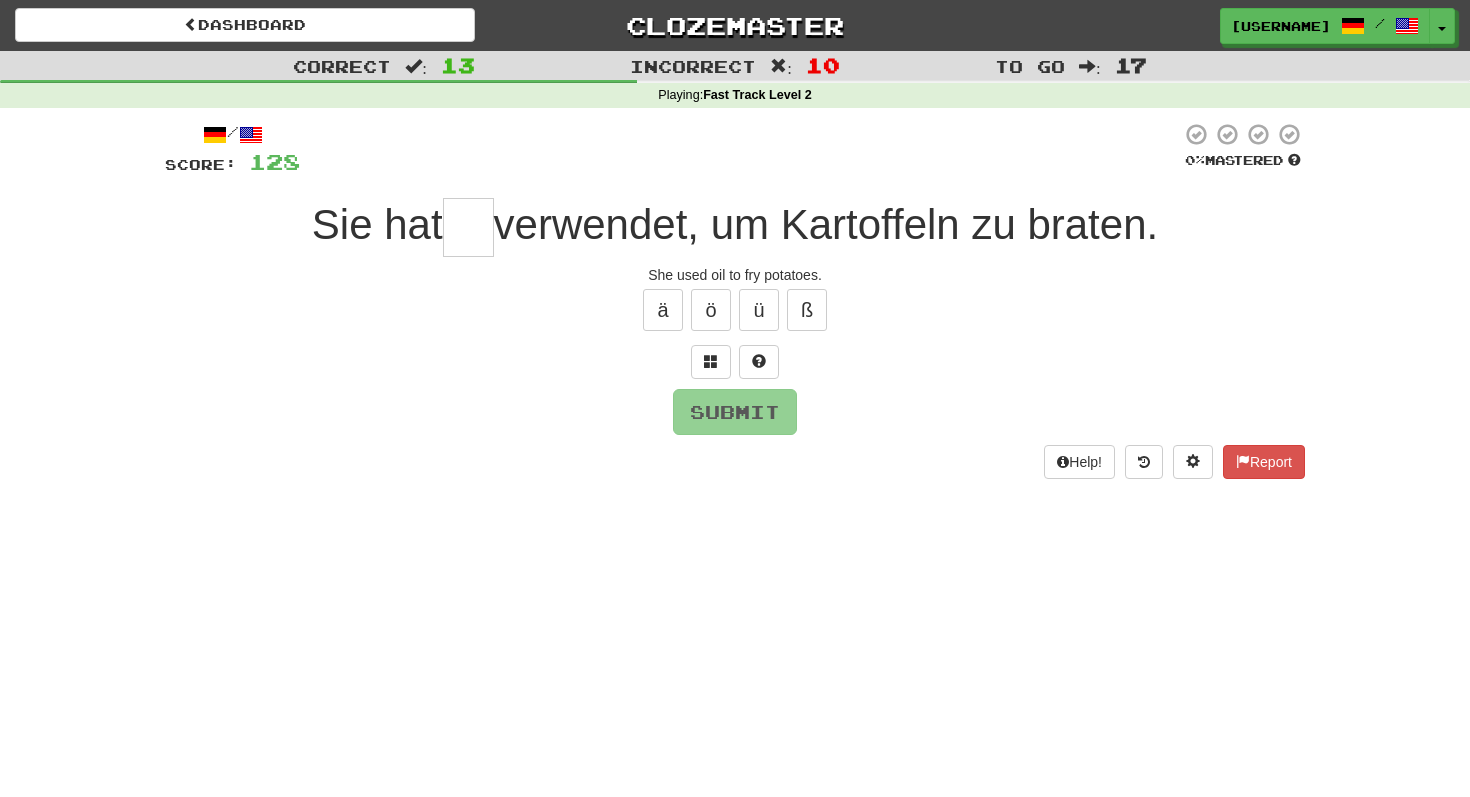 type on "*" 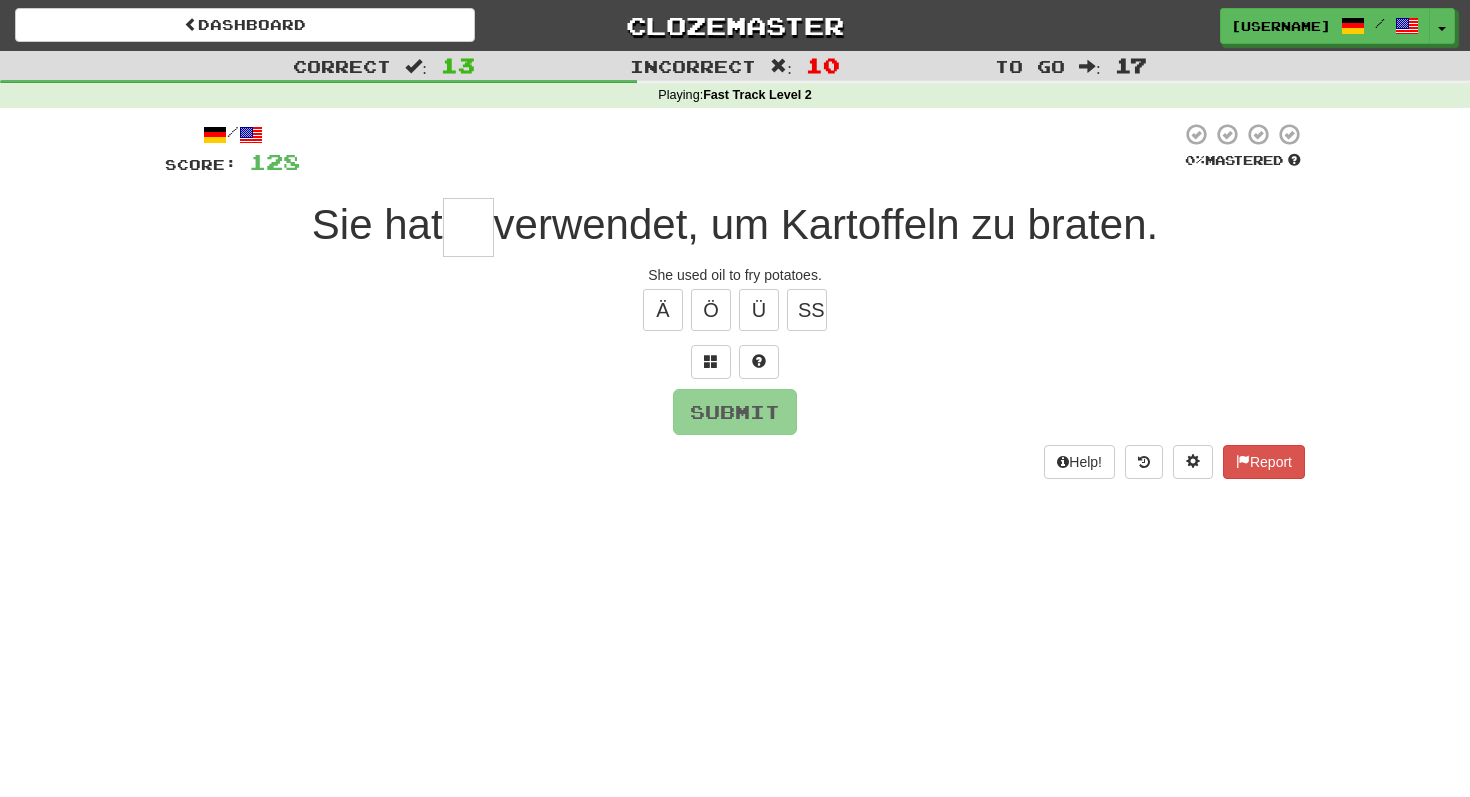 type on "*" 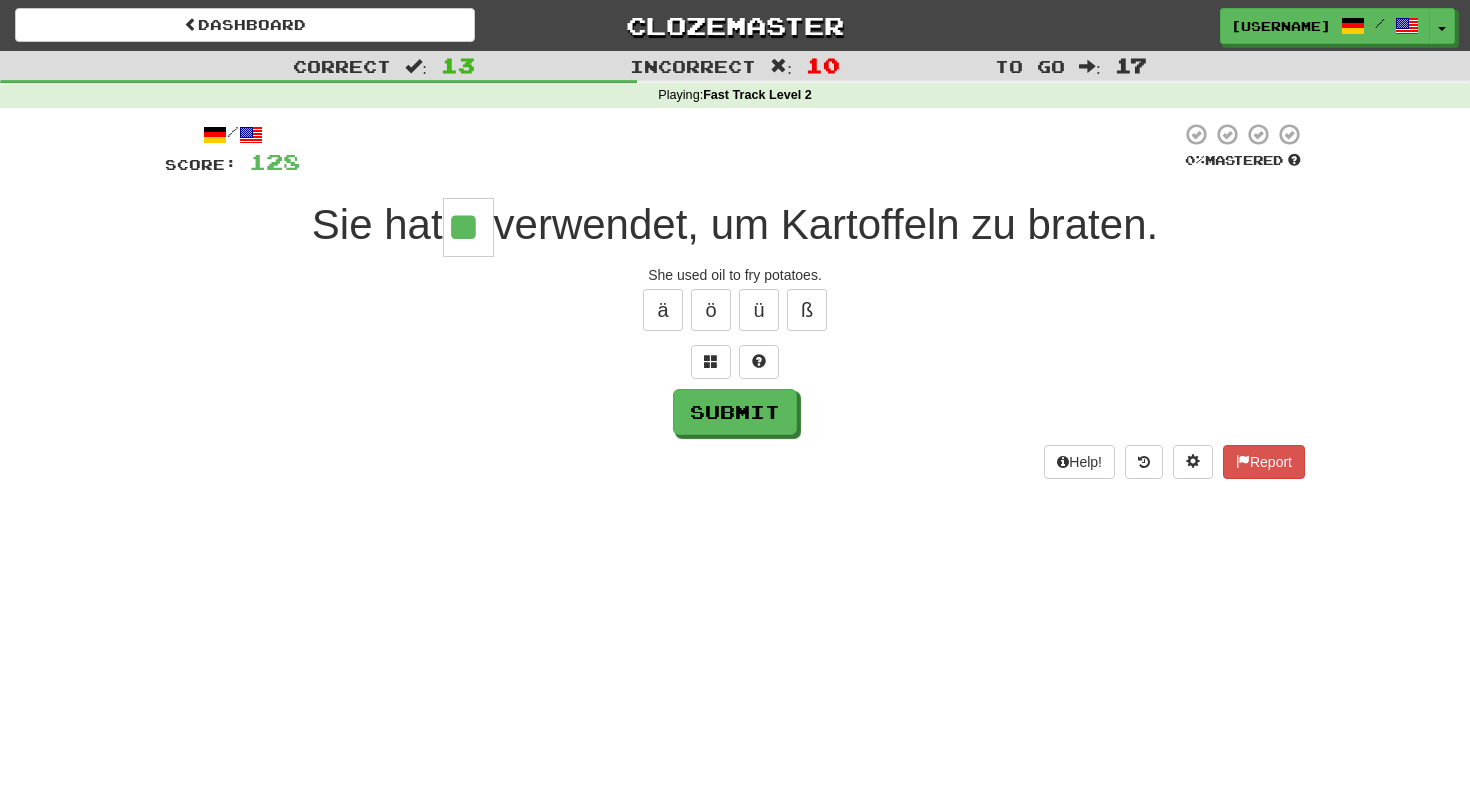type on "**" 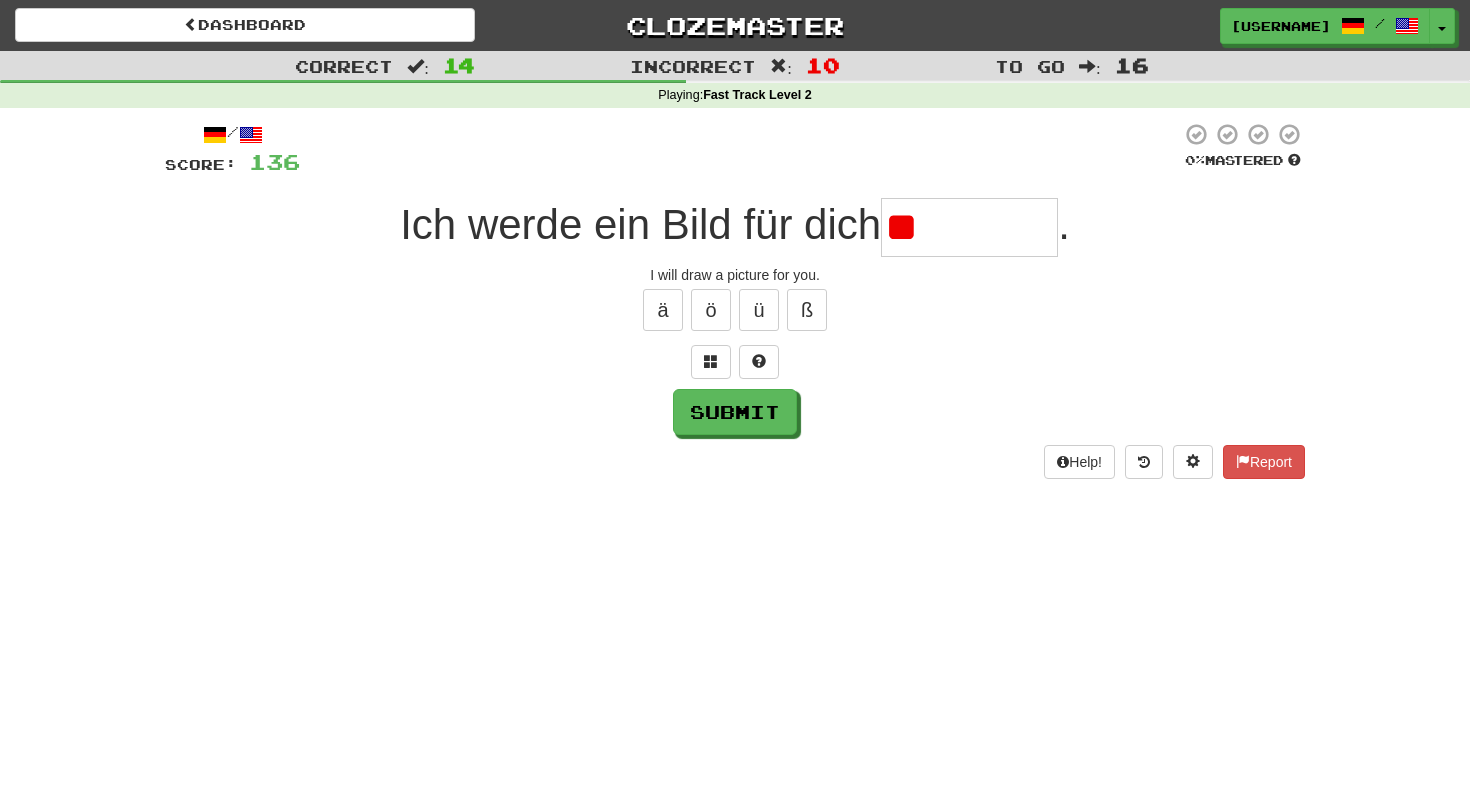 type on "*" 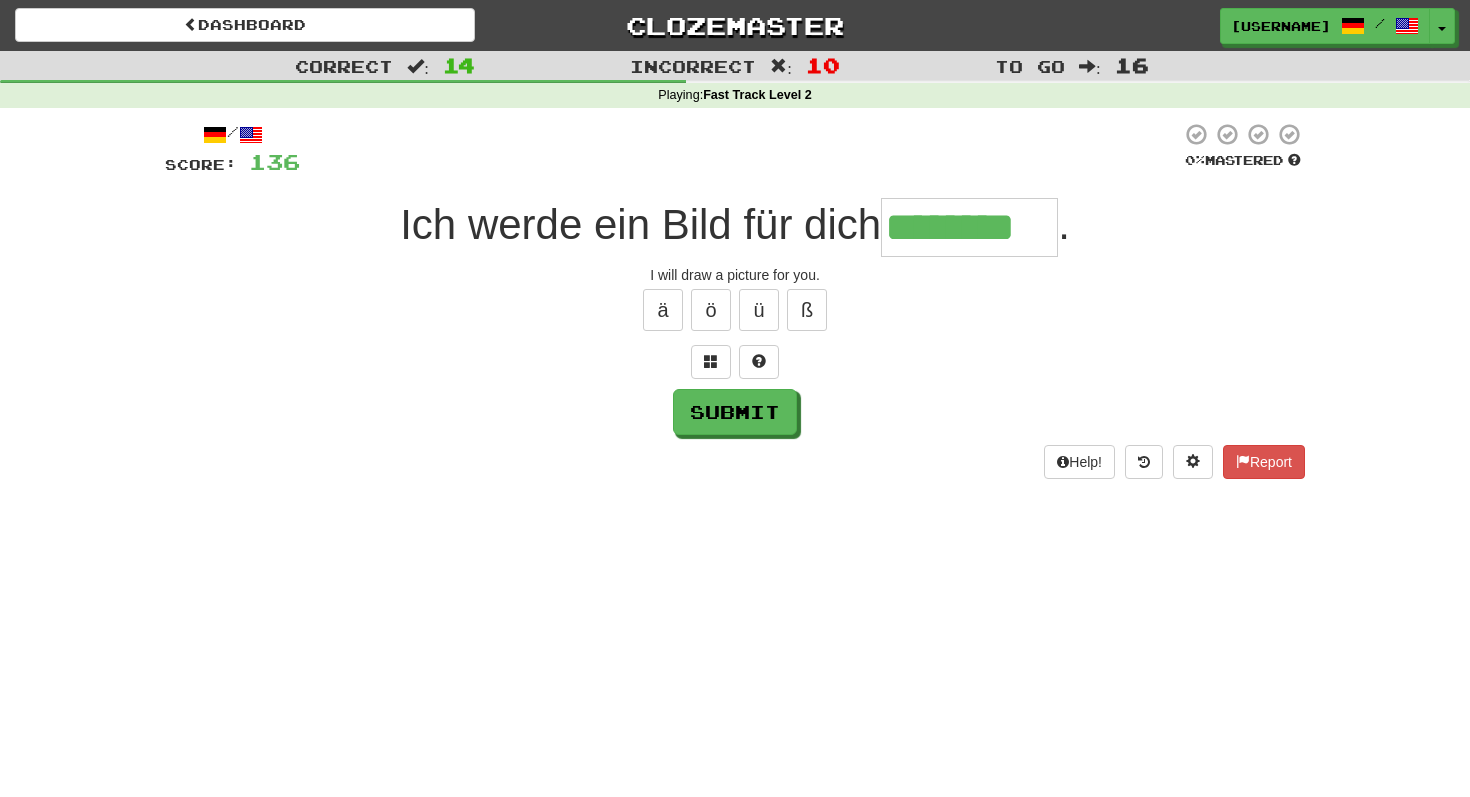 type on "********" 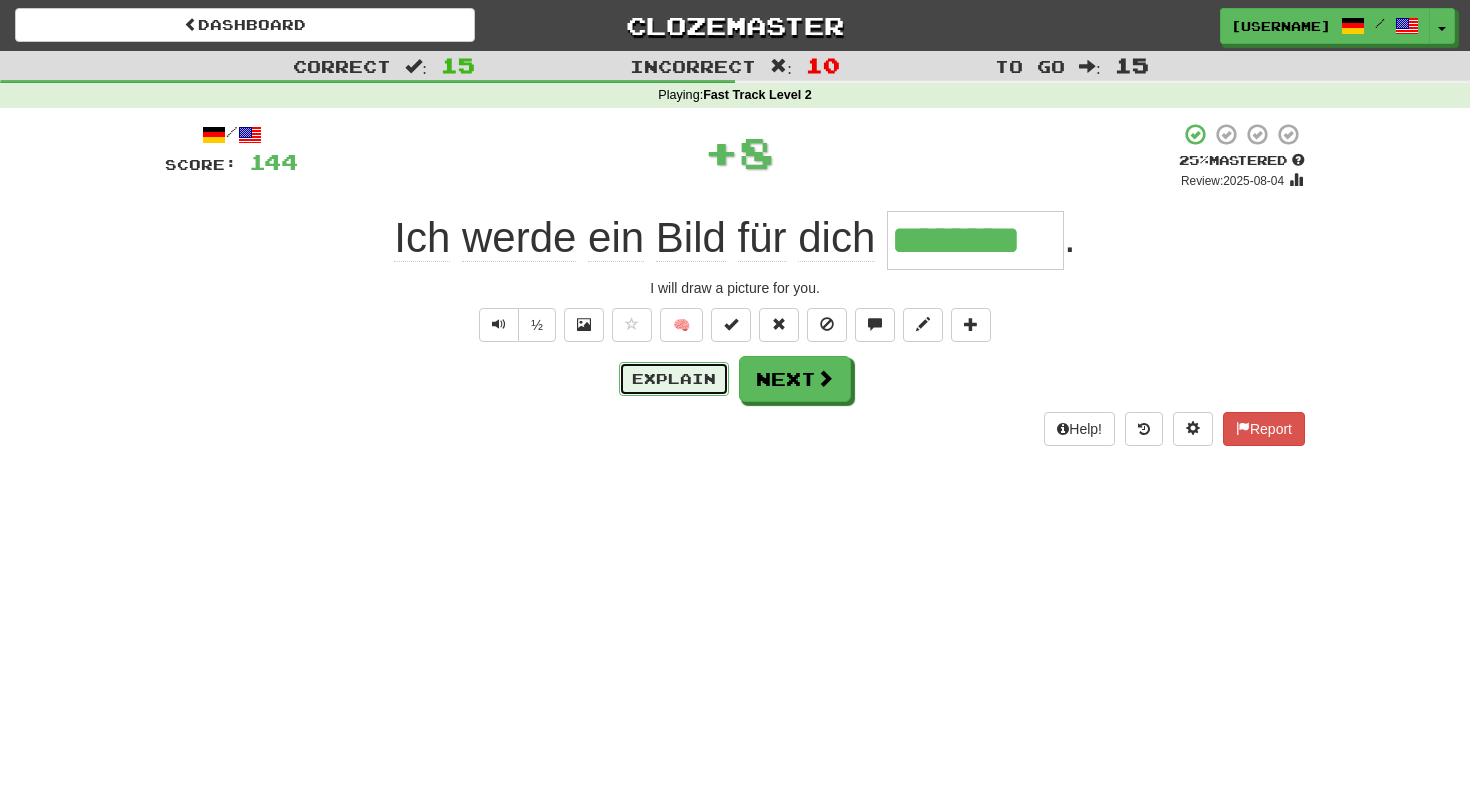click on "Explain" at bounding box center (674, 379) 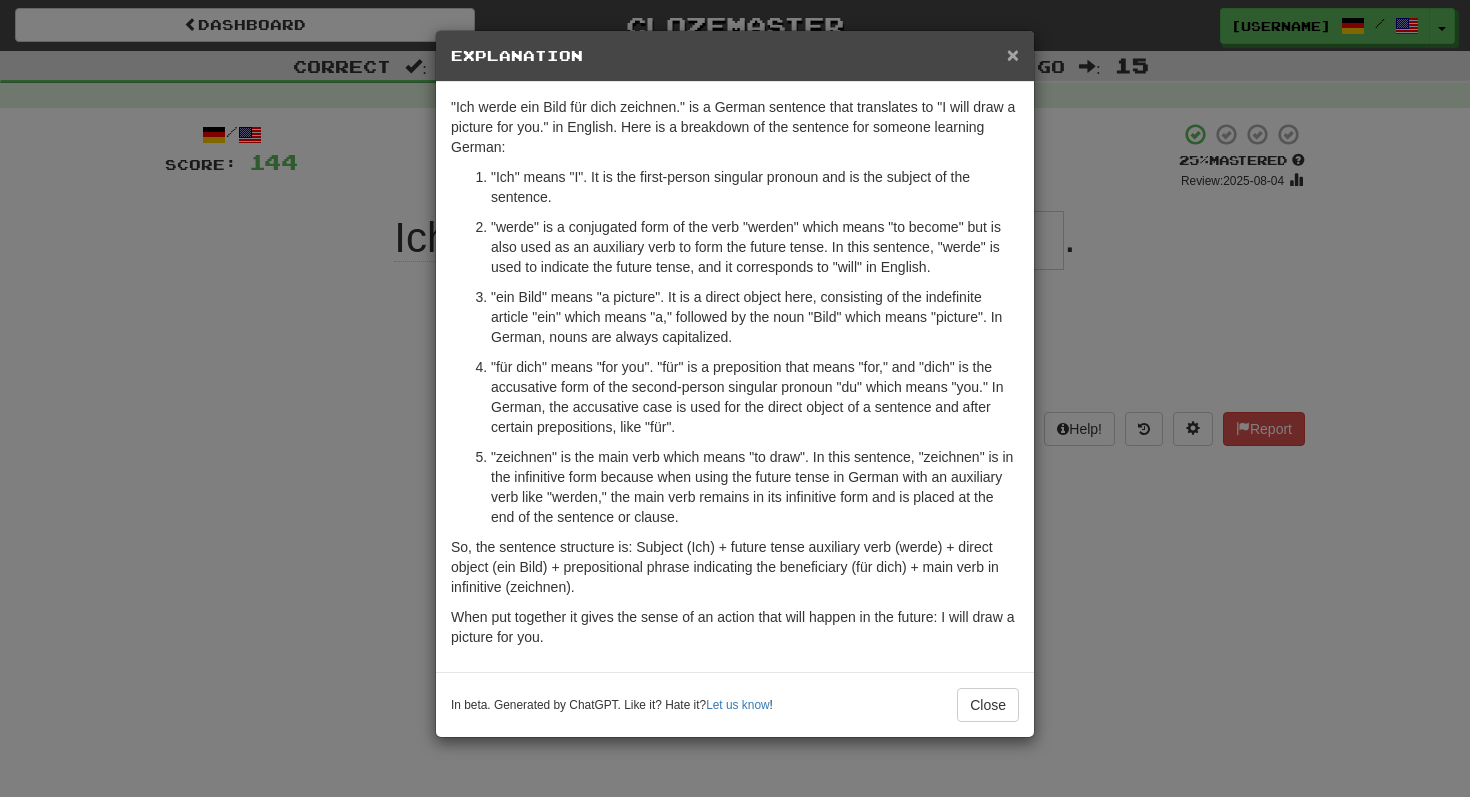 click on "×" at bounding box center (1013, 54) 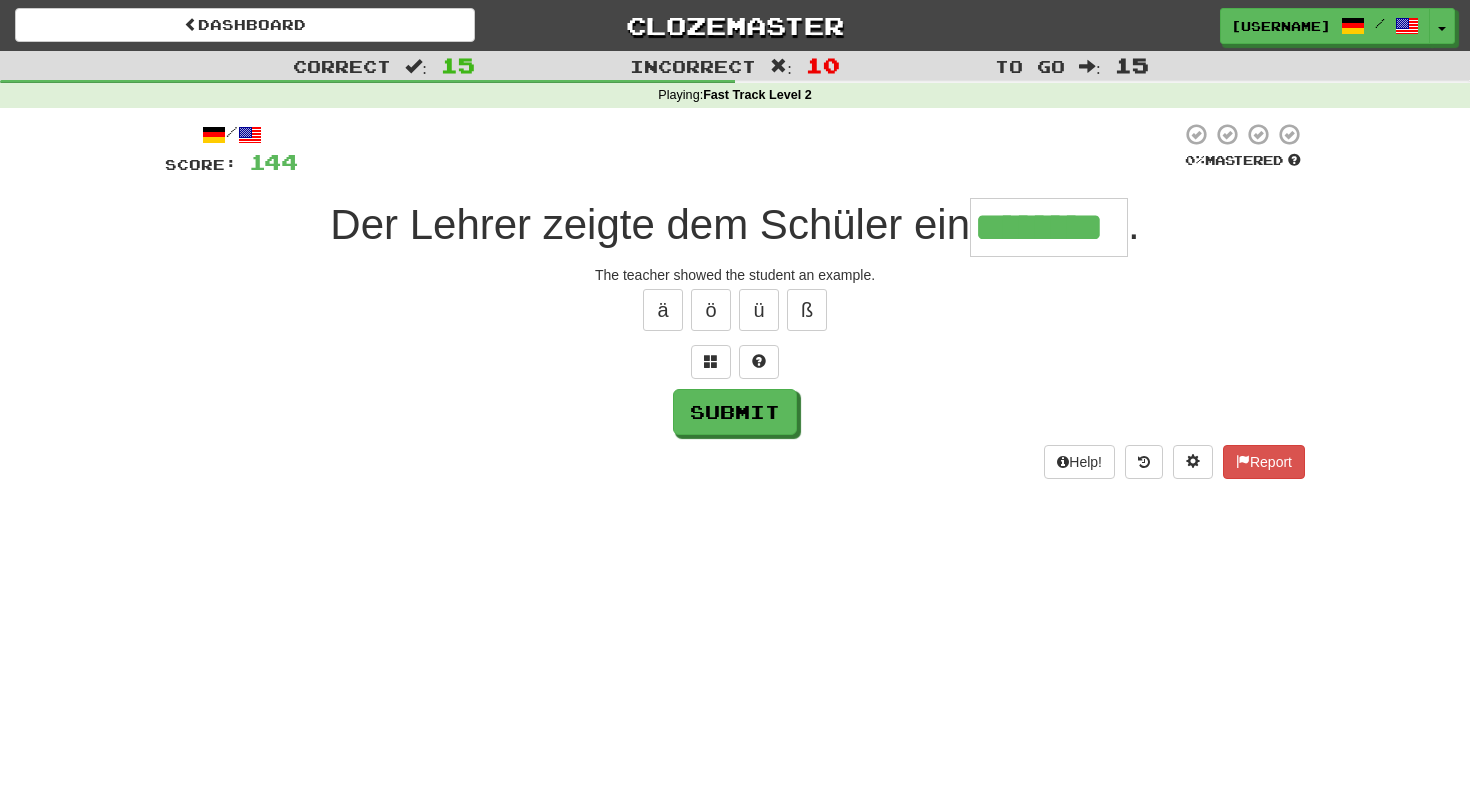 type on "********" 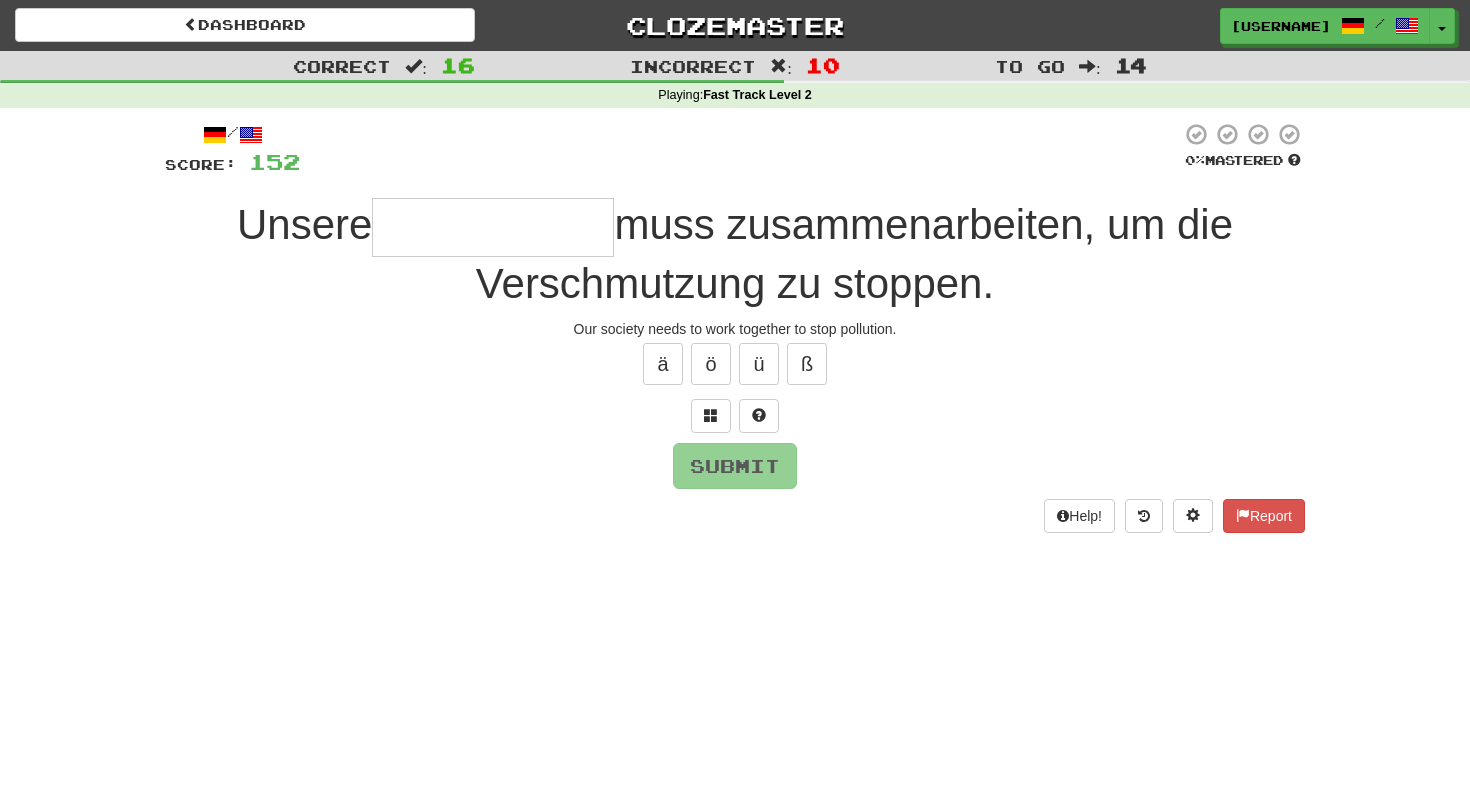 type on "*" 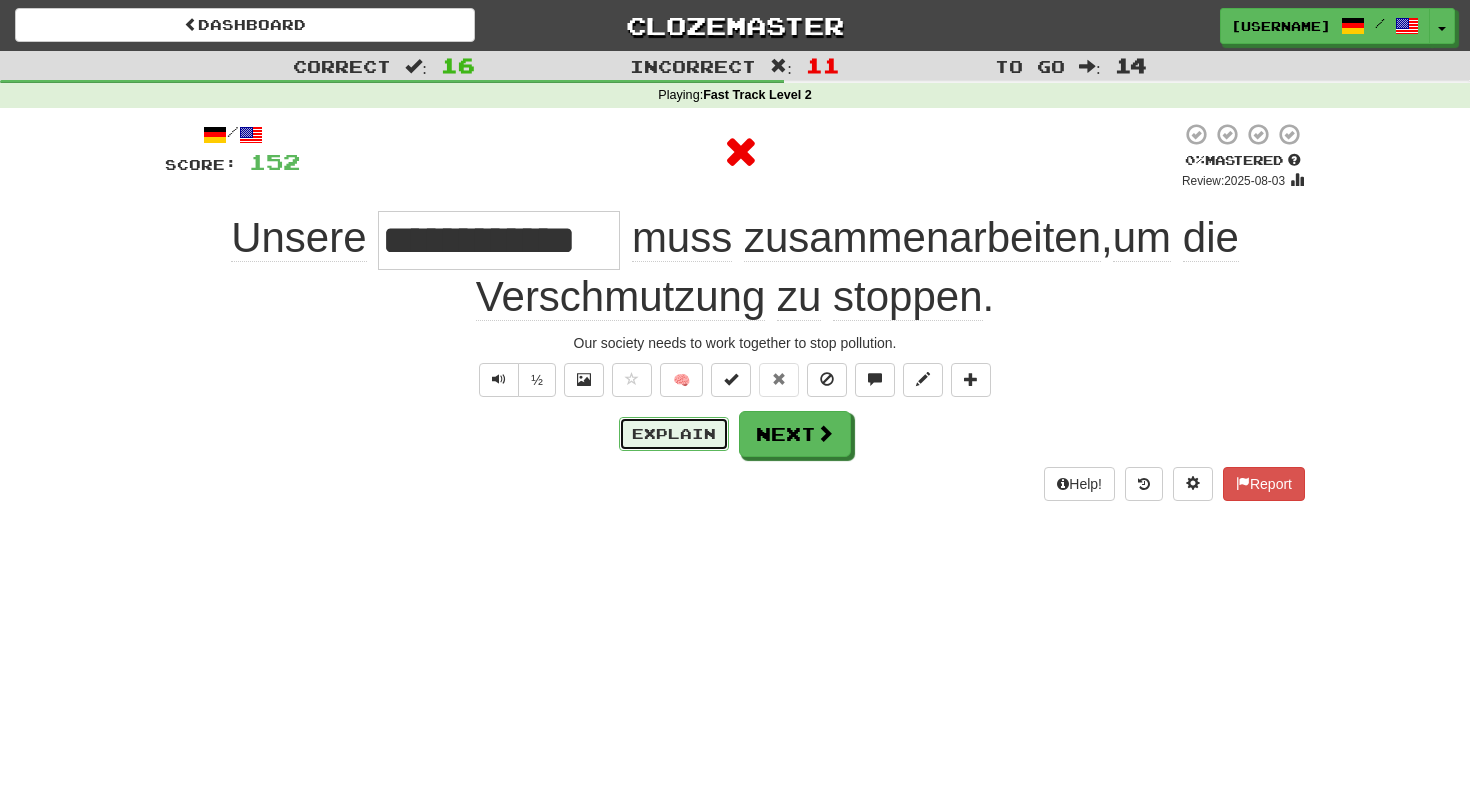 click on "Explain" at bounding box center [674, 434] 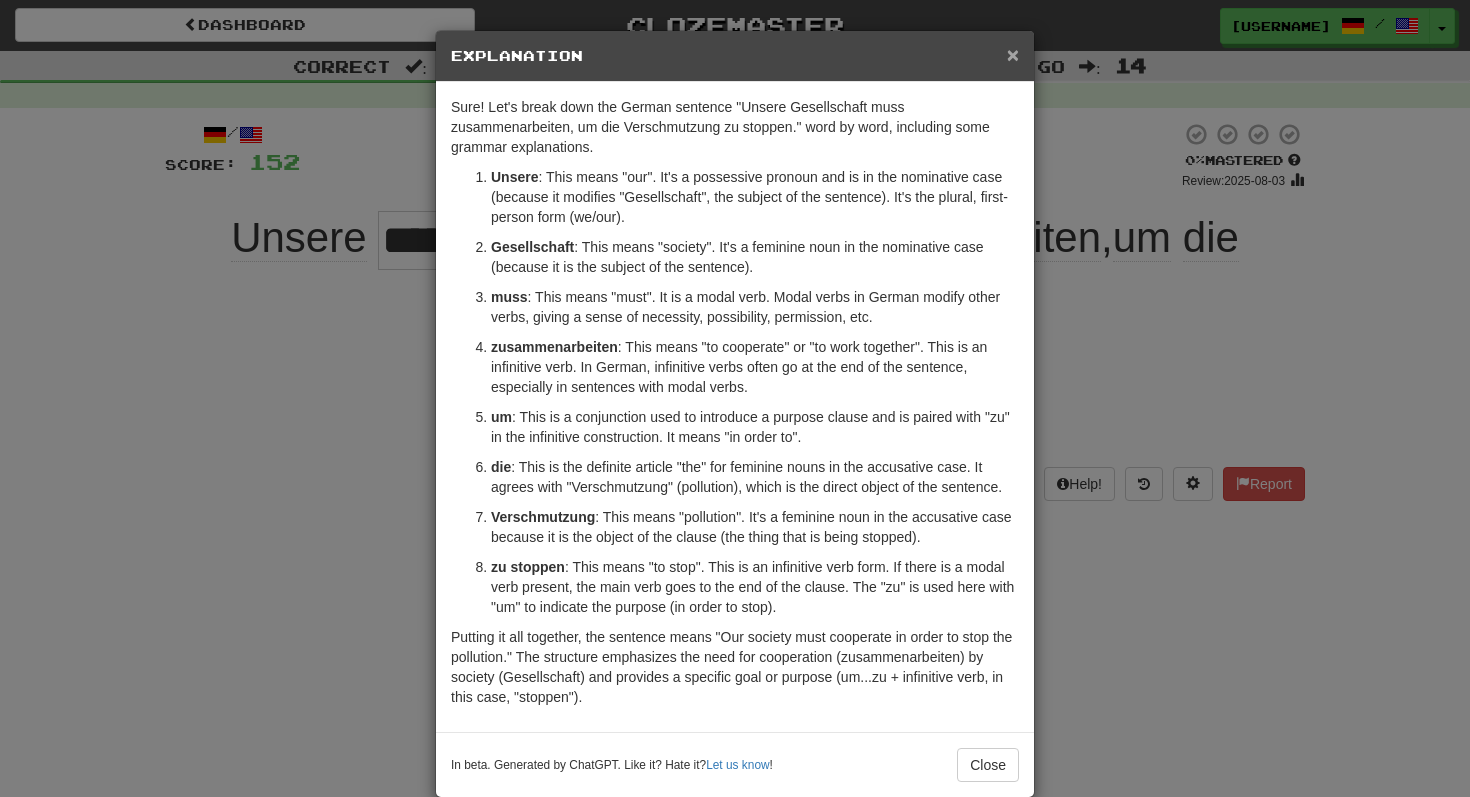 click on "×" at bounding box center [1013, 54] 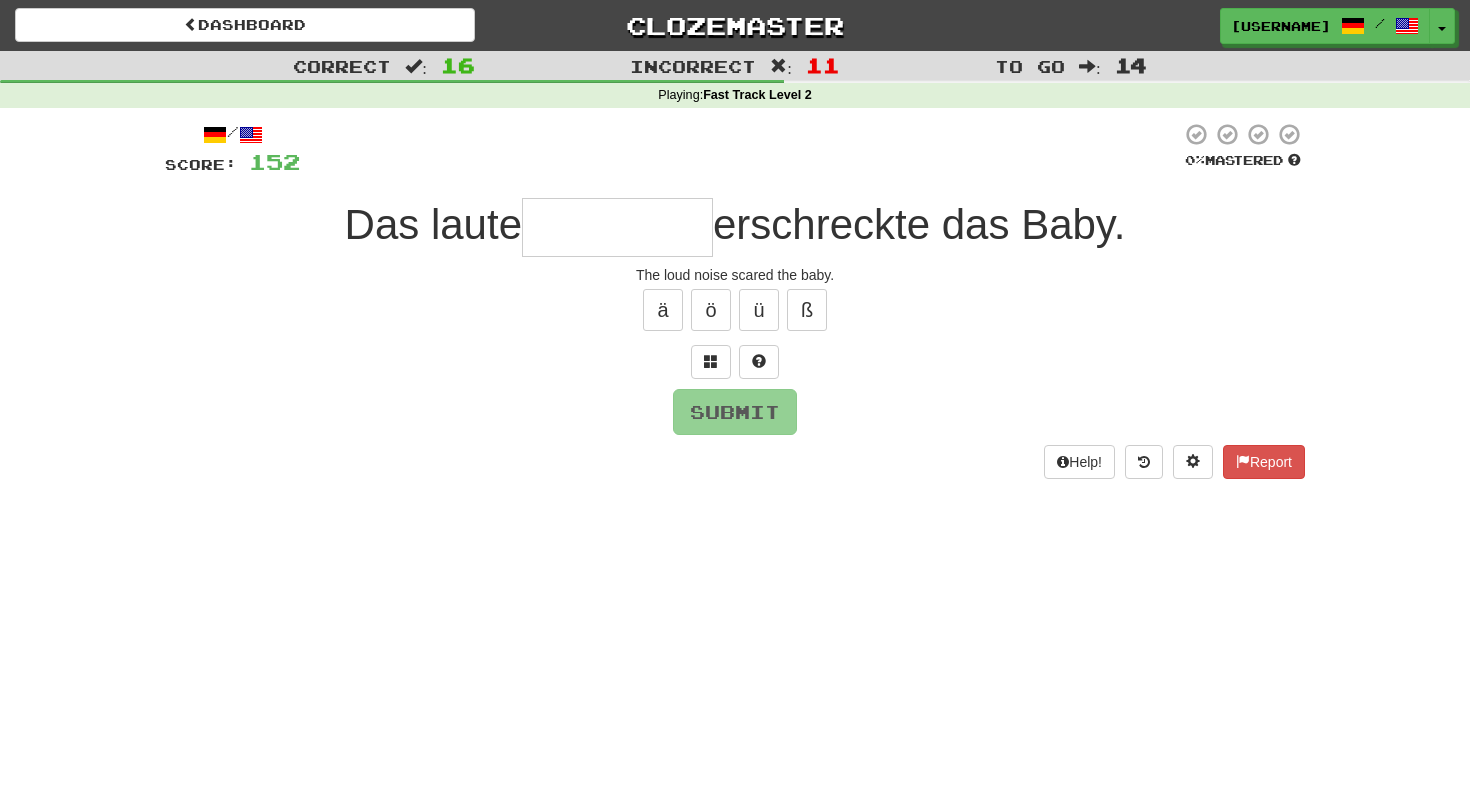 type on "*" 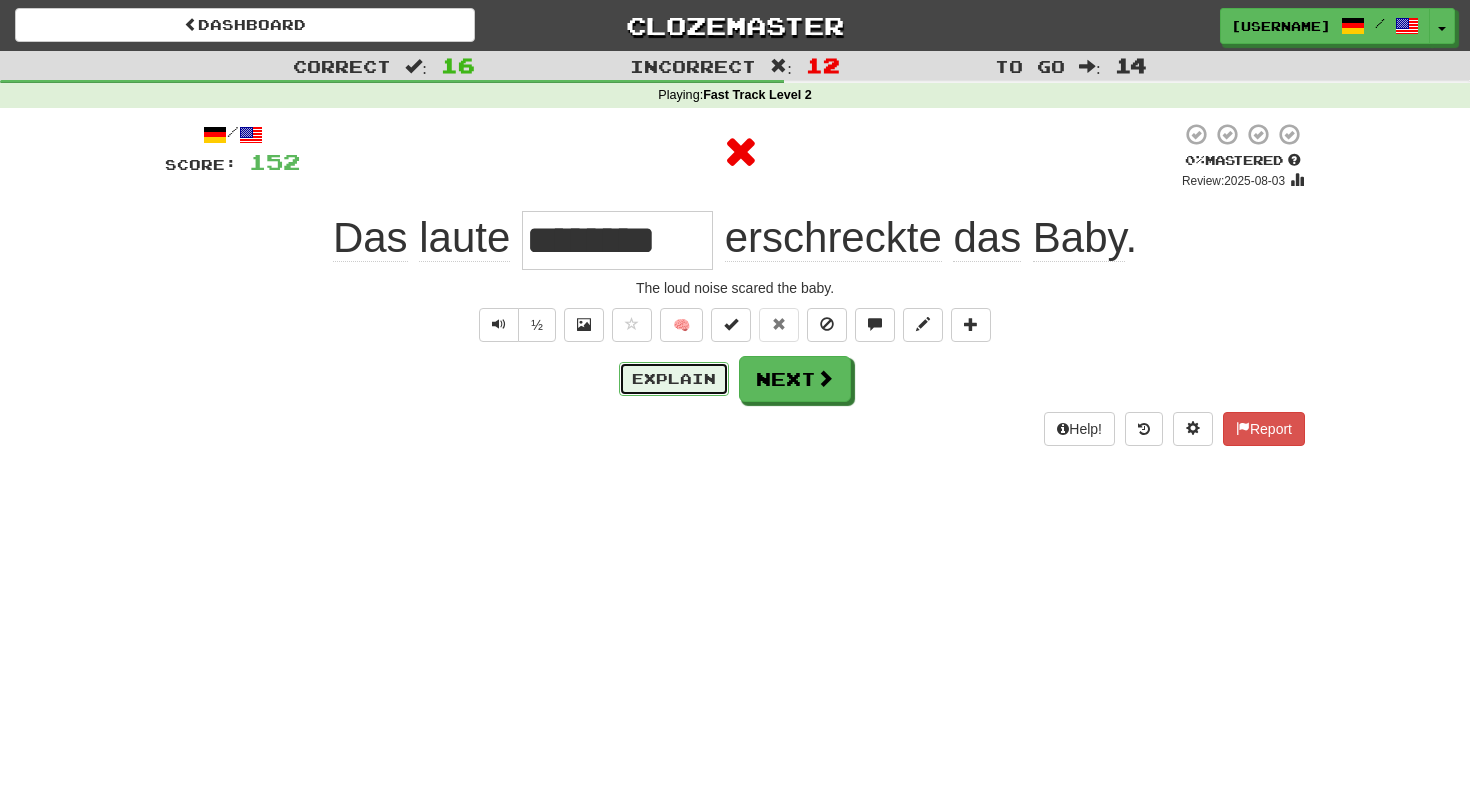 click on "Explain" at bounding box center (674, 379) 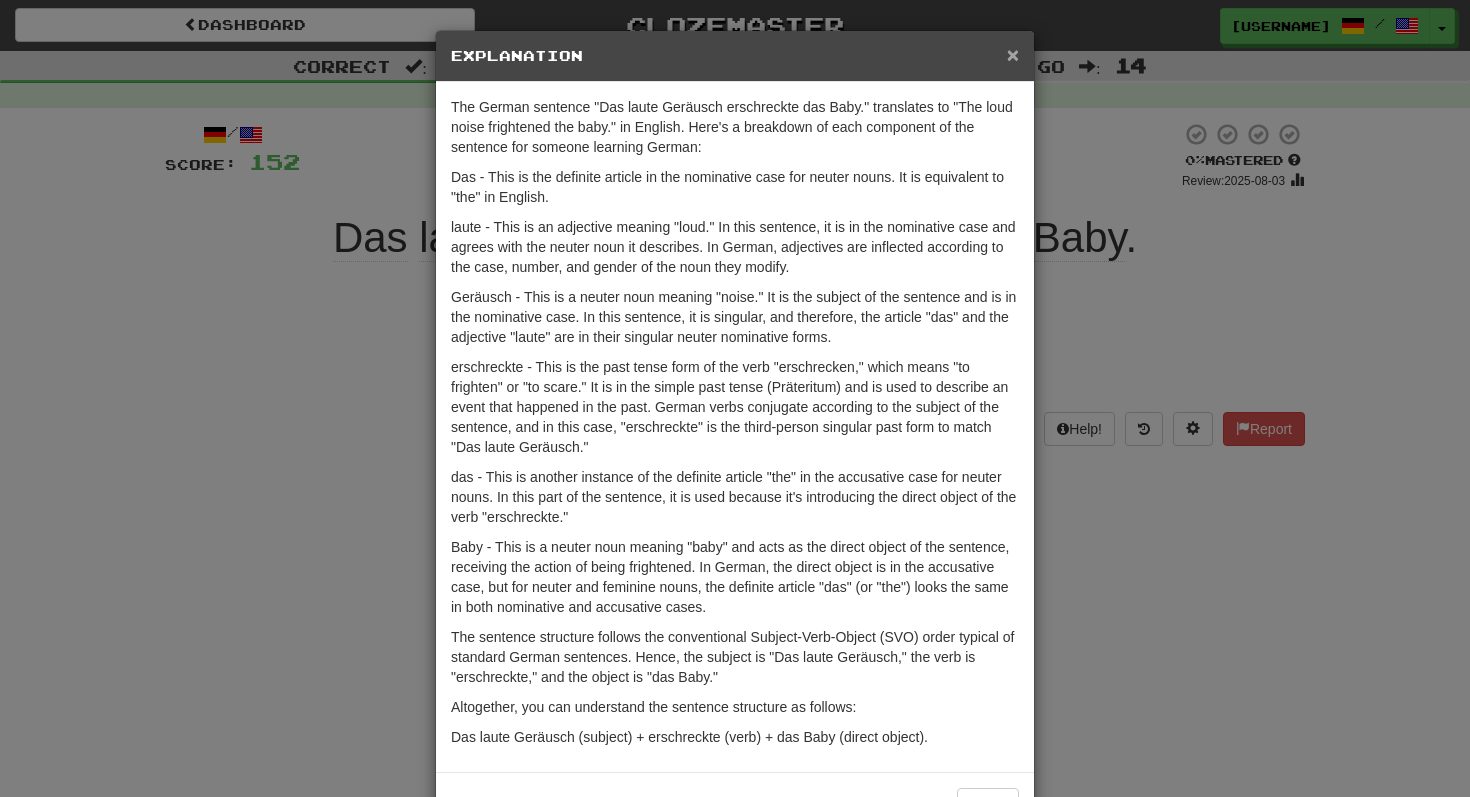 click on "×" at bounding box center (1013, 54) 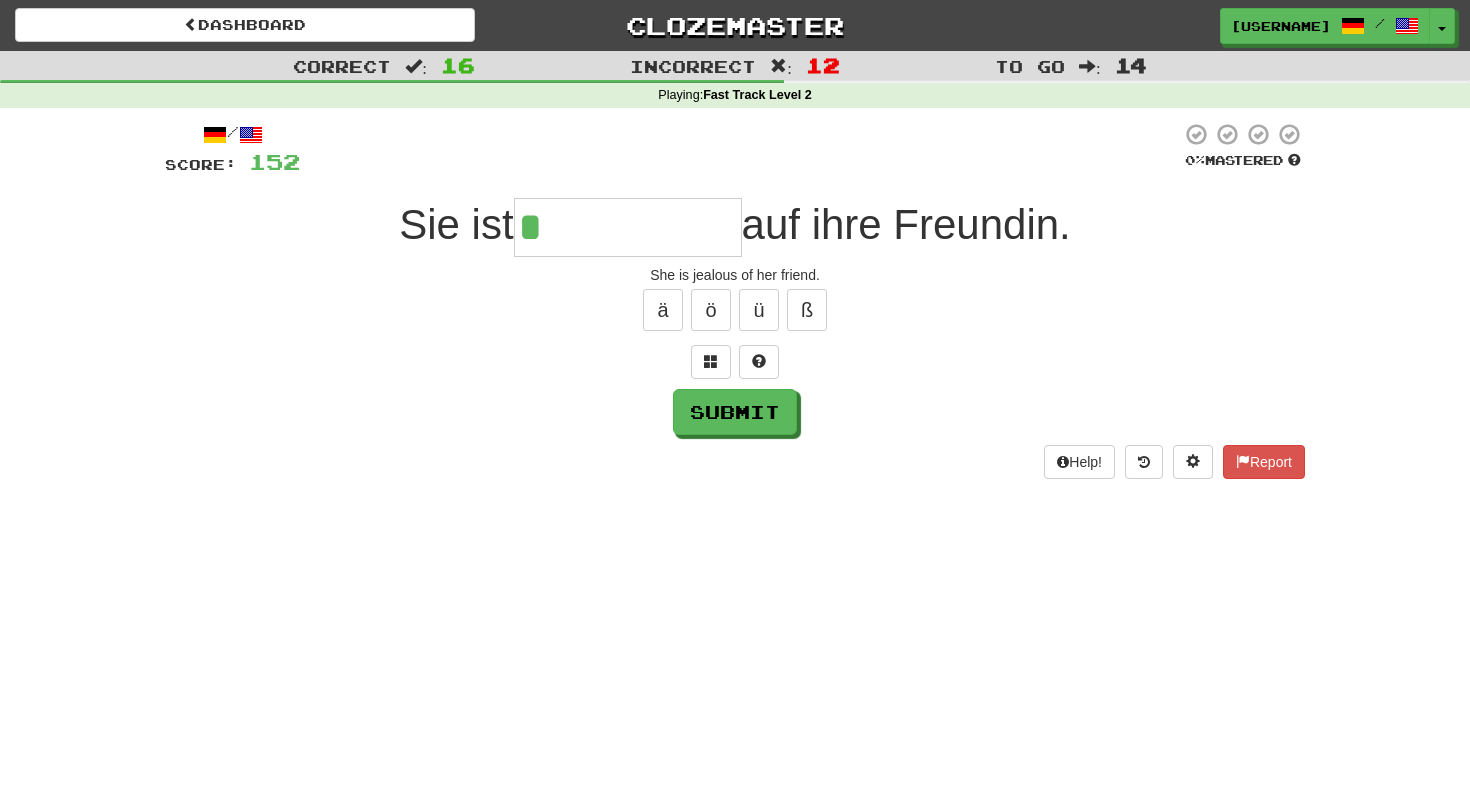 type on "**********" 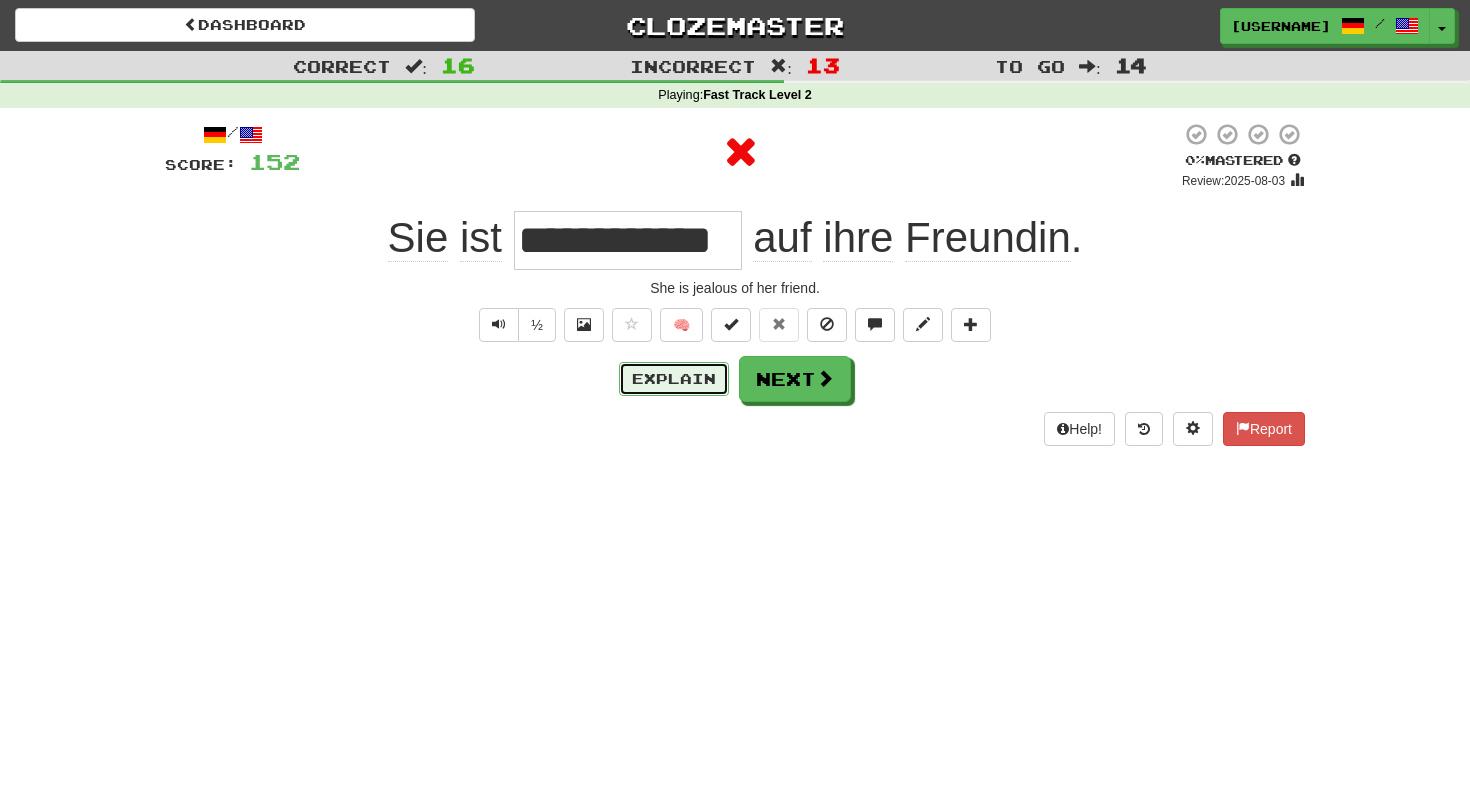 click on "Explain" at bounding box center [674, 379] 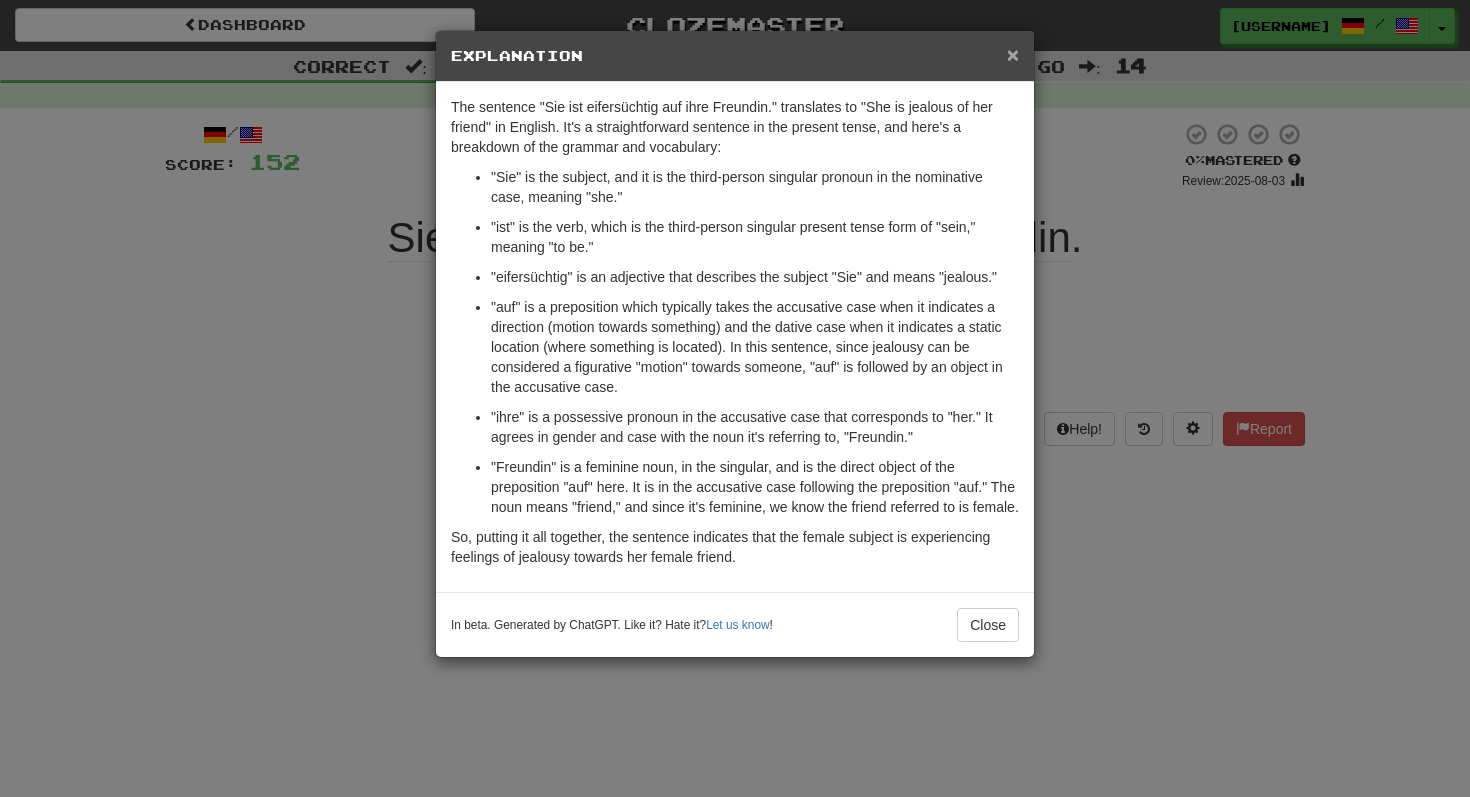 click on "×" at bounding box center [1013, 54] 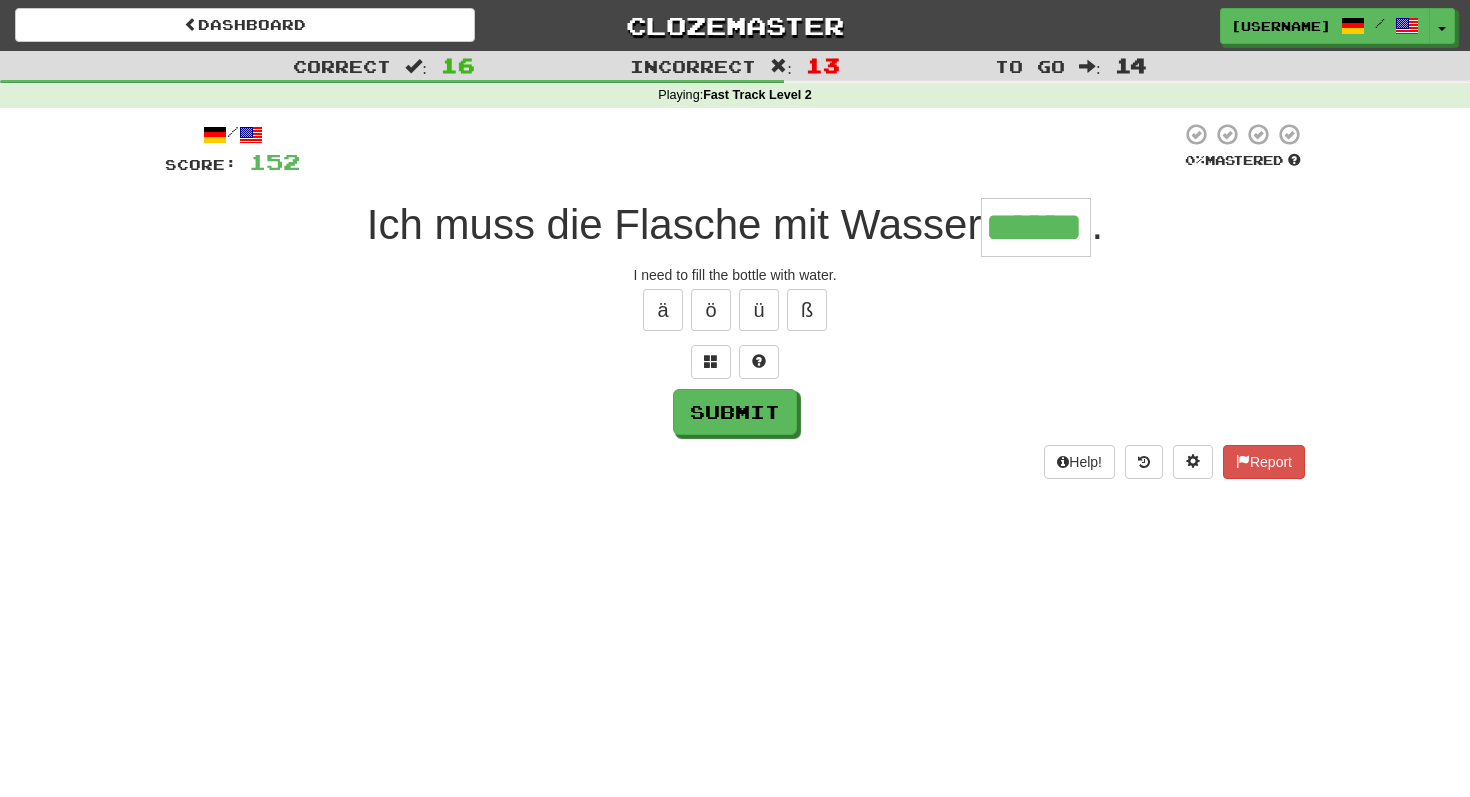 type on "******" 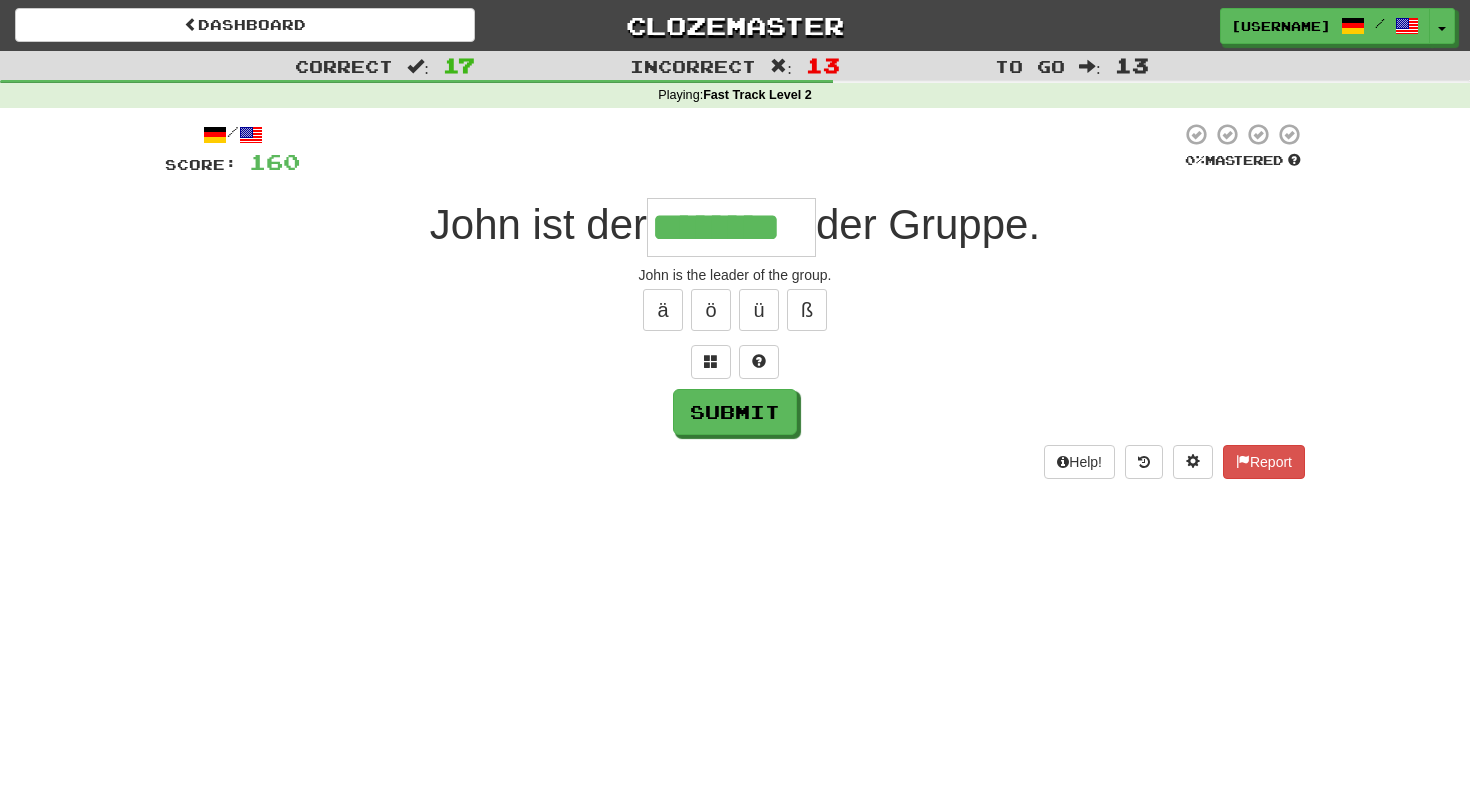 type on "********" 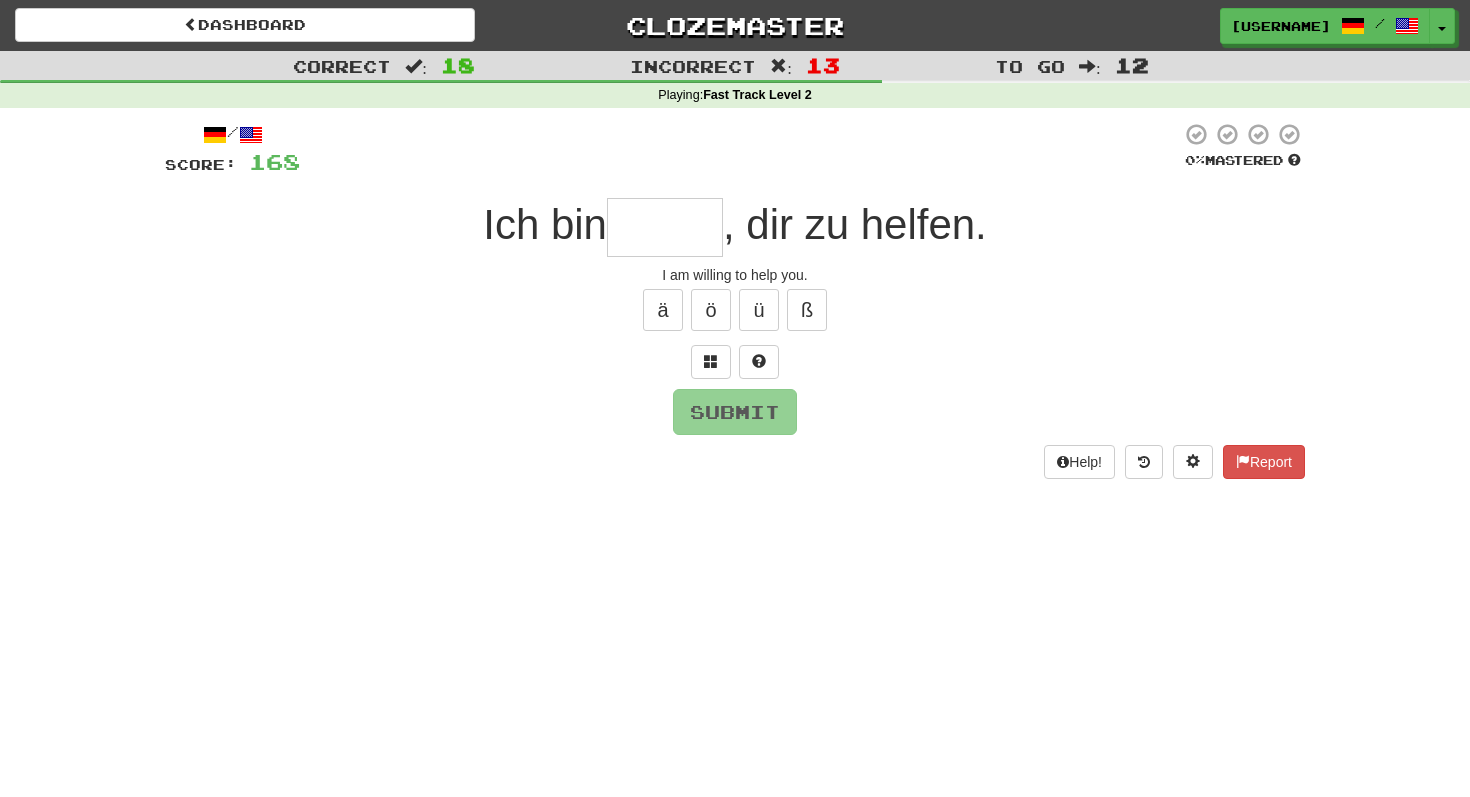 type on "*" 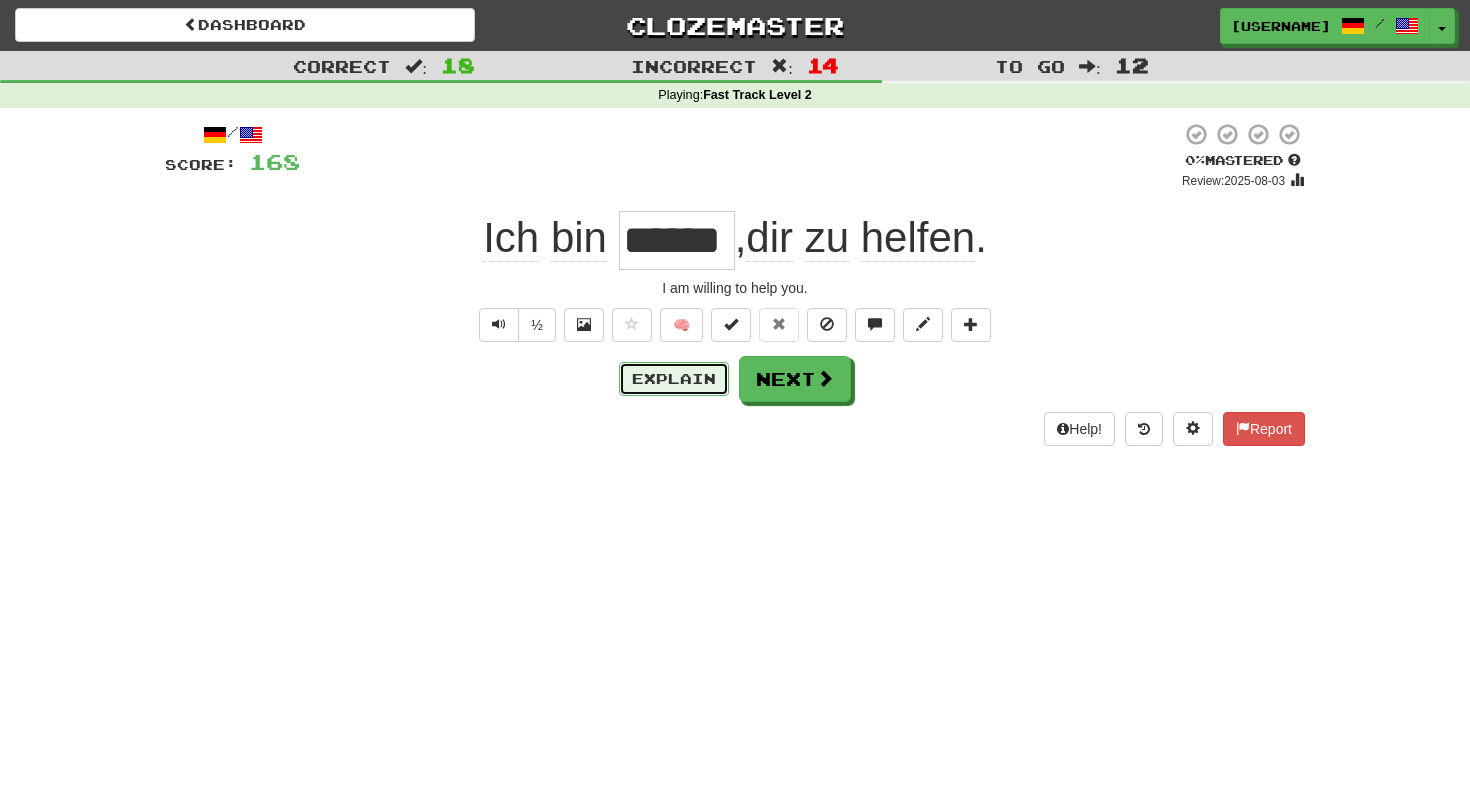 click on "Explain" at bounding box center [674, 379] 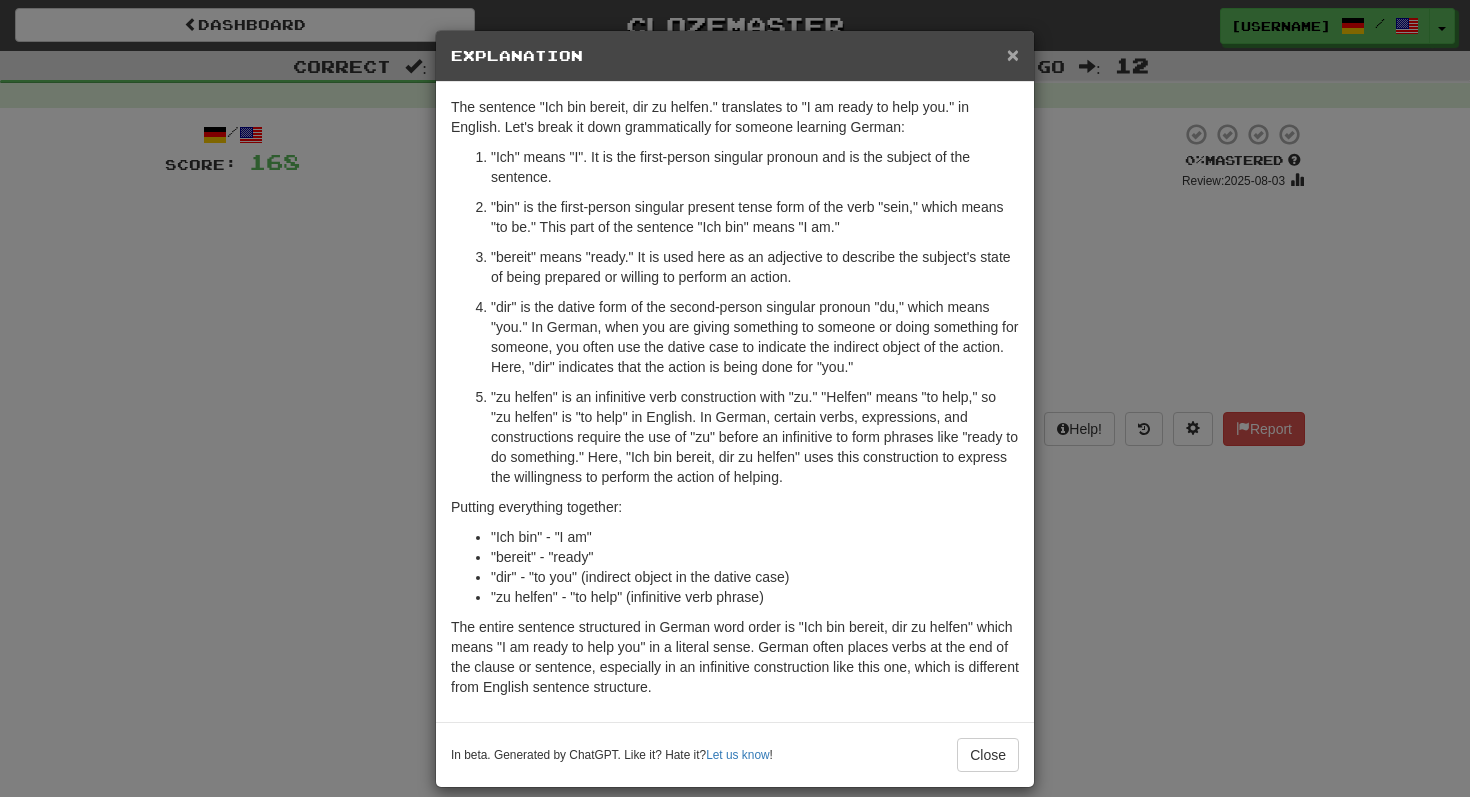 click on "×" at bounding box center [1013, 54] 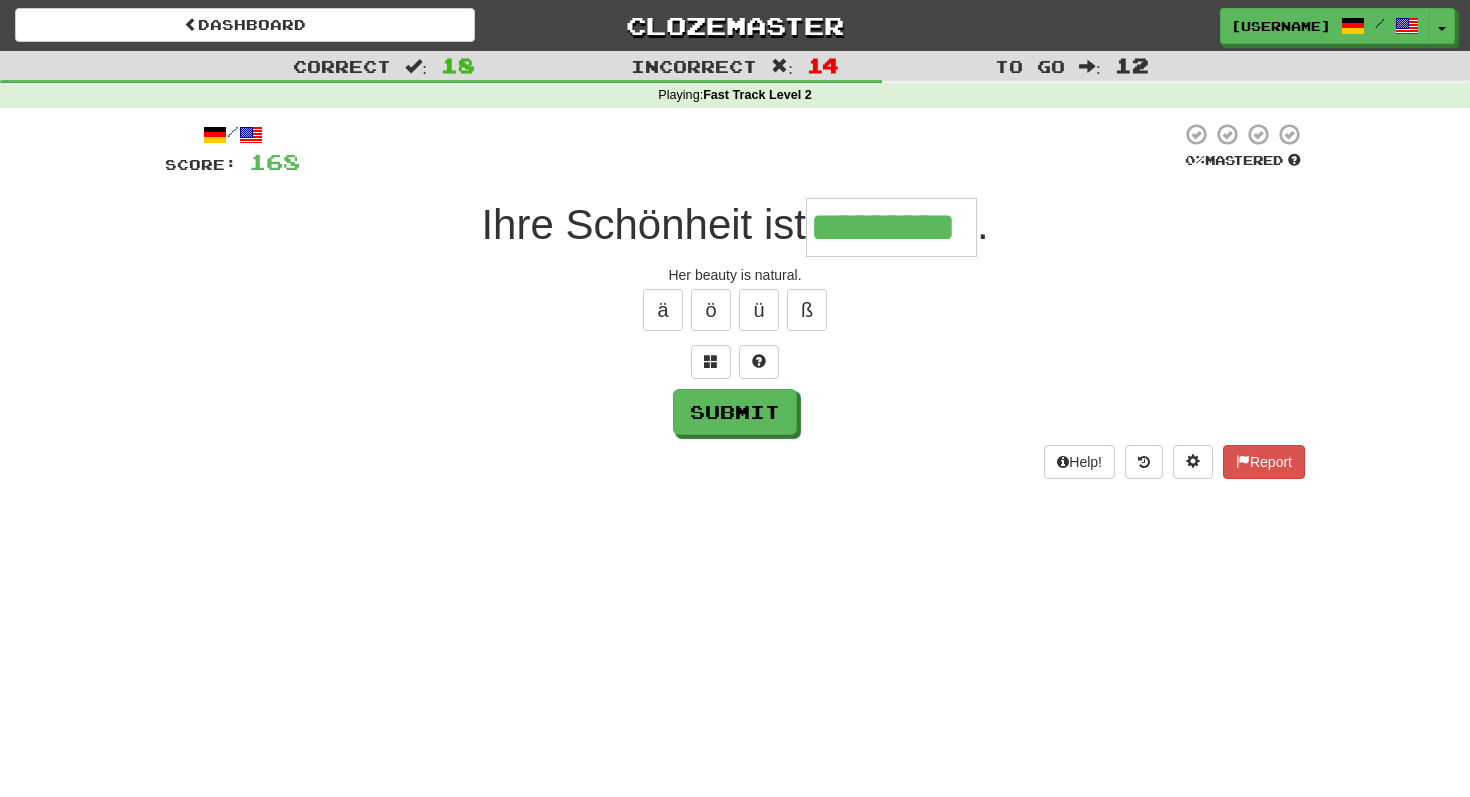 type on "*********" 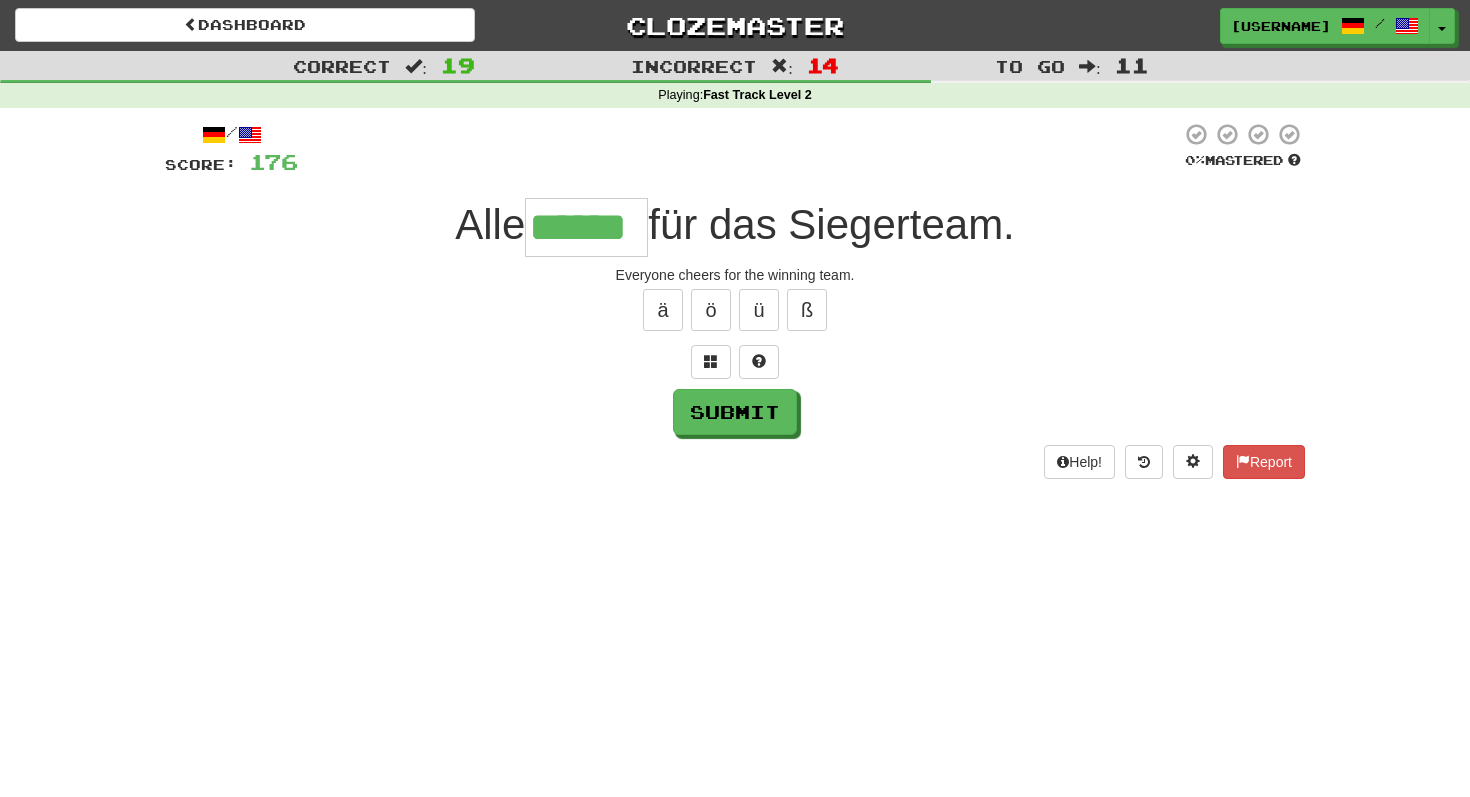 scroll, scrollTop: 0, scrollLeft: 10, axis: horizontal 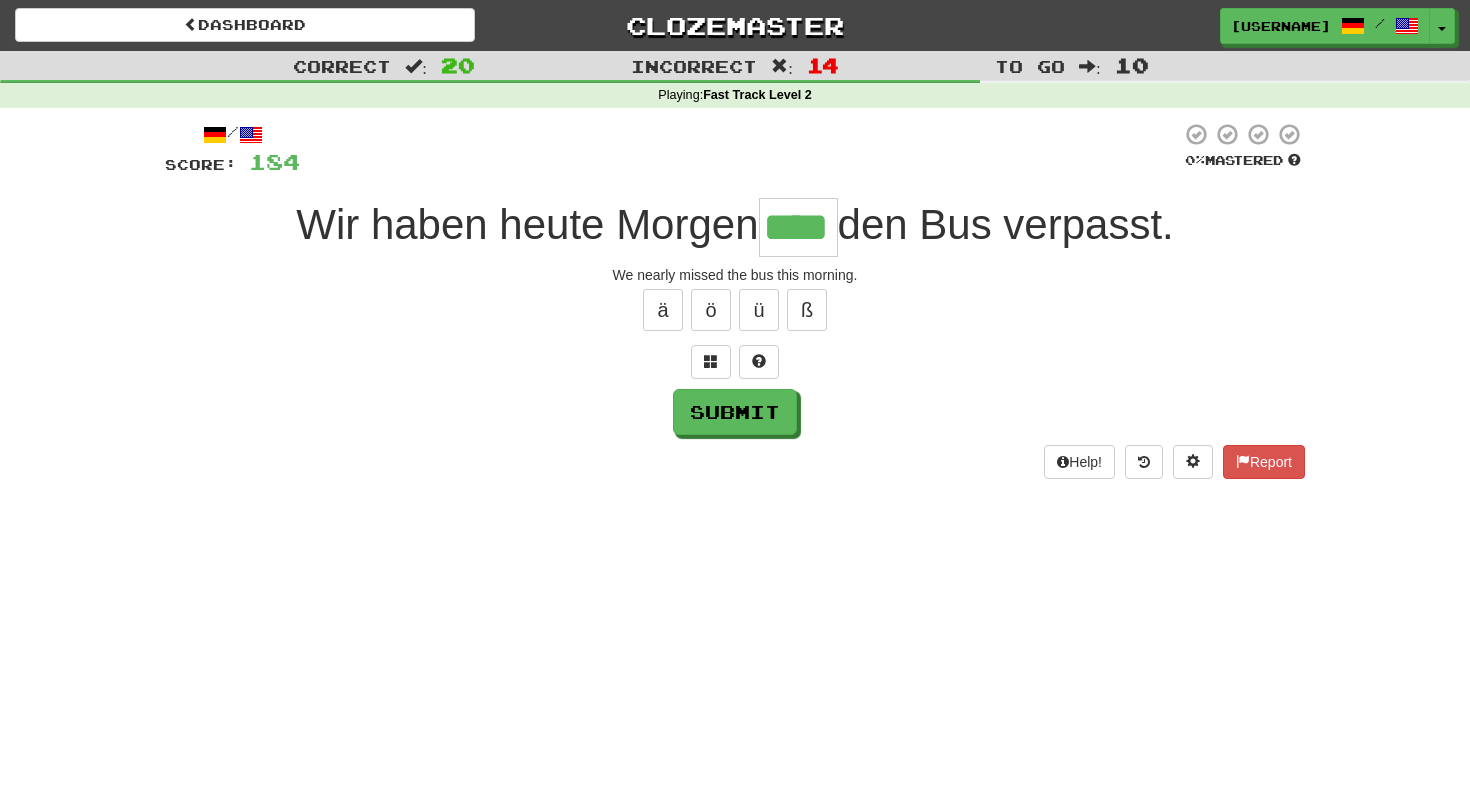 type on "****" 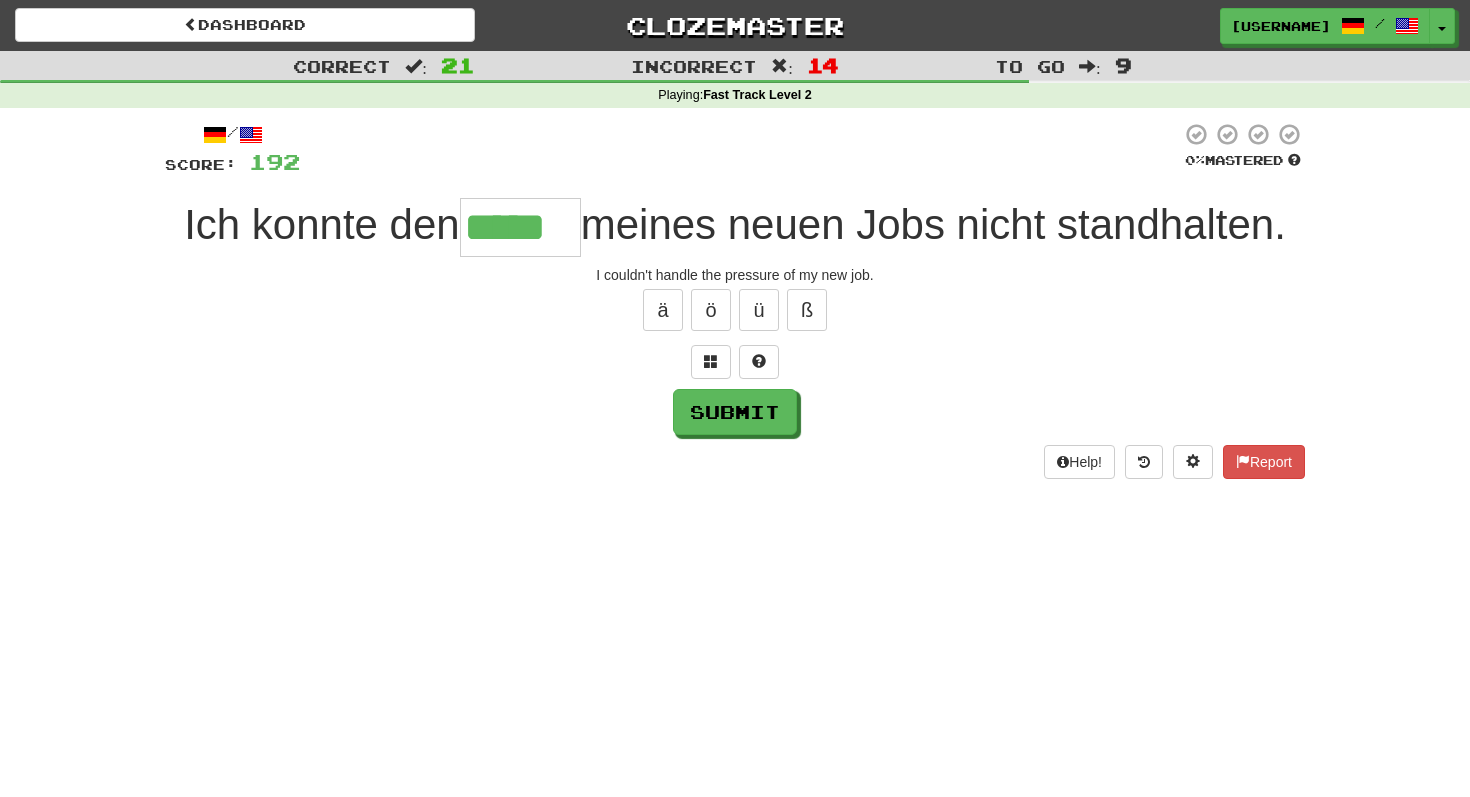 type on "*****" 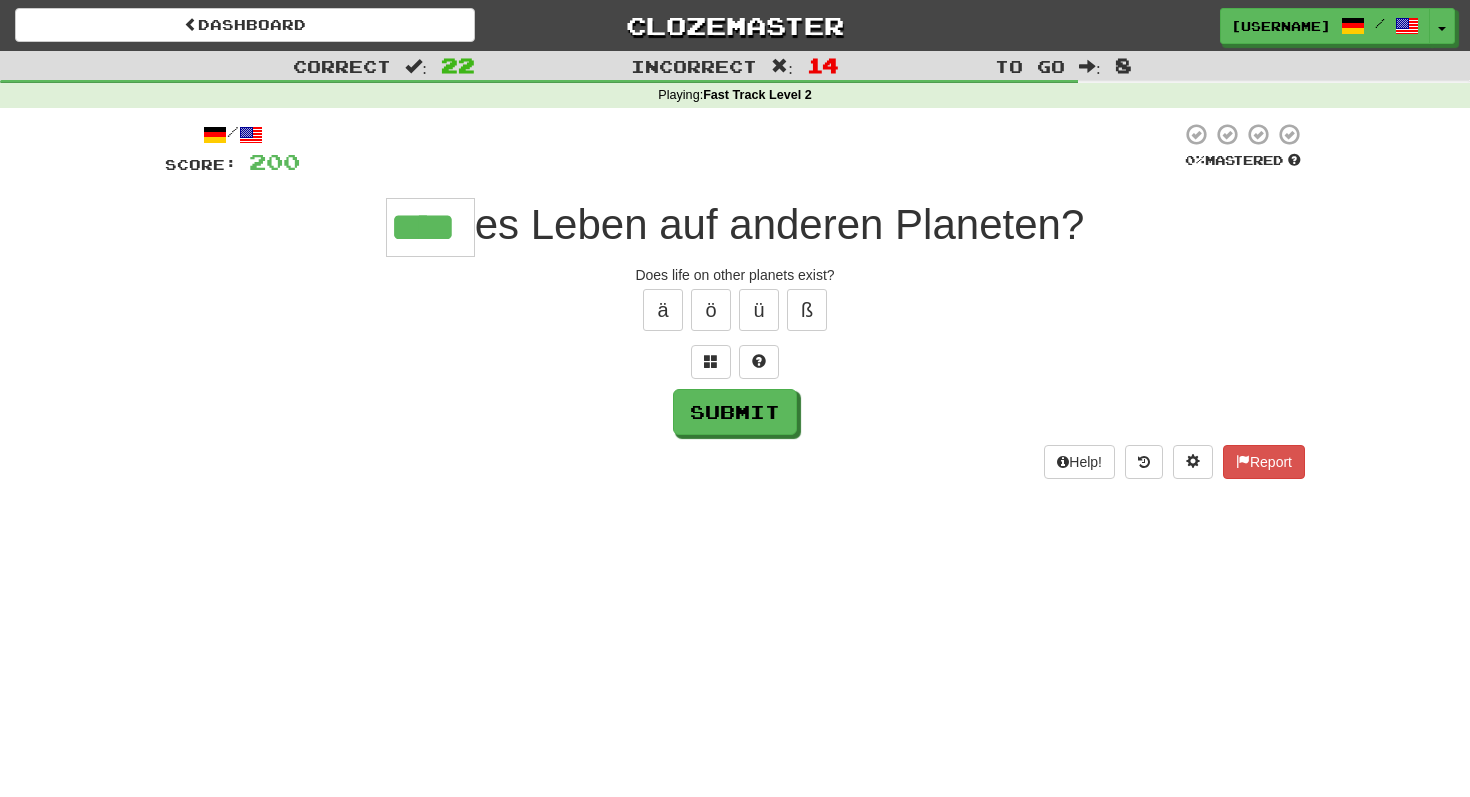 type on "****" 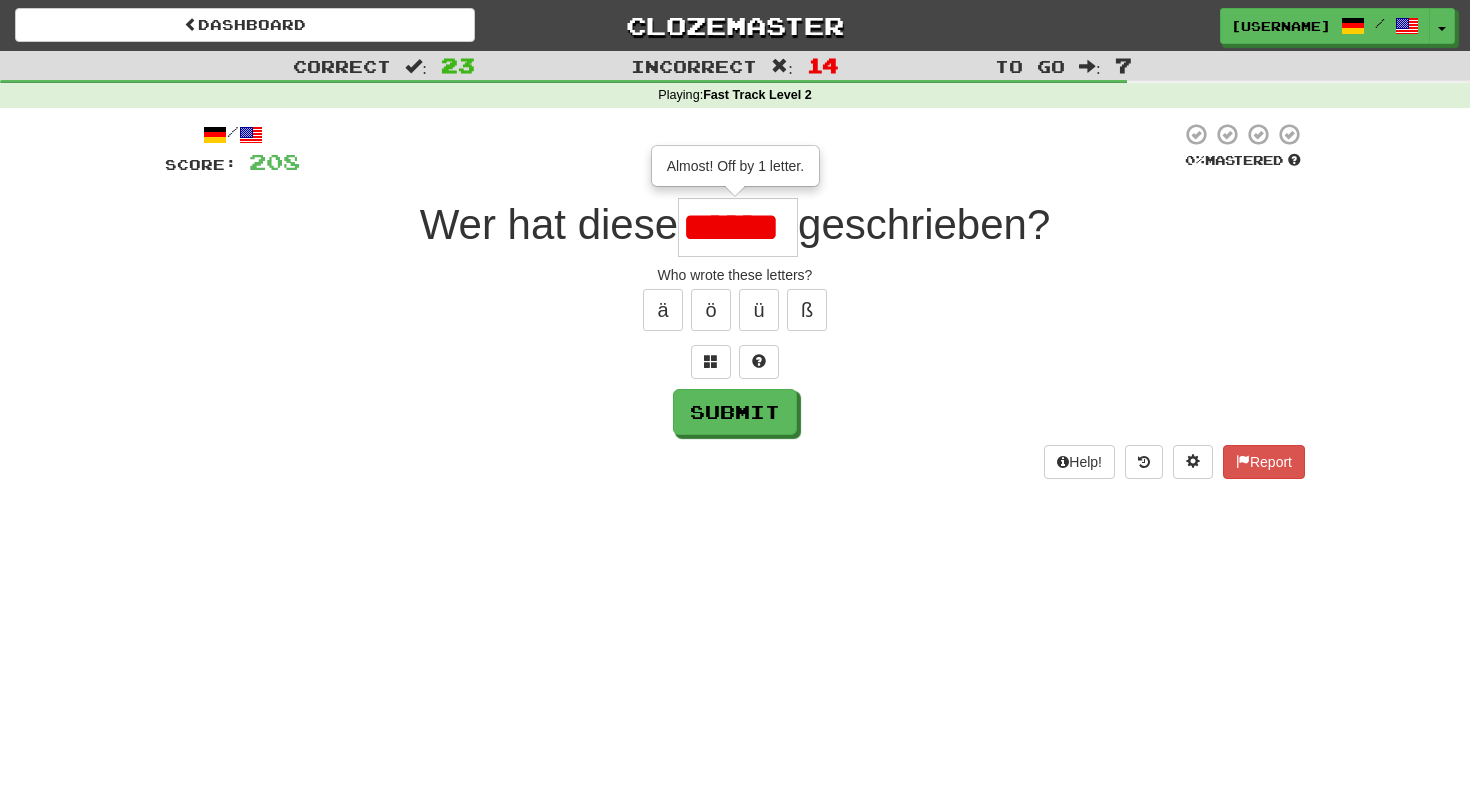 scroll, scrollTop: 0, scrollLeft: 0, axis: both 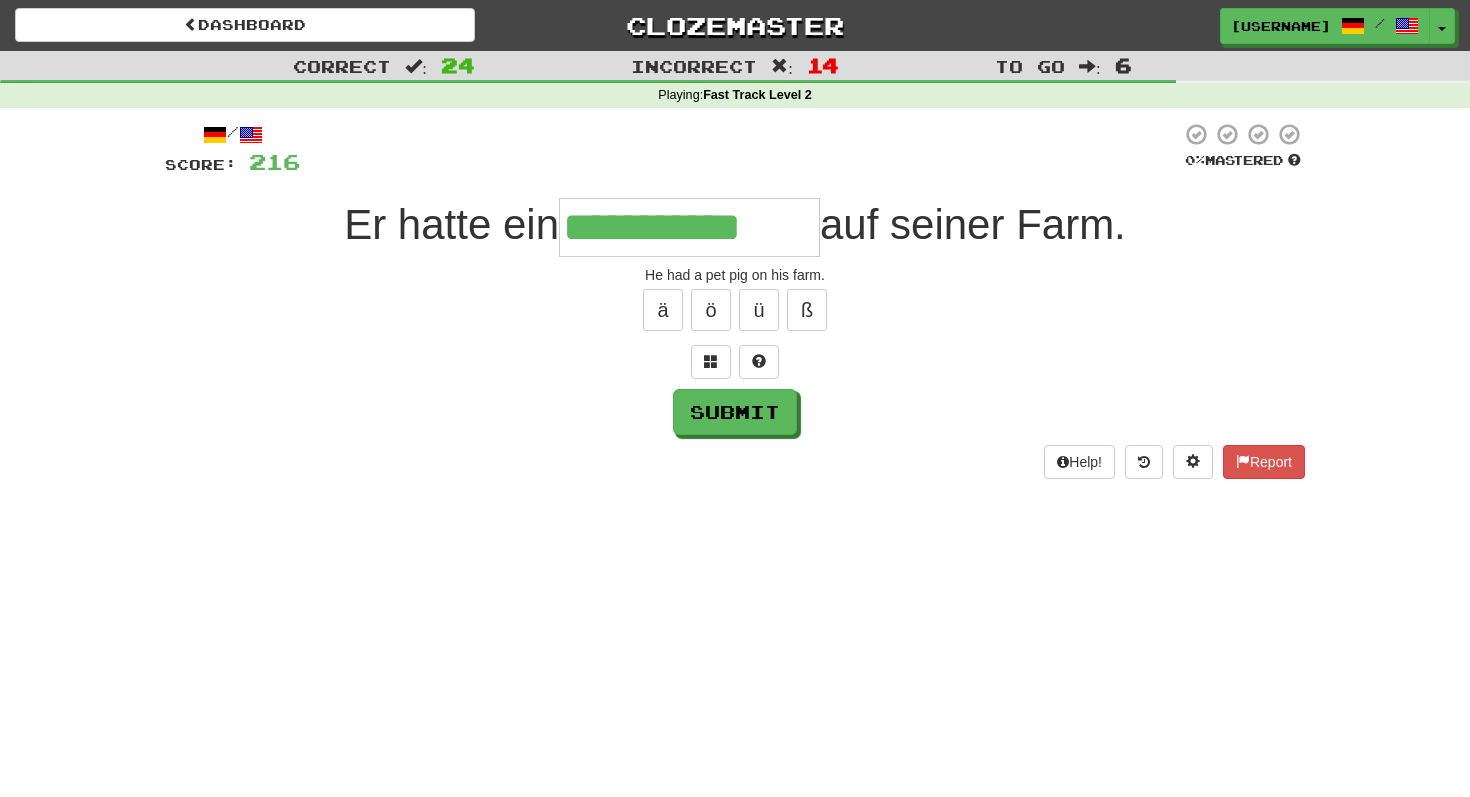 type on "**********" 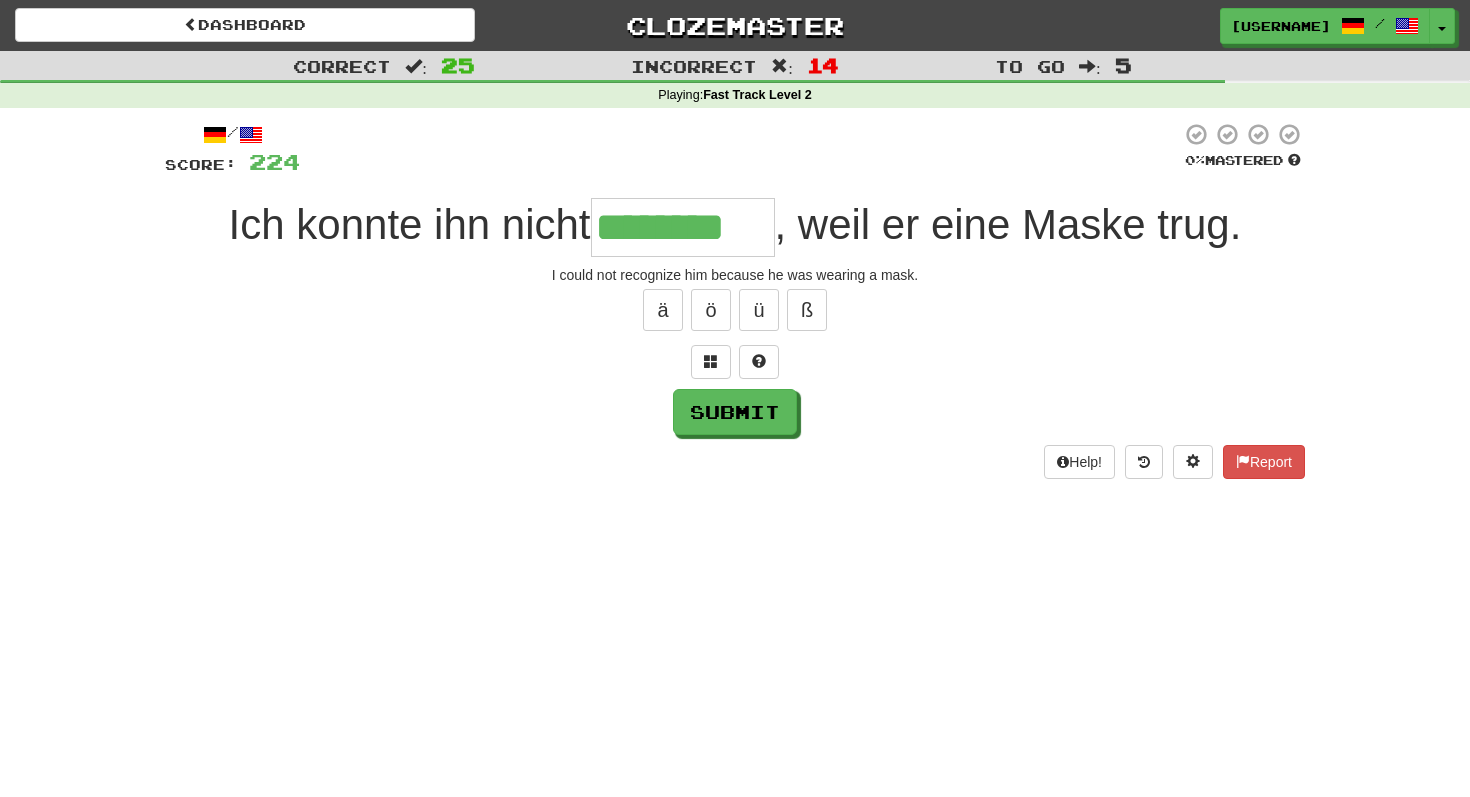 type on "********" 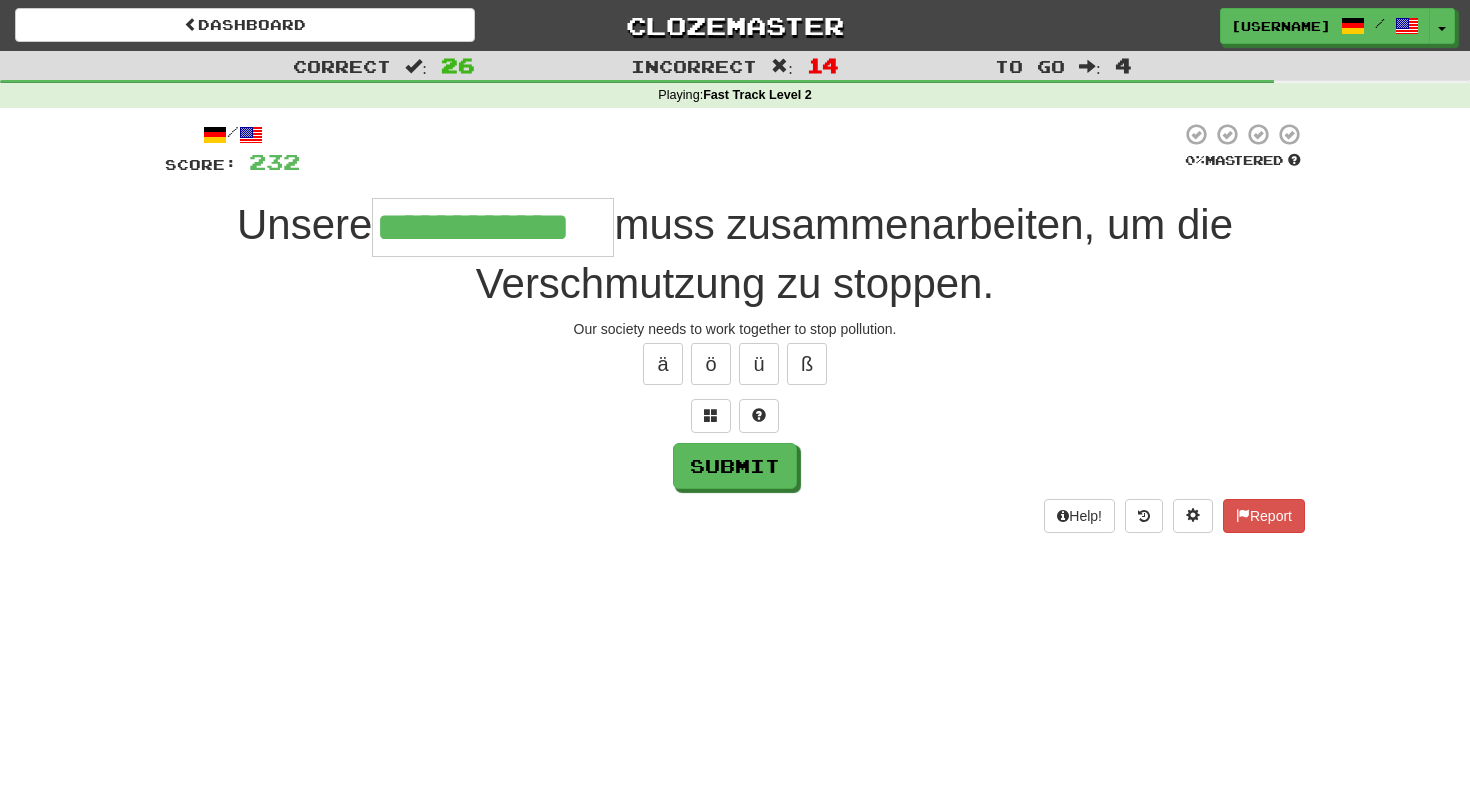 type on "**********" 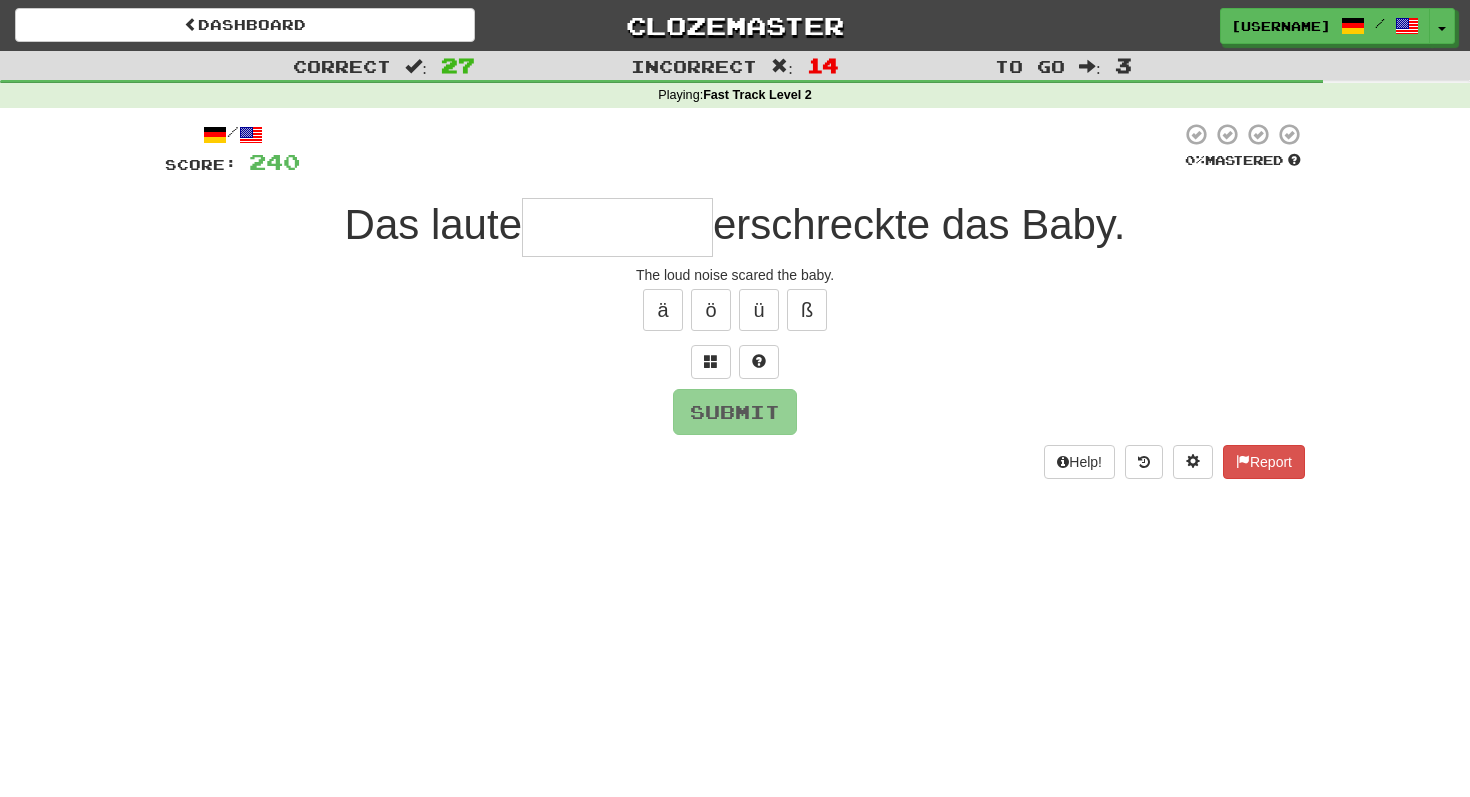 type on "********" 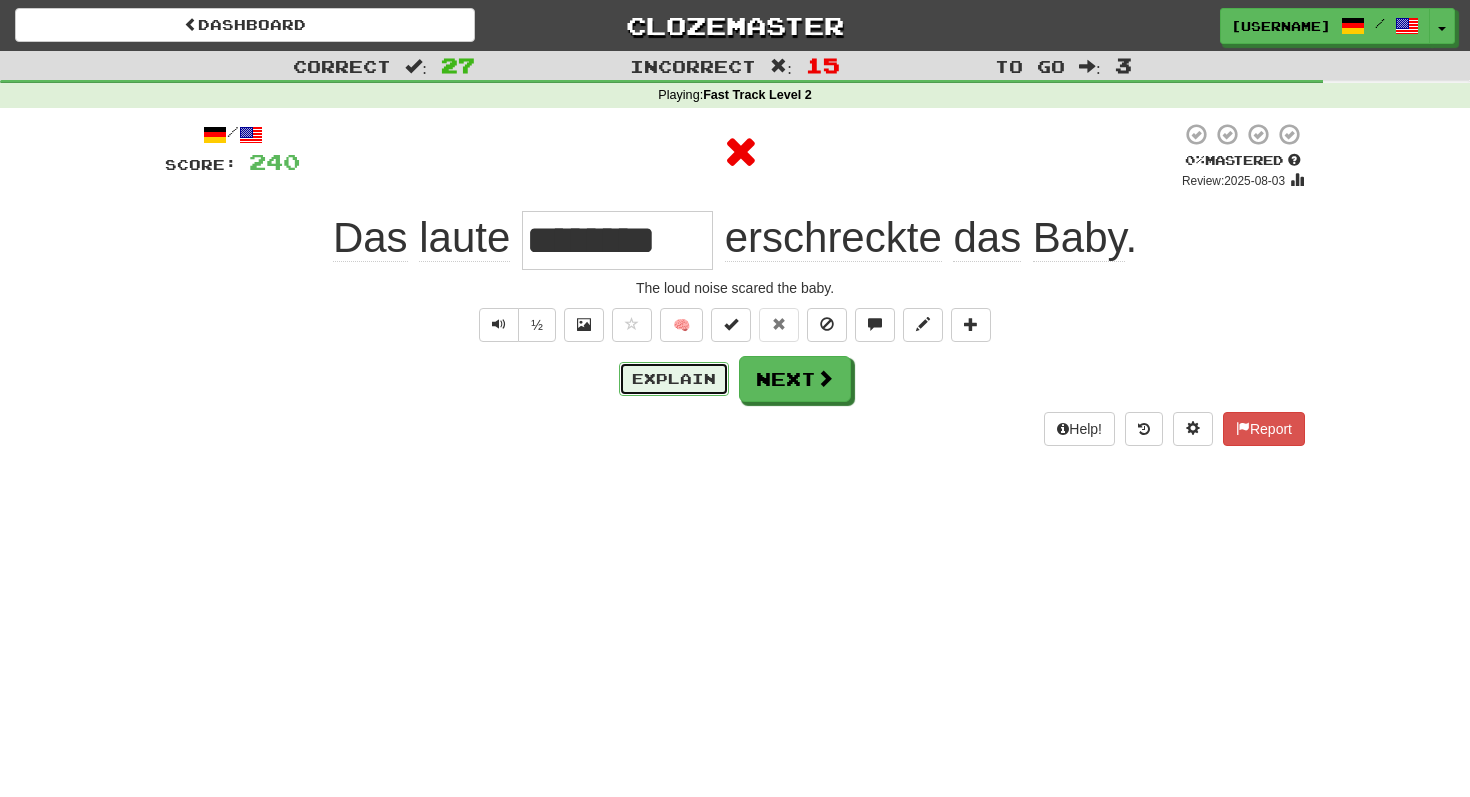 click on "Explain" at bounding box center (674, 379) 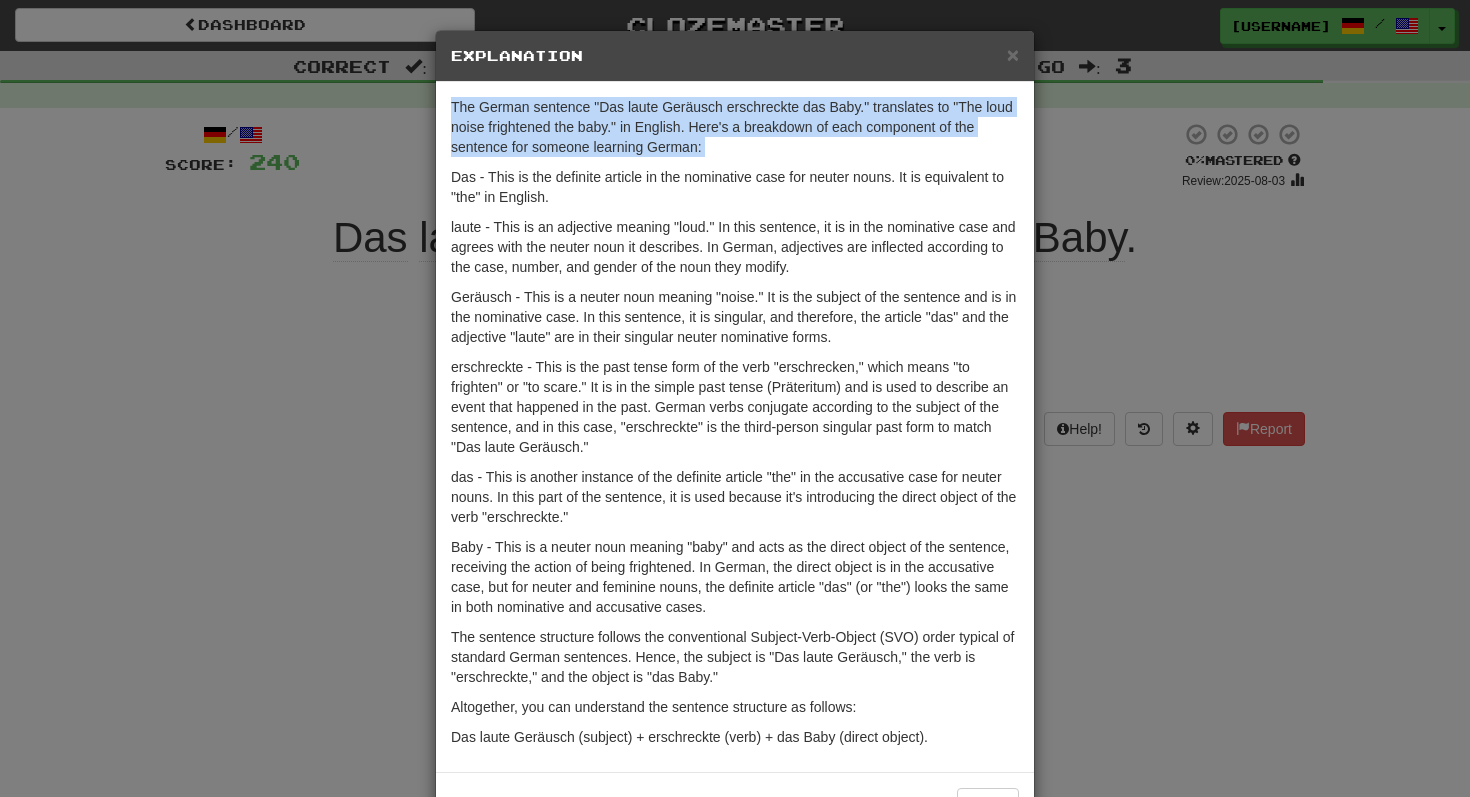 drag, startPoint x: 1005, startPoint y: 57, endPoint x: 872, endPoint y: 163, distance: 170.07352 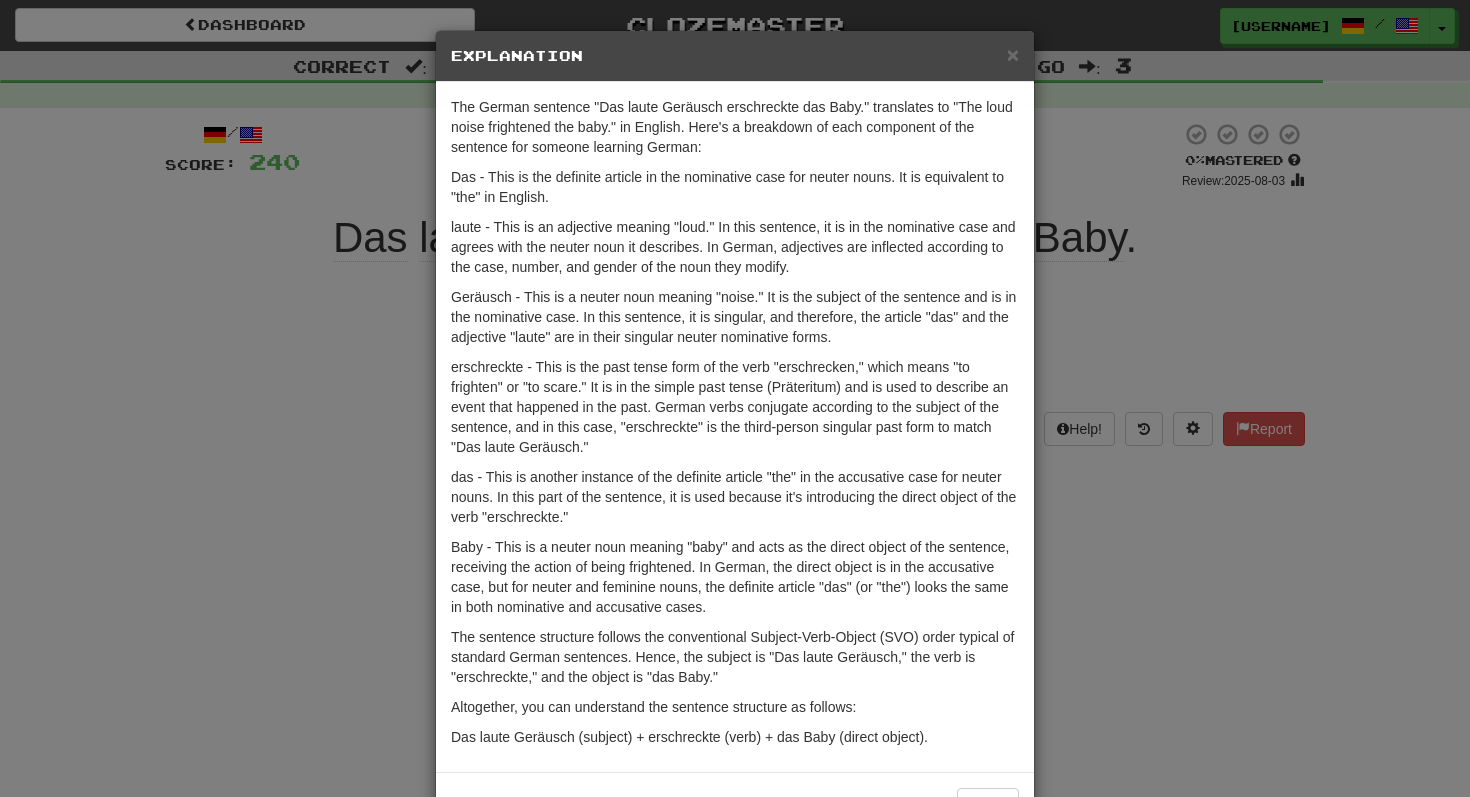 click on "Geräusch - This is a neuter noun meaning "noise." It is the subject of the sentence and is in the nominative case. In this sentence, it is singular, and therefore, the article "das" and the adjective "laute" are in their singular neuter nominative forms." at bounding box center [735, 317] 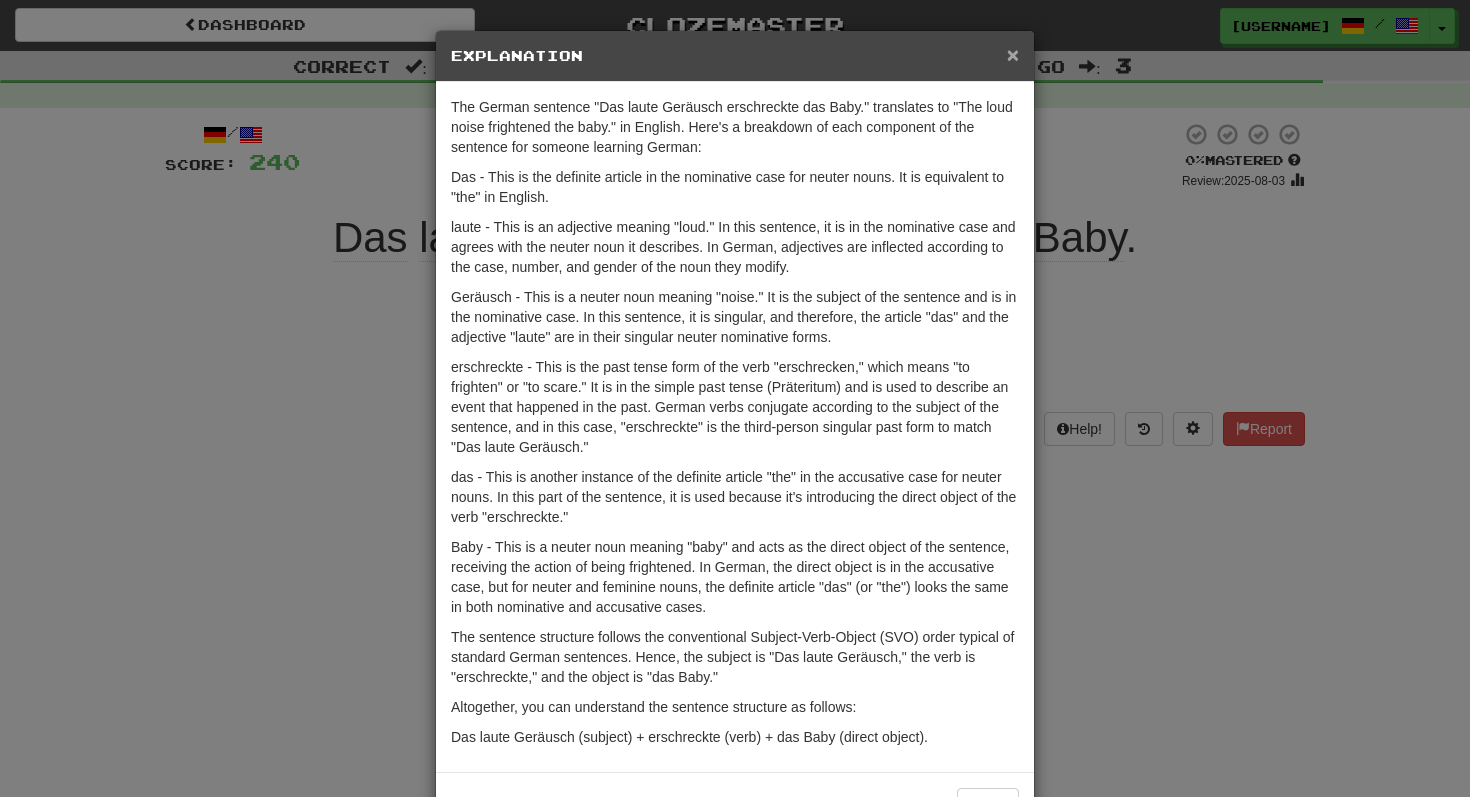 click on "×" at bounding box center (1013, 54) 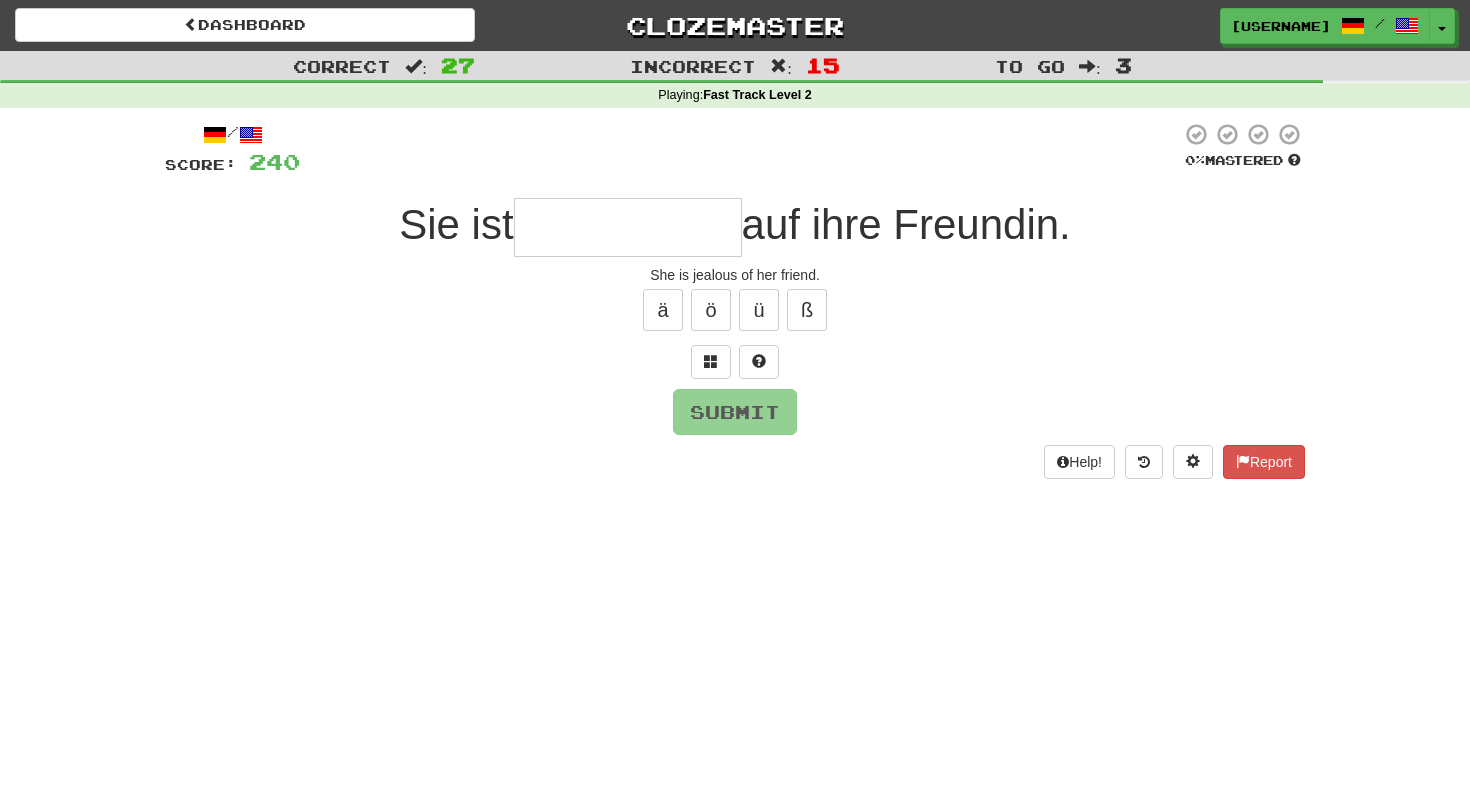 type on "**********" 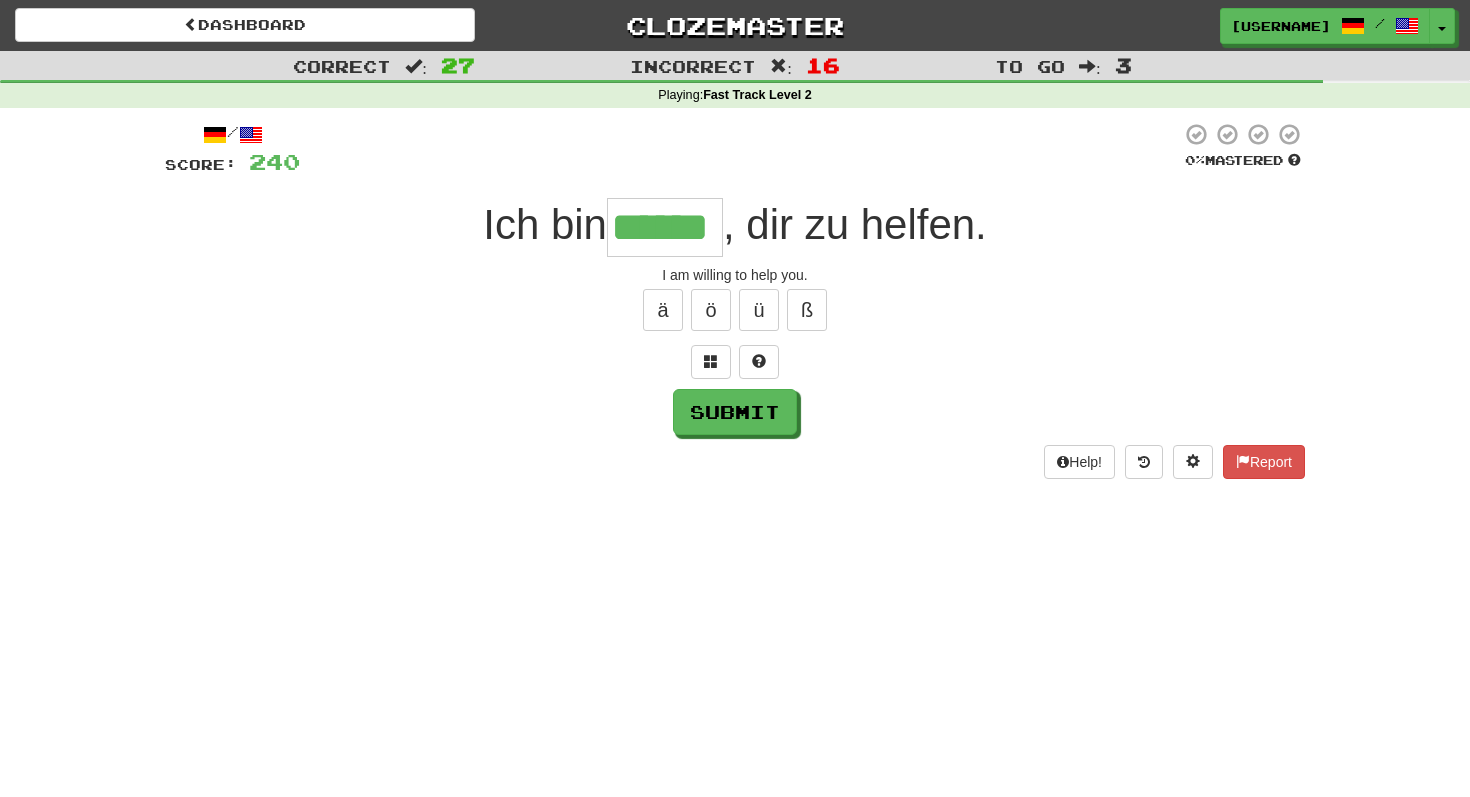 type on "******" 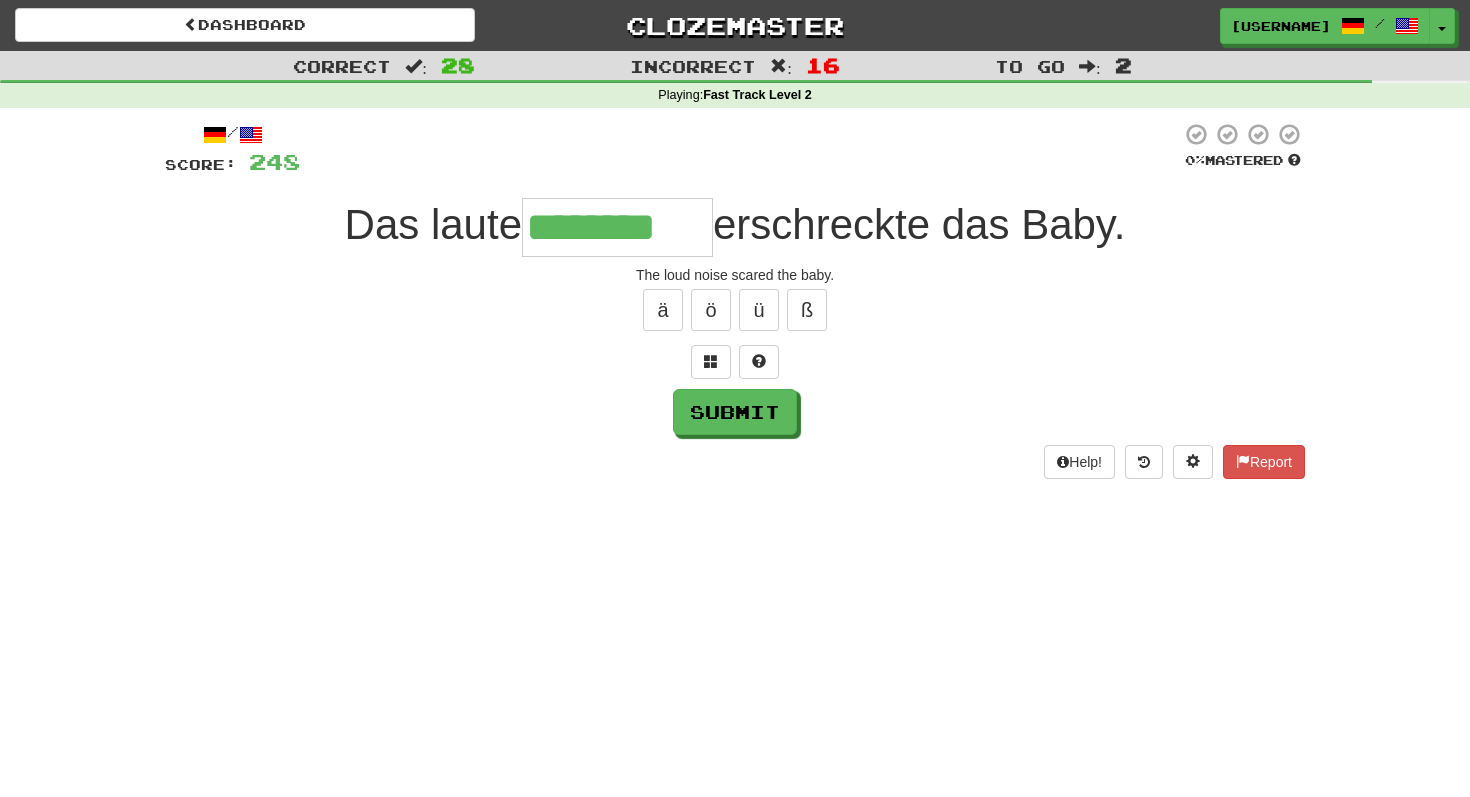 type on "********" 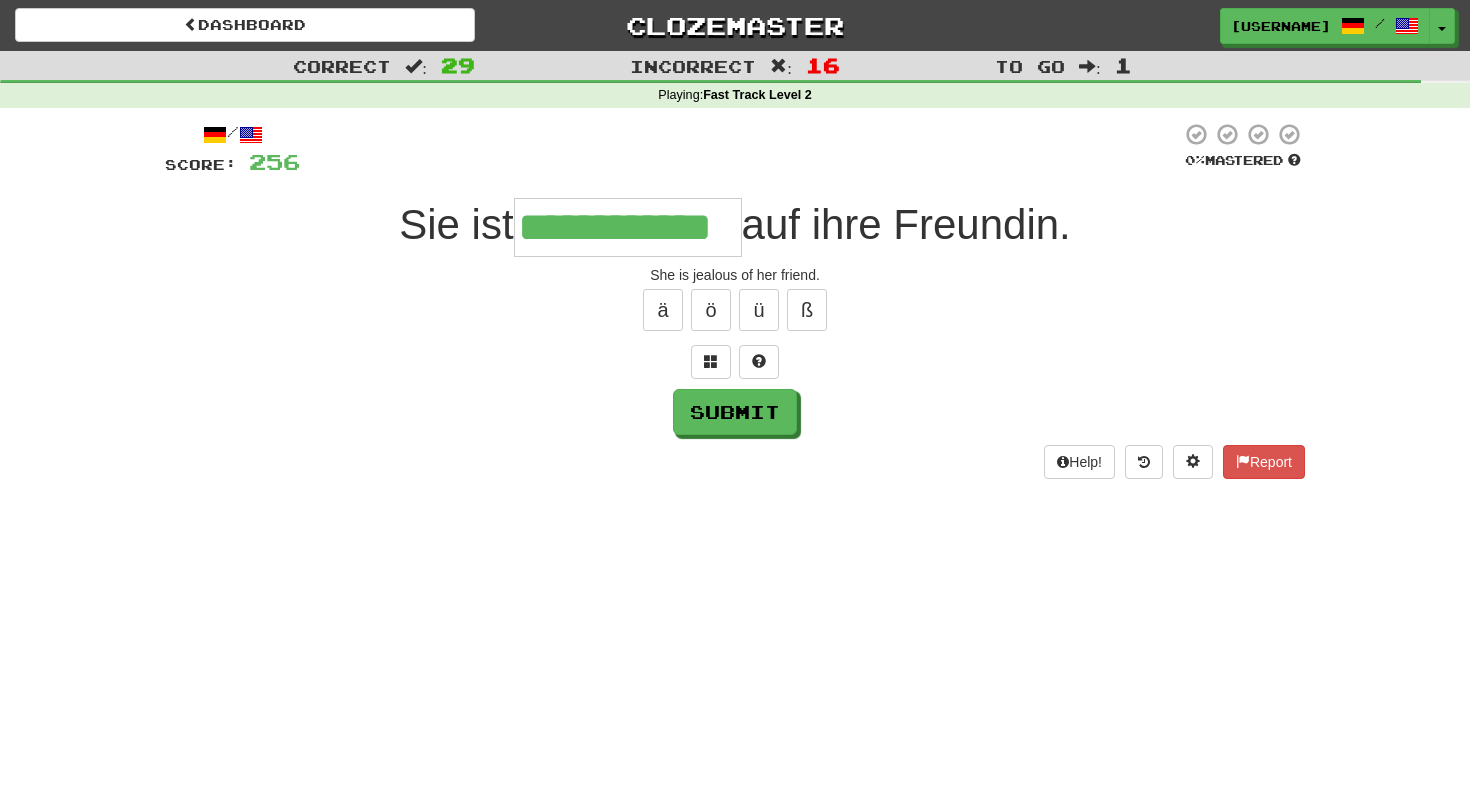 type on "**********" 